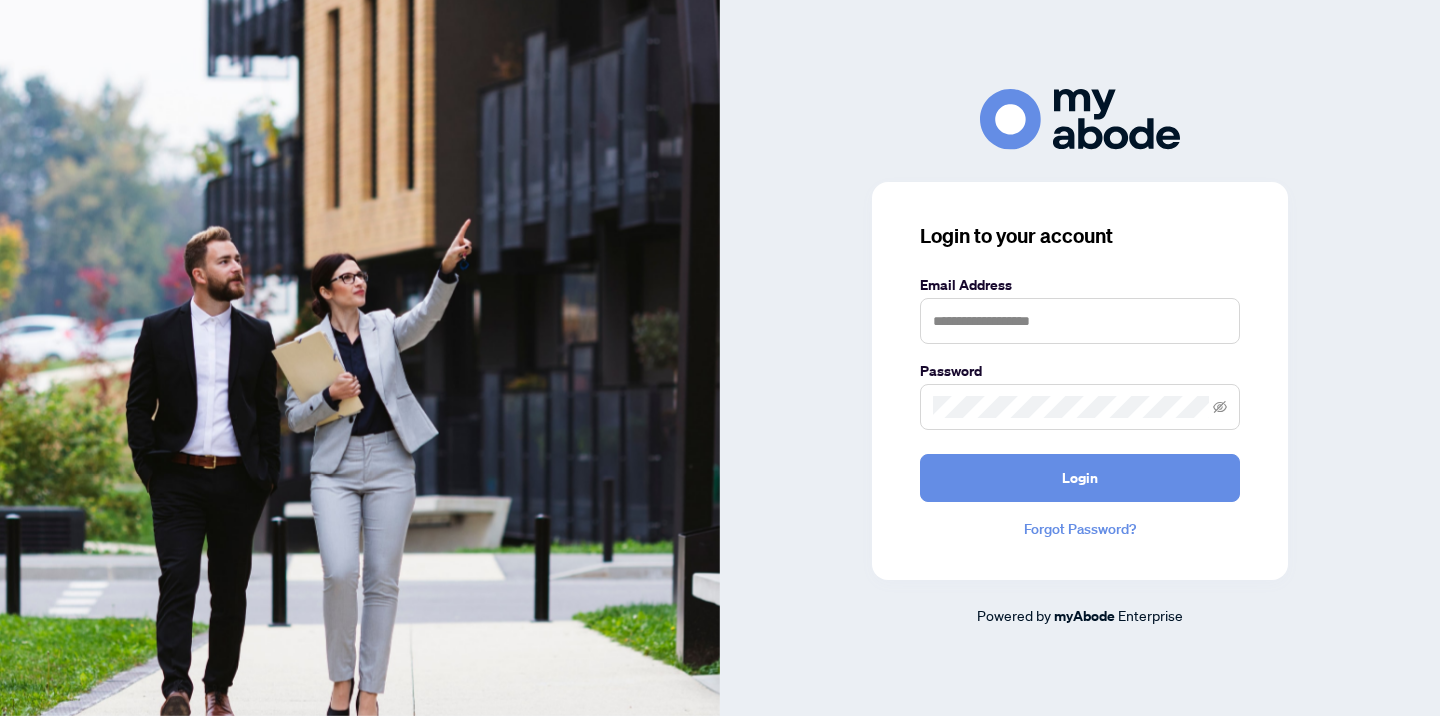 scroll, scrollTop: 0, scrollLeft: 0, axis: both 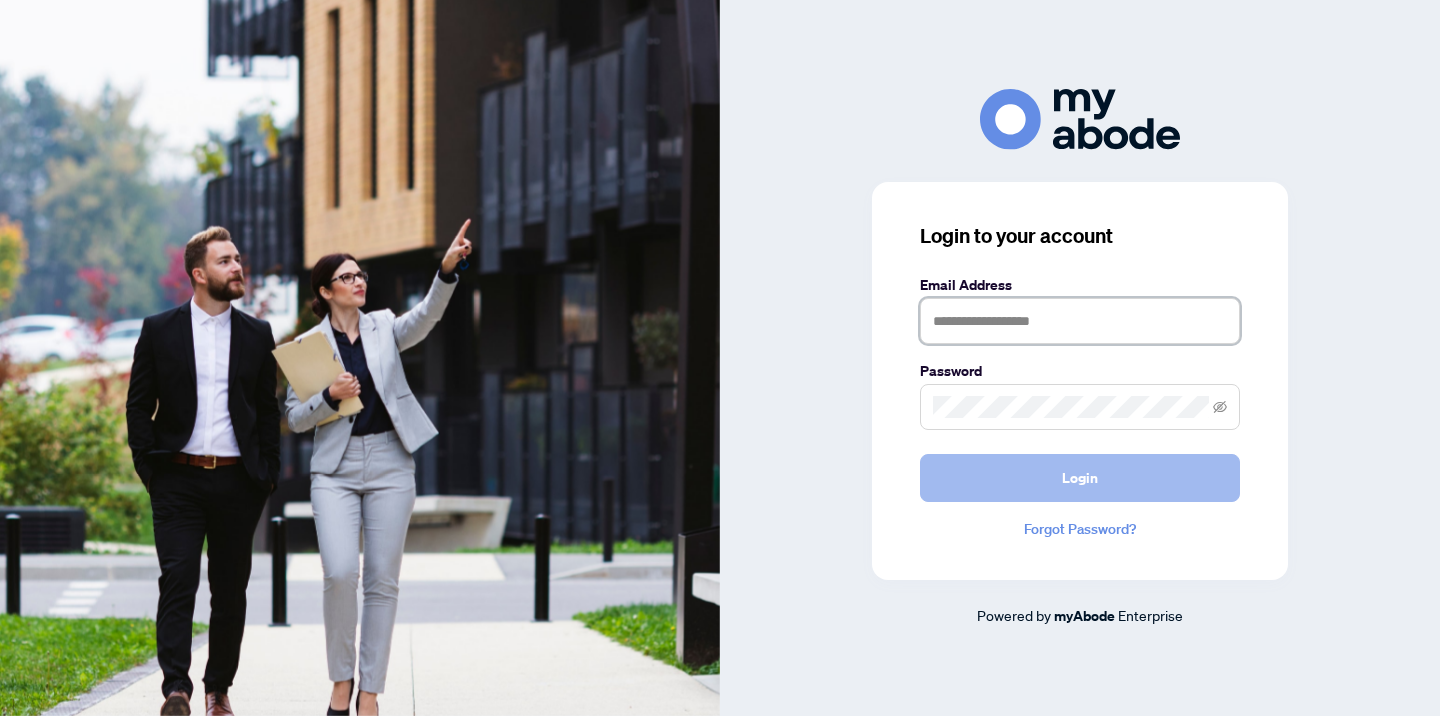 type on "**********" 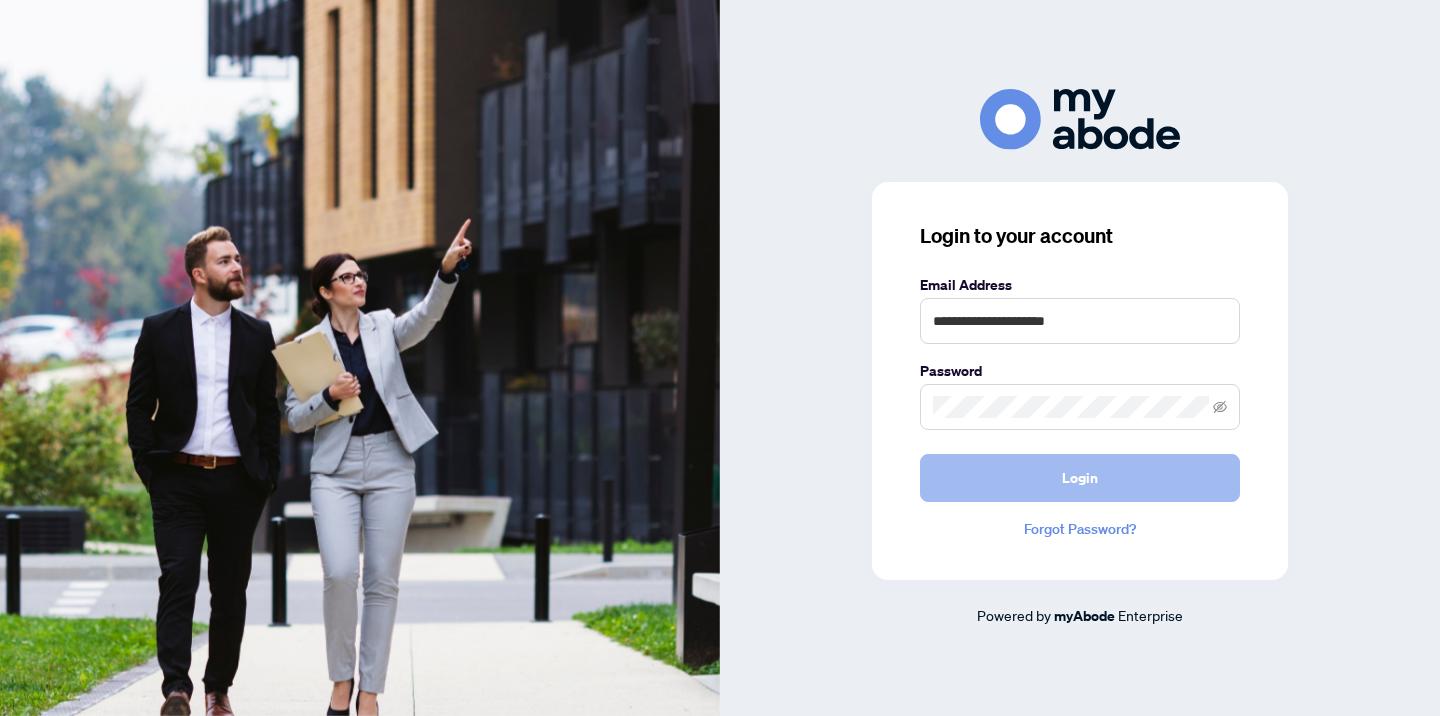 click on "Login" at bounding box center (1080, 478) 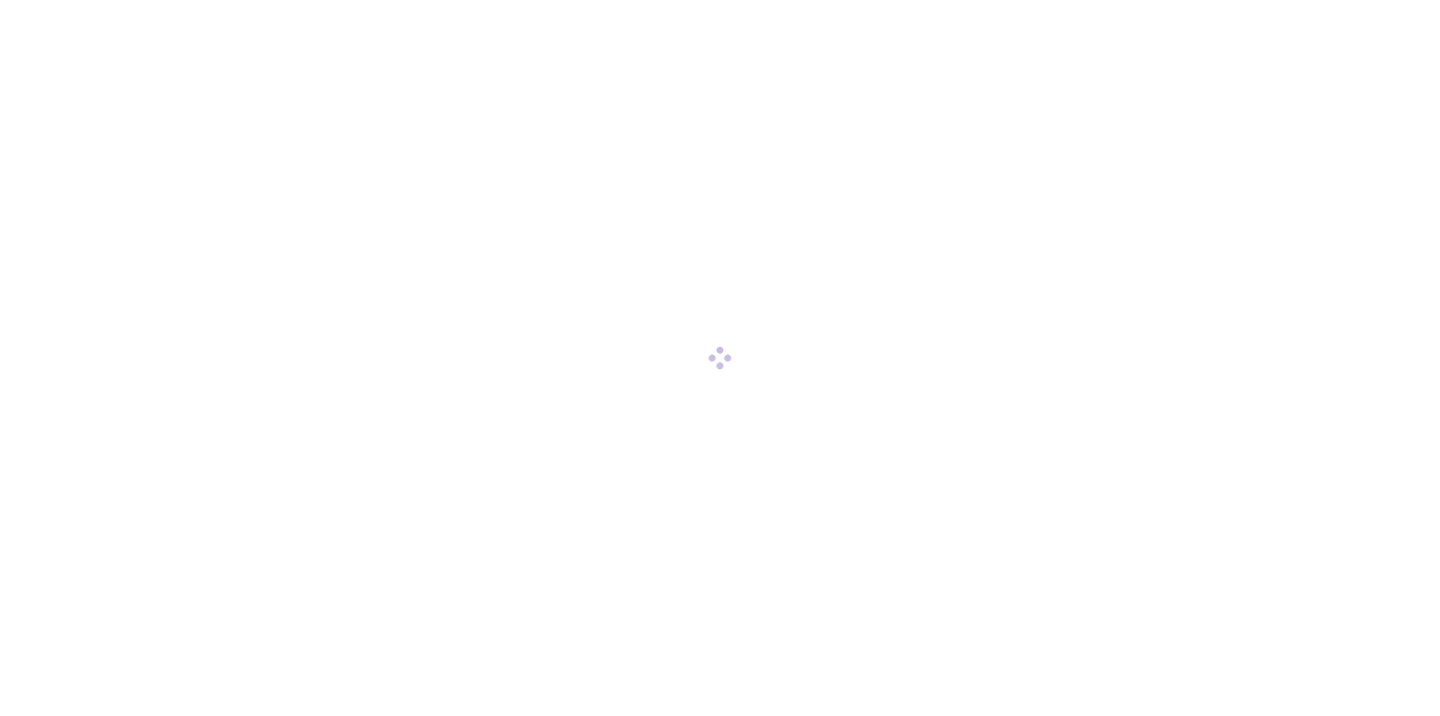 scroll, scrollTop: 0, scrollLeft: 0, axis: both 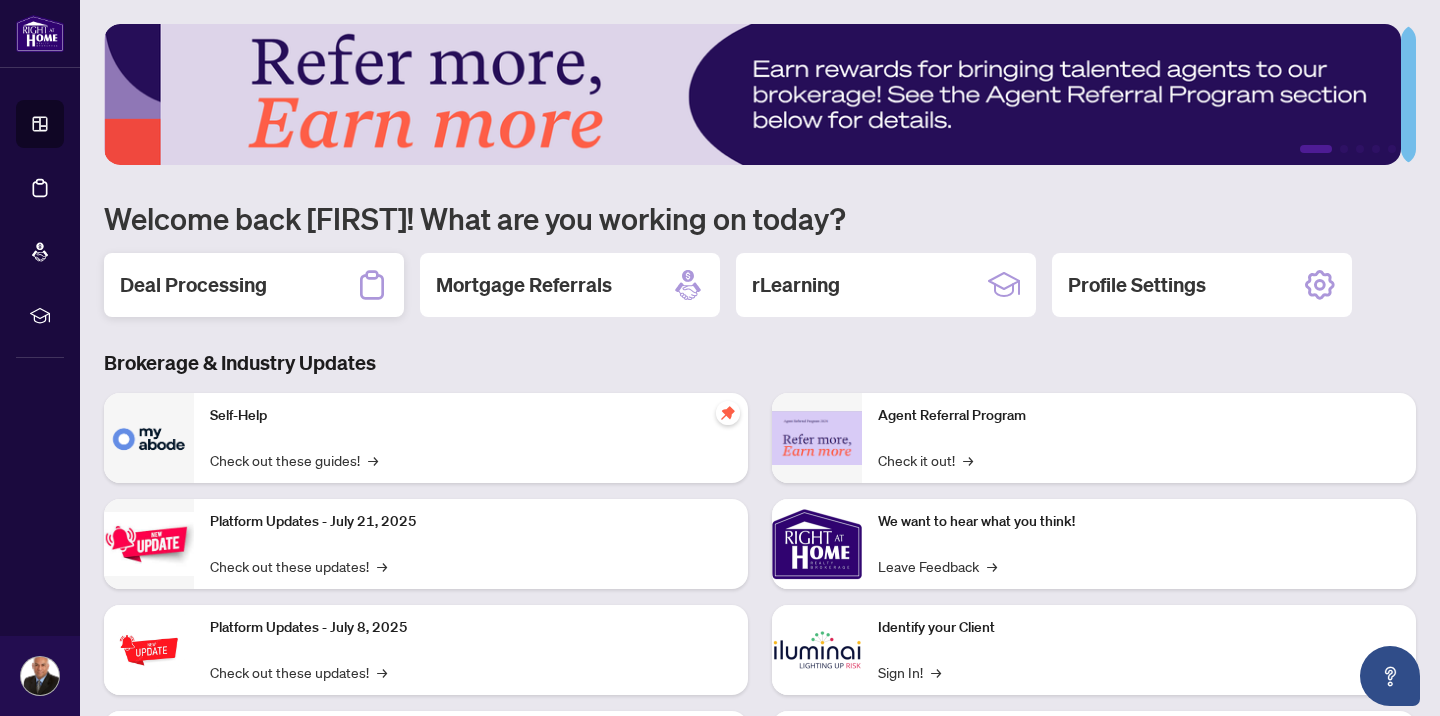 click on "Deal Processing" at bounding box center [193, 285] 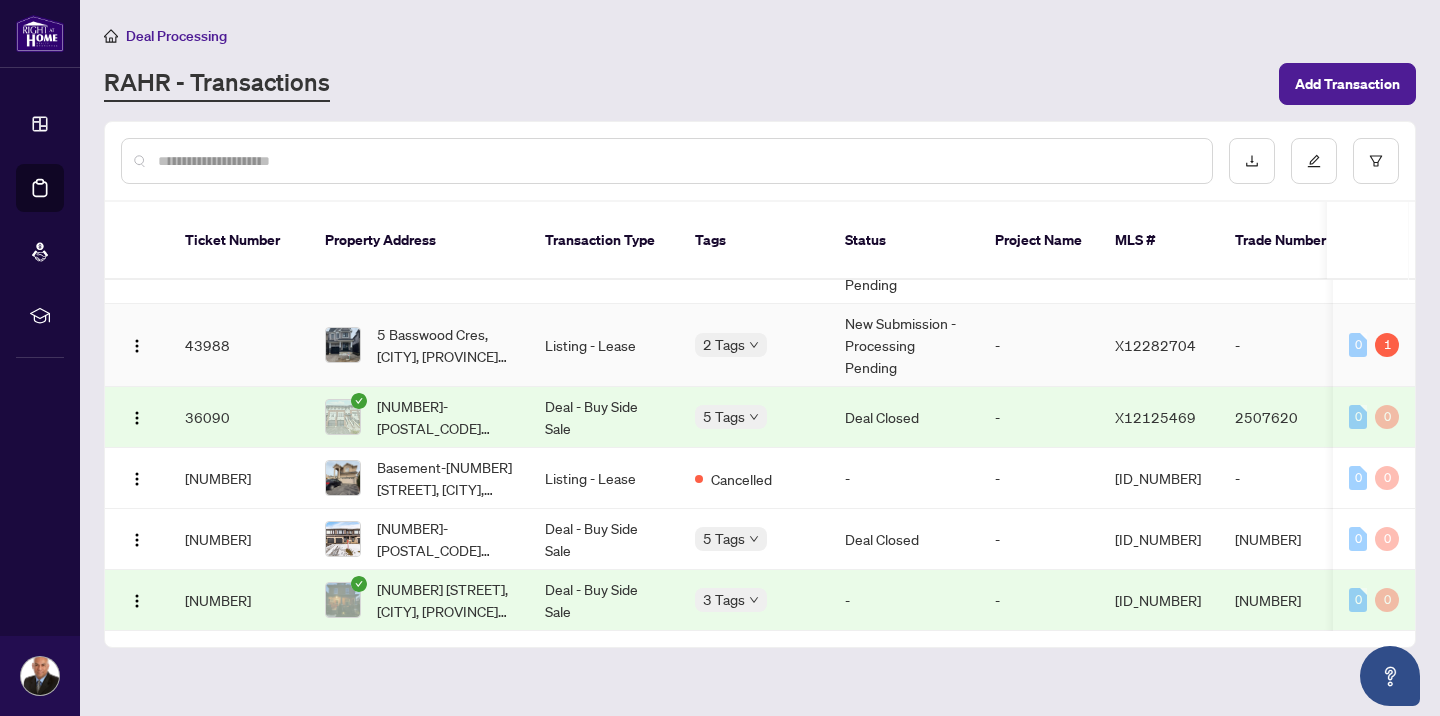 scroll, scrollTop: 0, scrollLeft: 0, axis: both 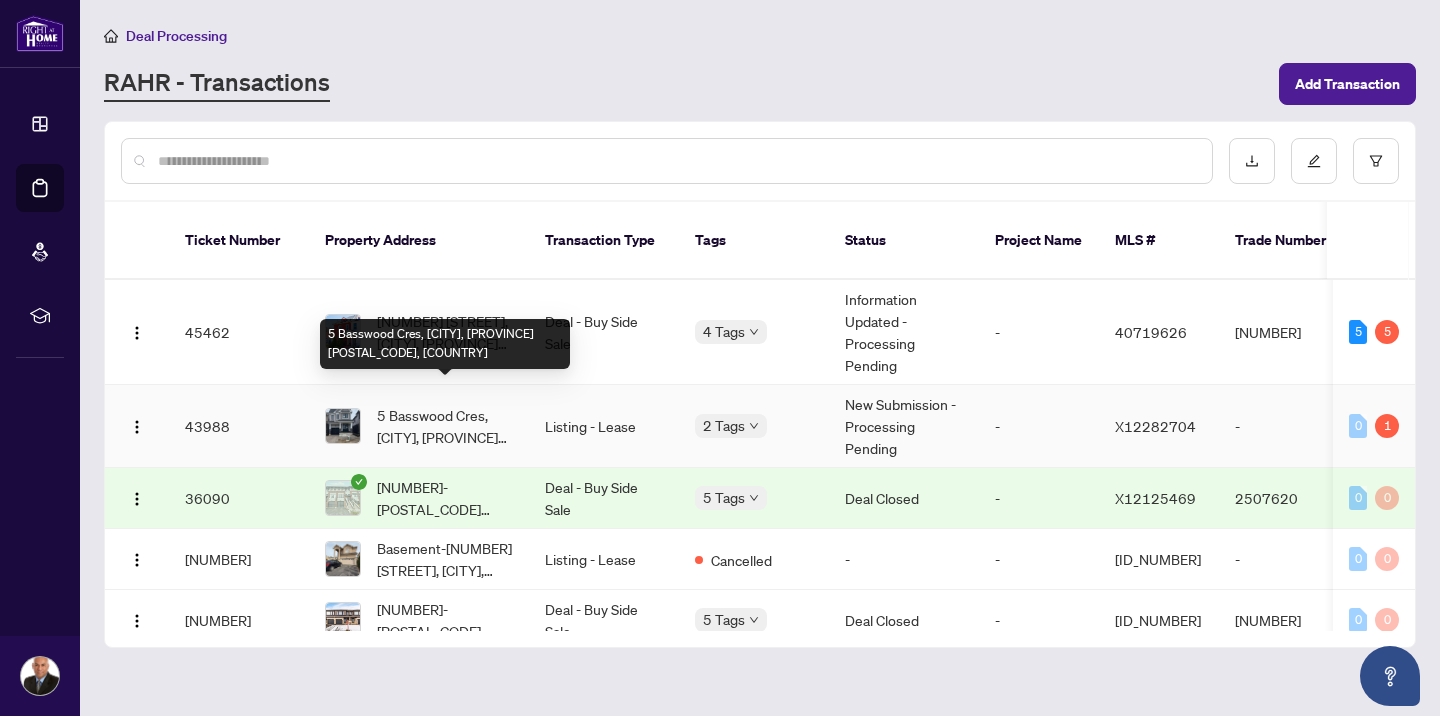 click on "5 Basswood Cres, [CITY], [PROVINCE] [POSTAL_CODE], [COUNTRY]" at bounding box center (445, 426) 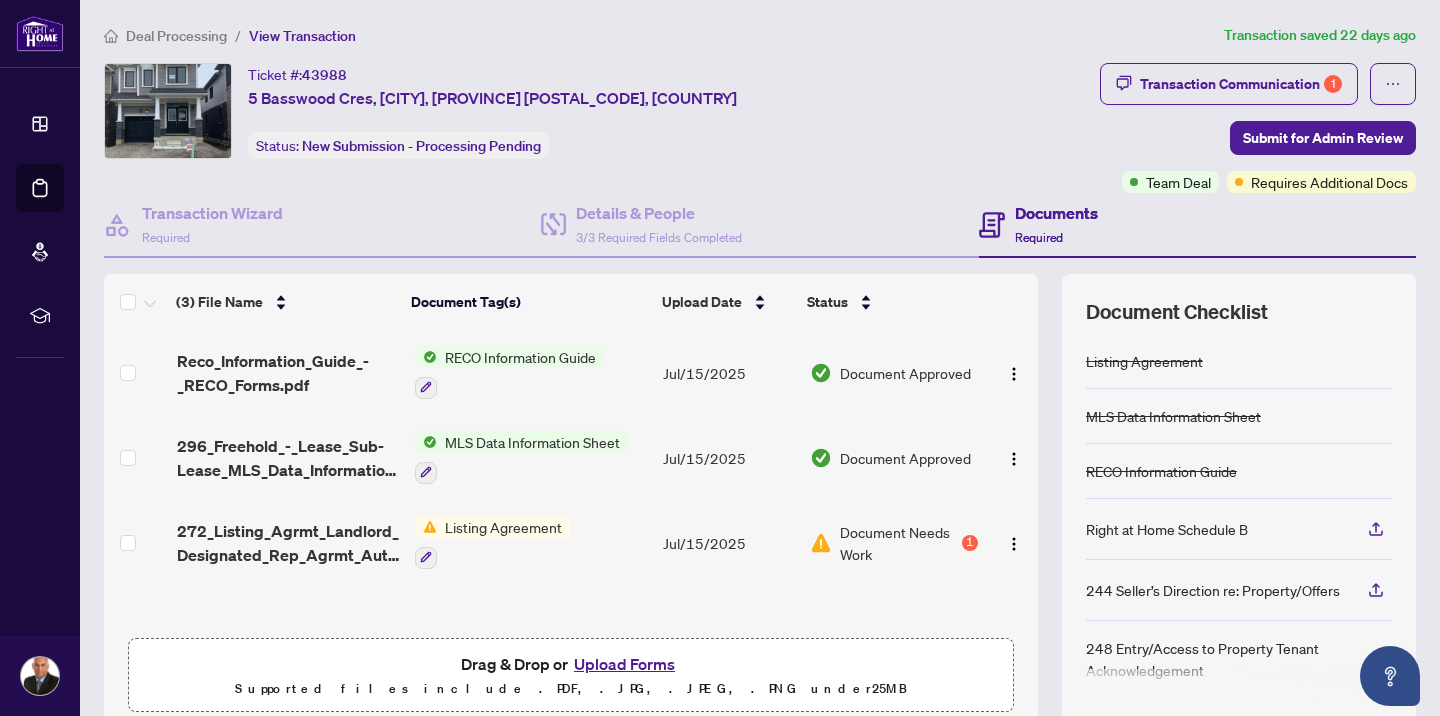 scroll, scrollTop: 21, scrollLeft: 0, axis: vertical 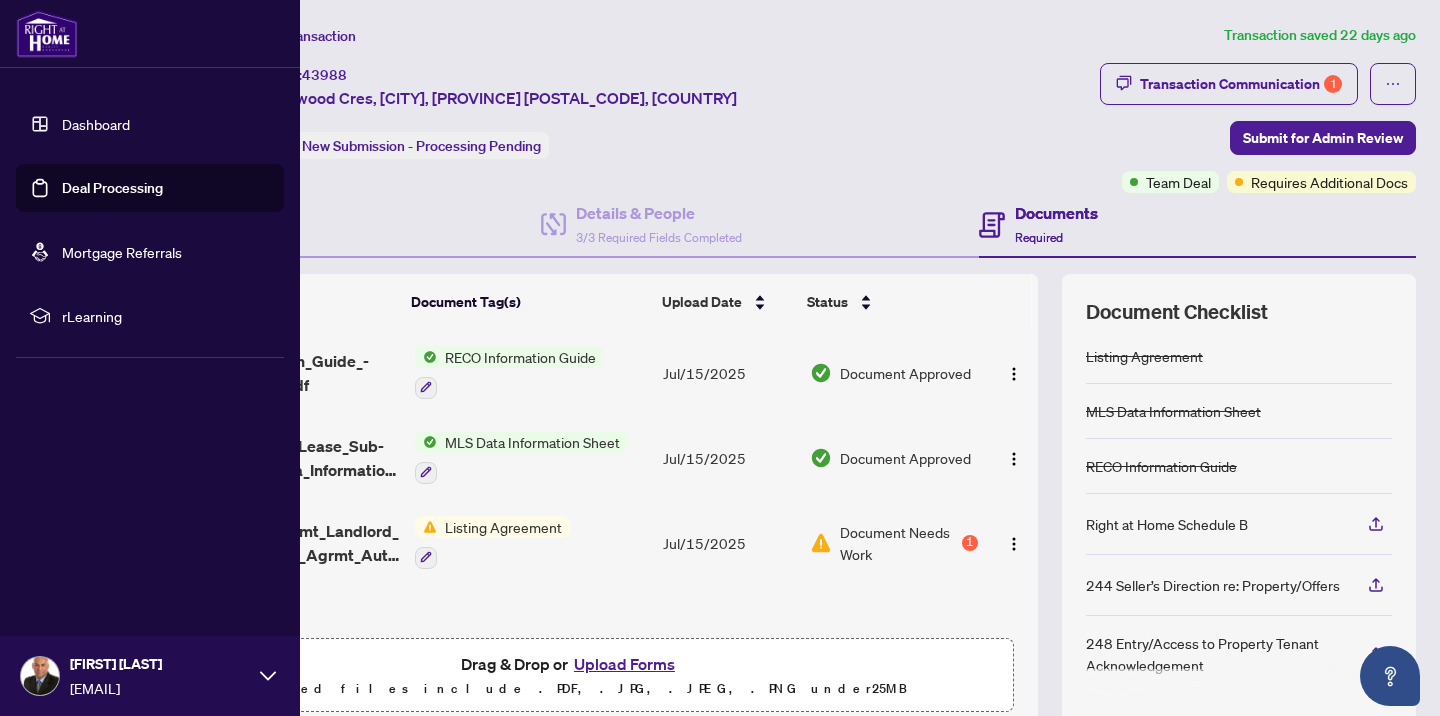 click on "Deal Processing" at bounding box center (112, 188) 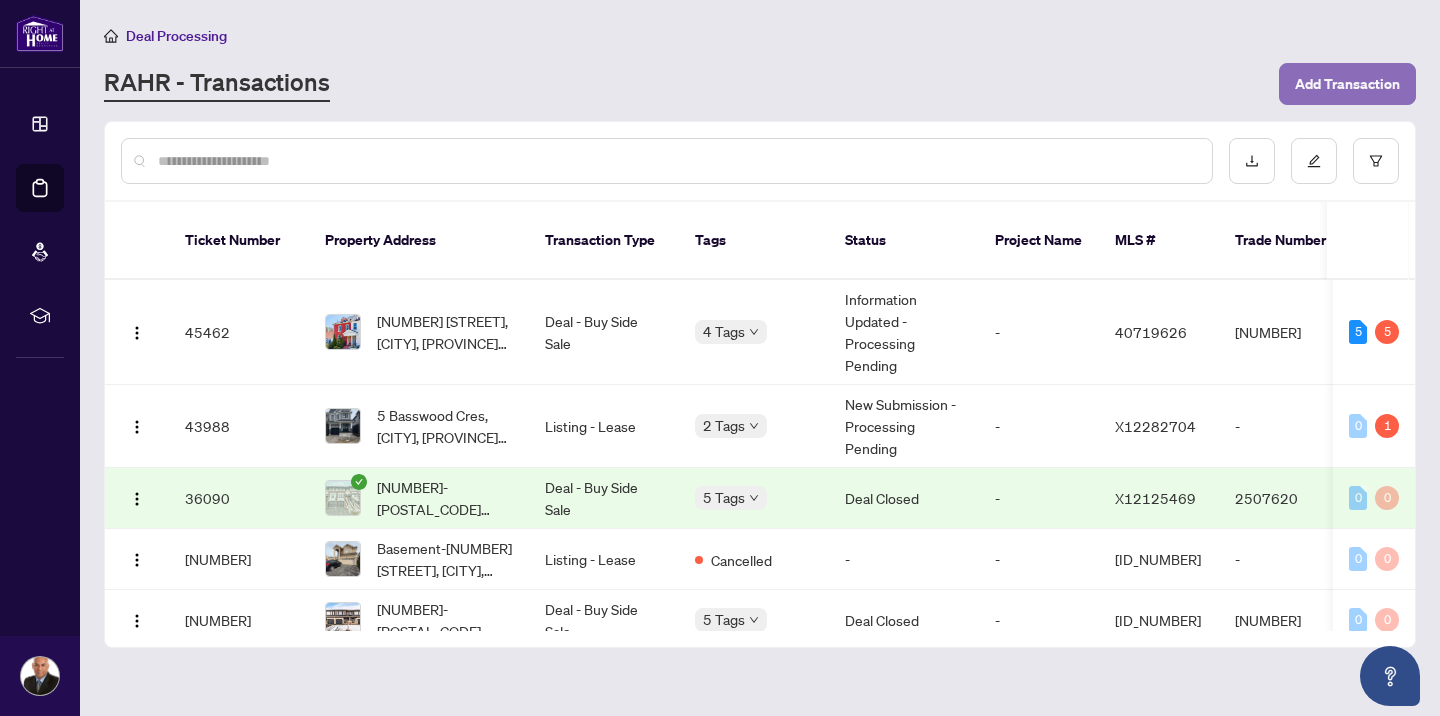 click on "Add Transaction" at bounding box center [1347, 84] 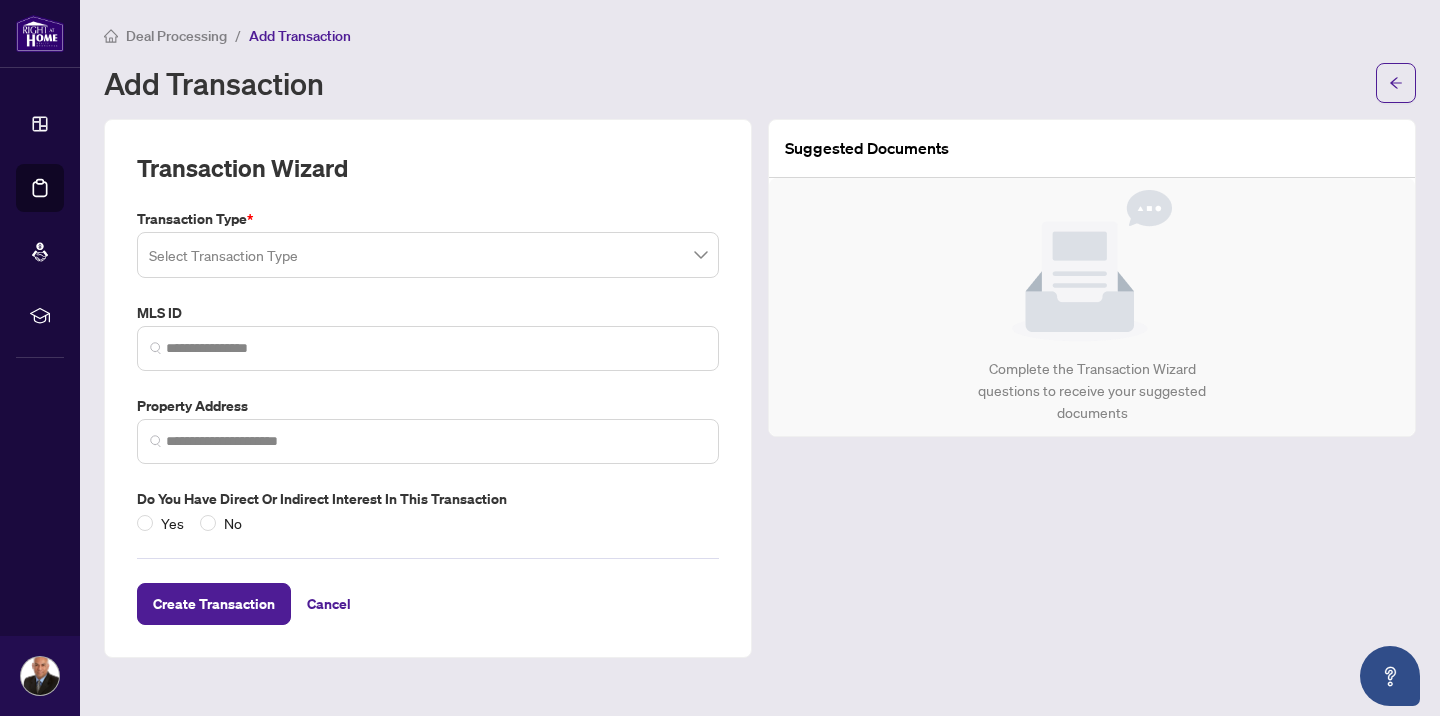 click at bounding box center [428, 255] 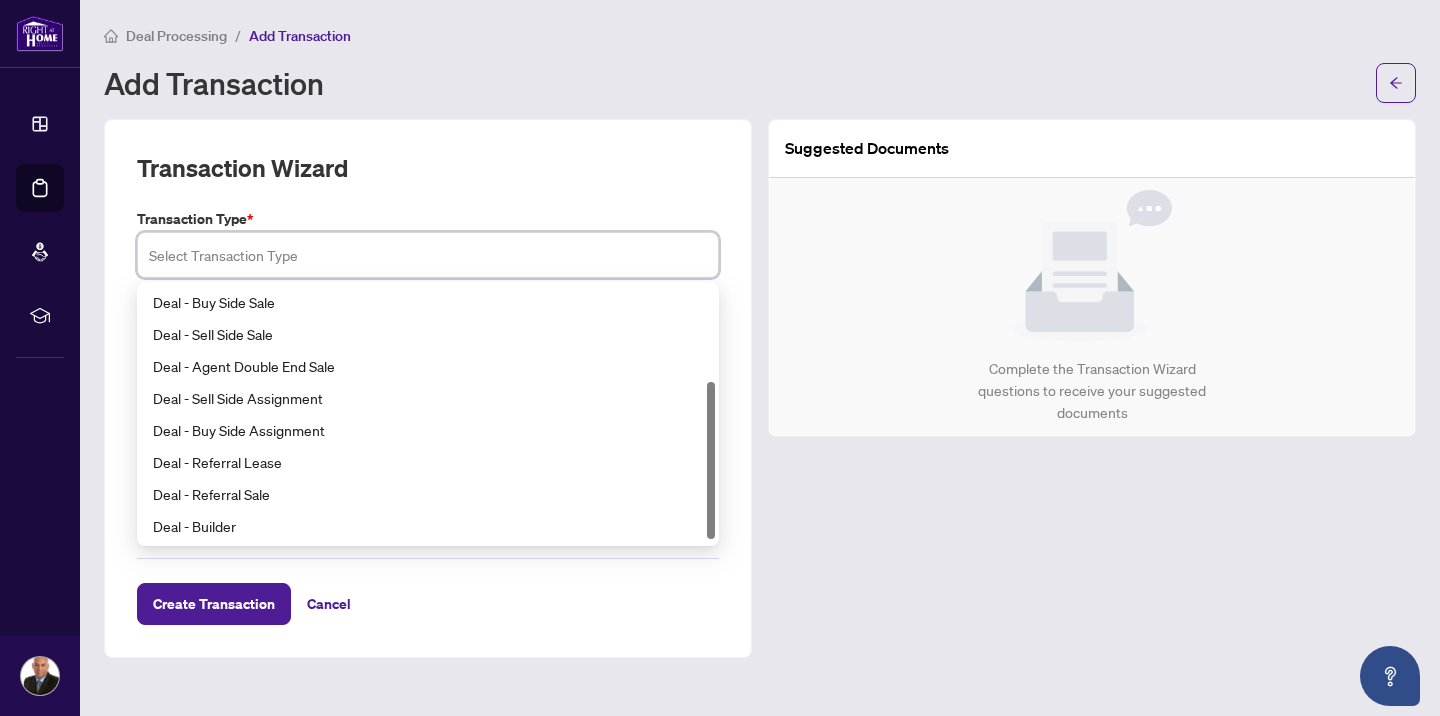 scroll, scrollTop: 0, scrollLeft: 0, axis: both 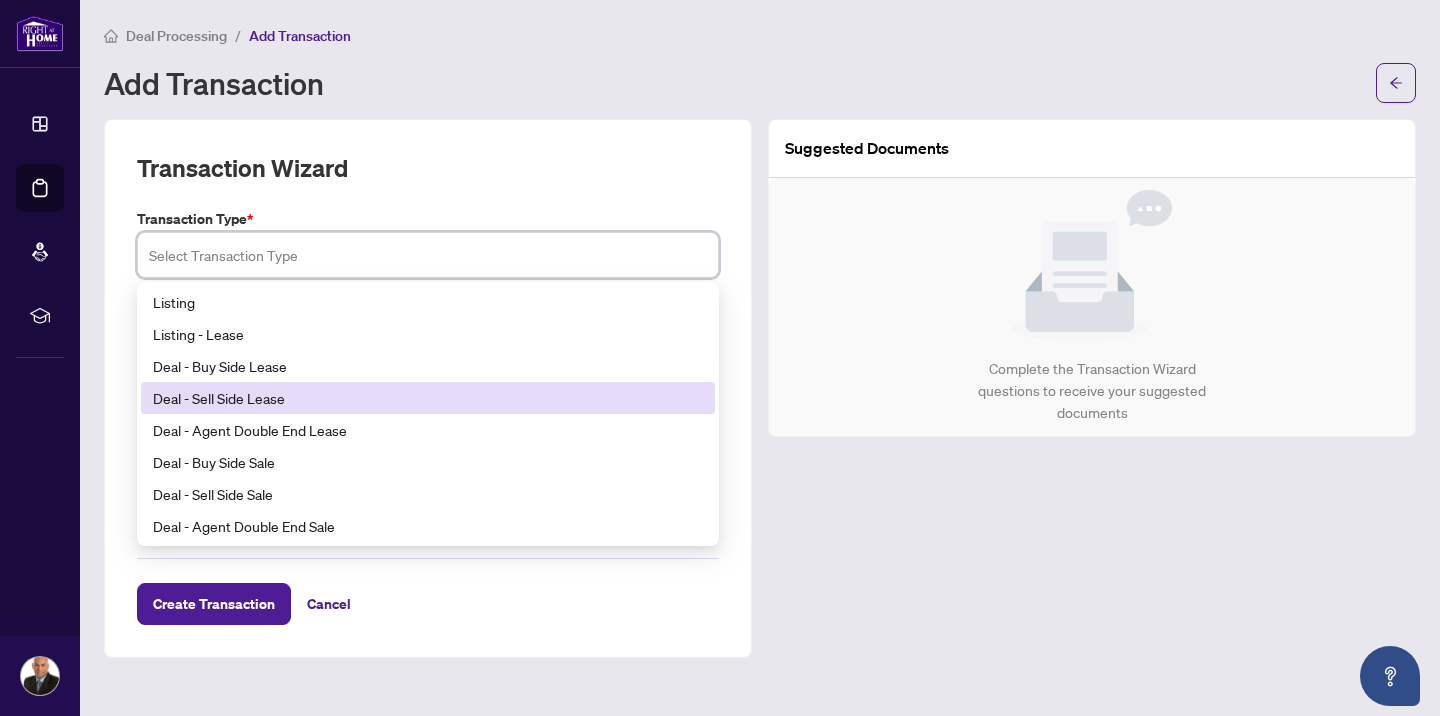 click on "Deal - Sell Side Lease" at bounding box center [428, 398] 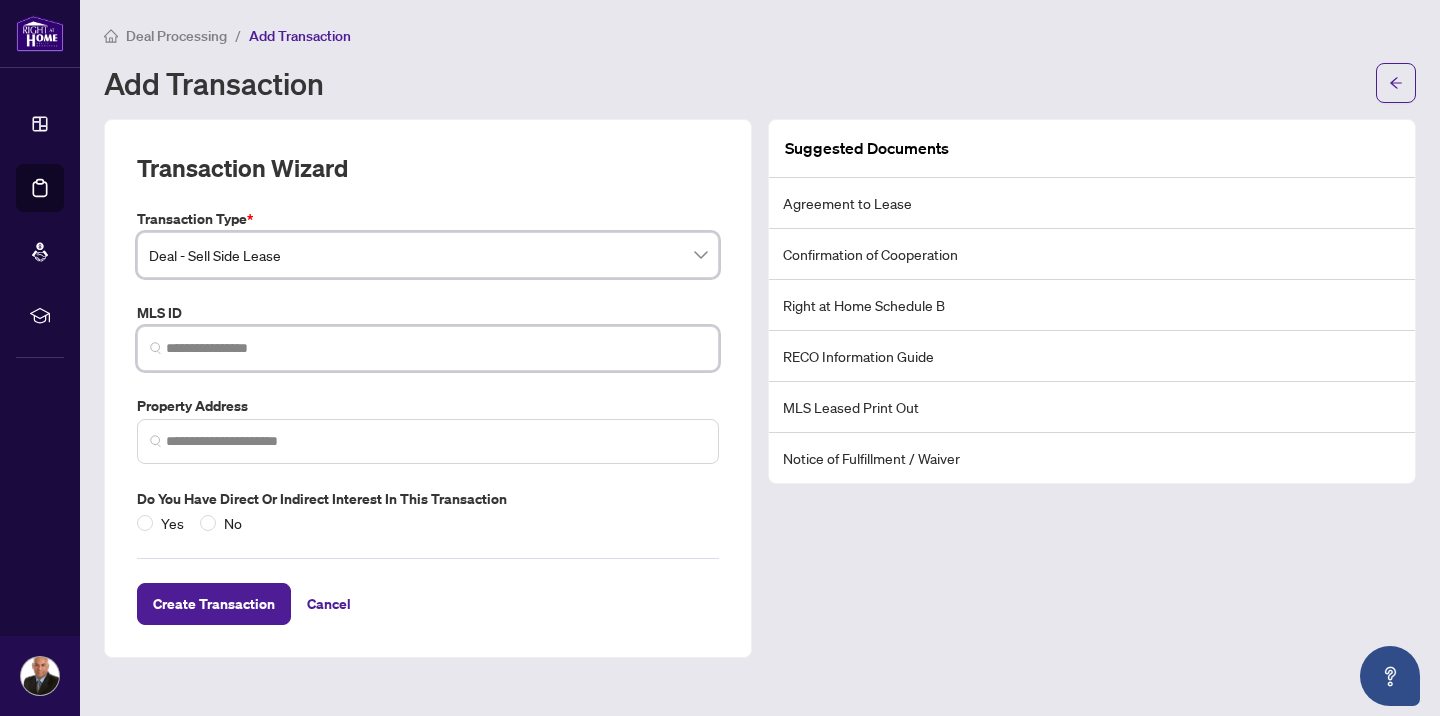 click at bounding box center (436, 348) 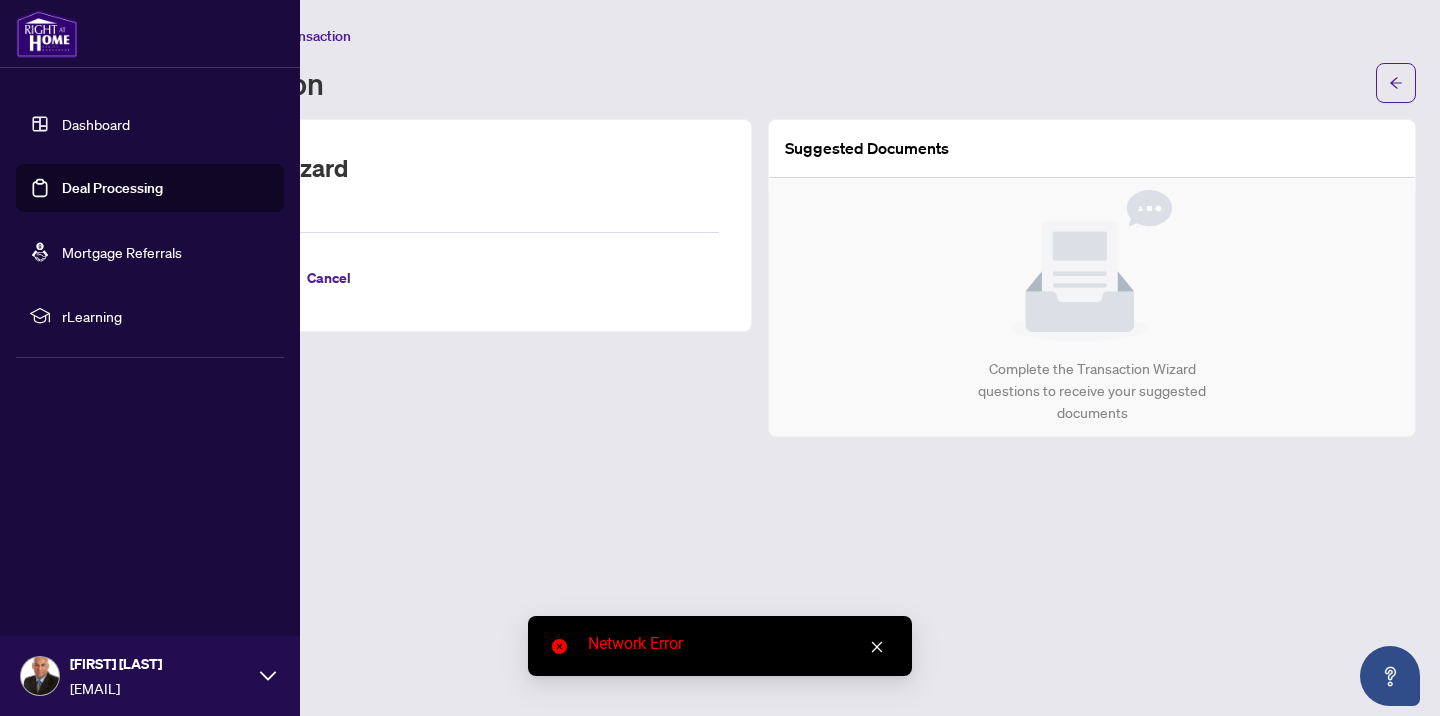 click on "Deal Processing" at bounding box center [112, 188] 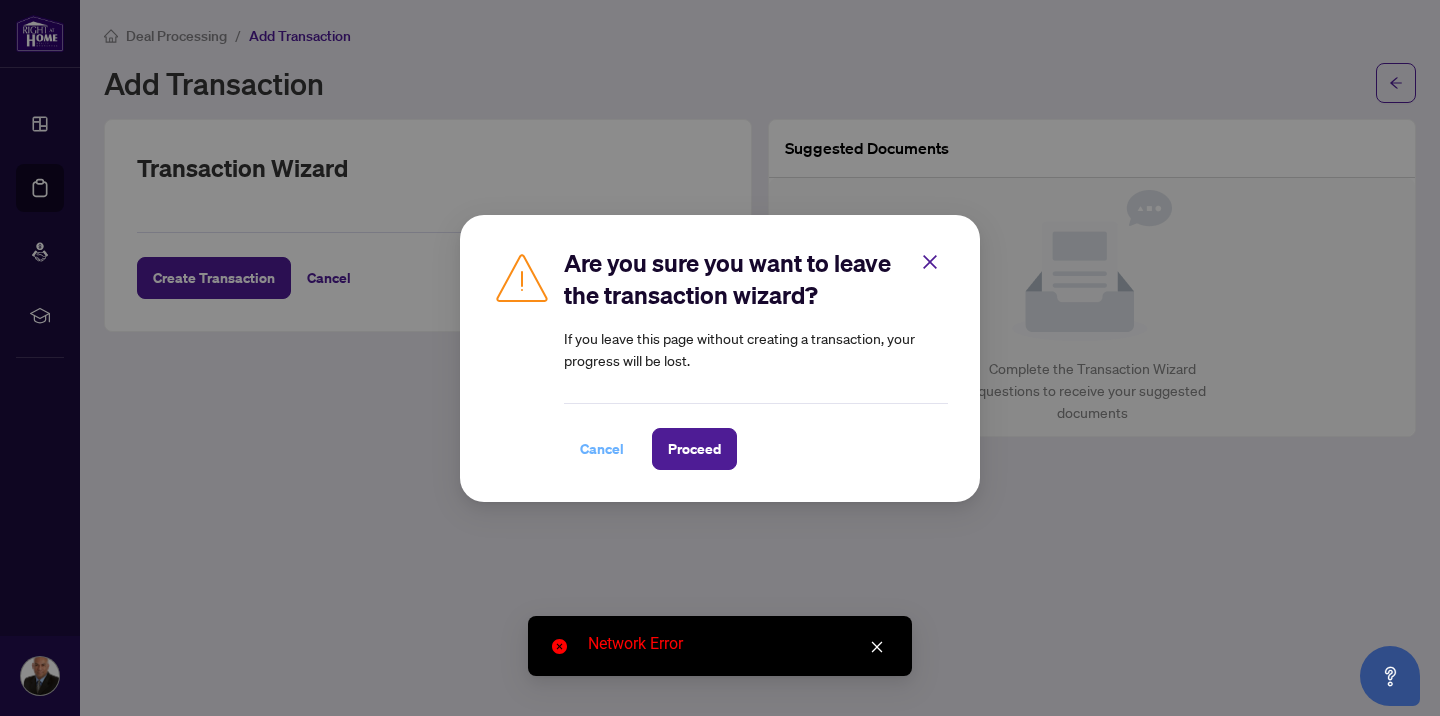 click on "Cancel" at bounding box center (602, 449) 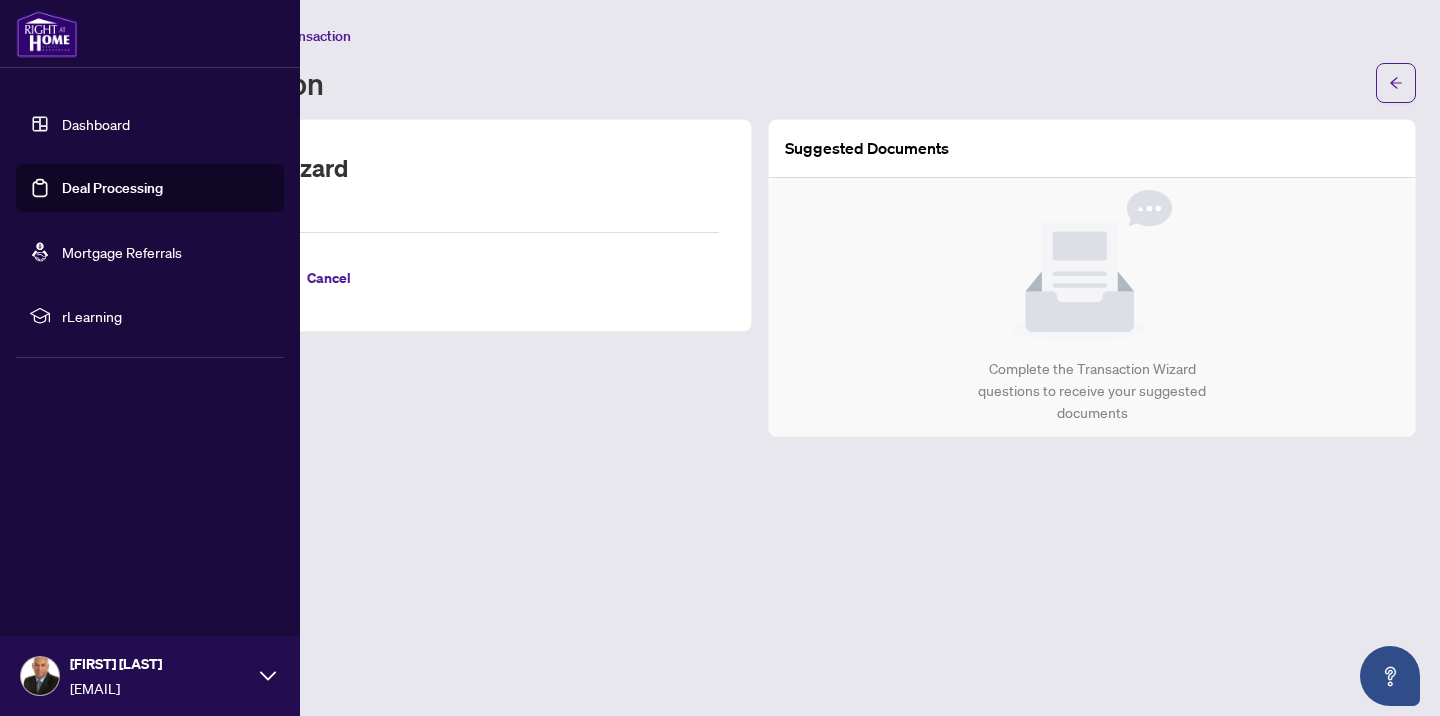 click on "Deal Processing" at bounding box center [112, 188] 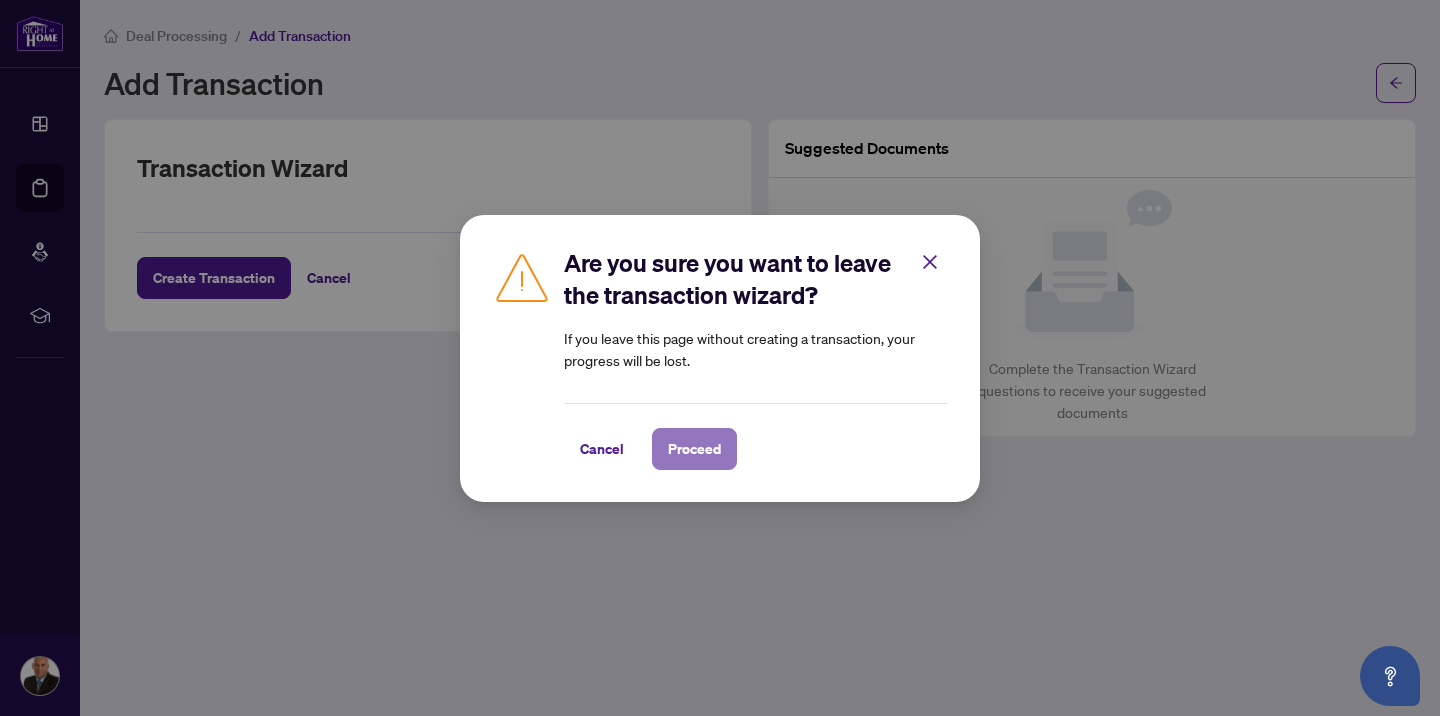 click on "Proceed" at bounding box center (694, 449) 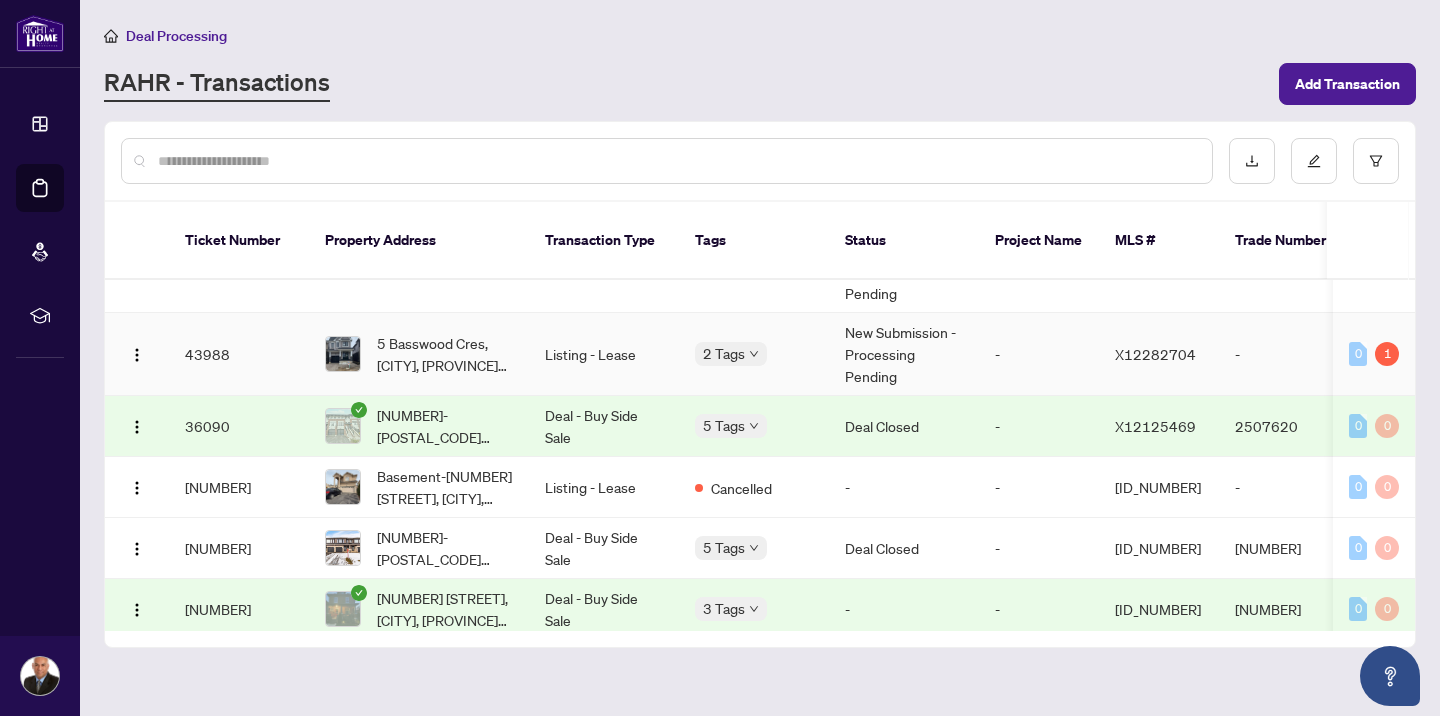 scroll, scrollTop: 87, scrollLeft: 0, axis: vertical 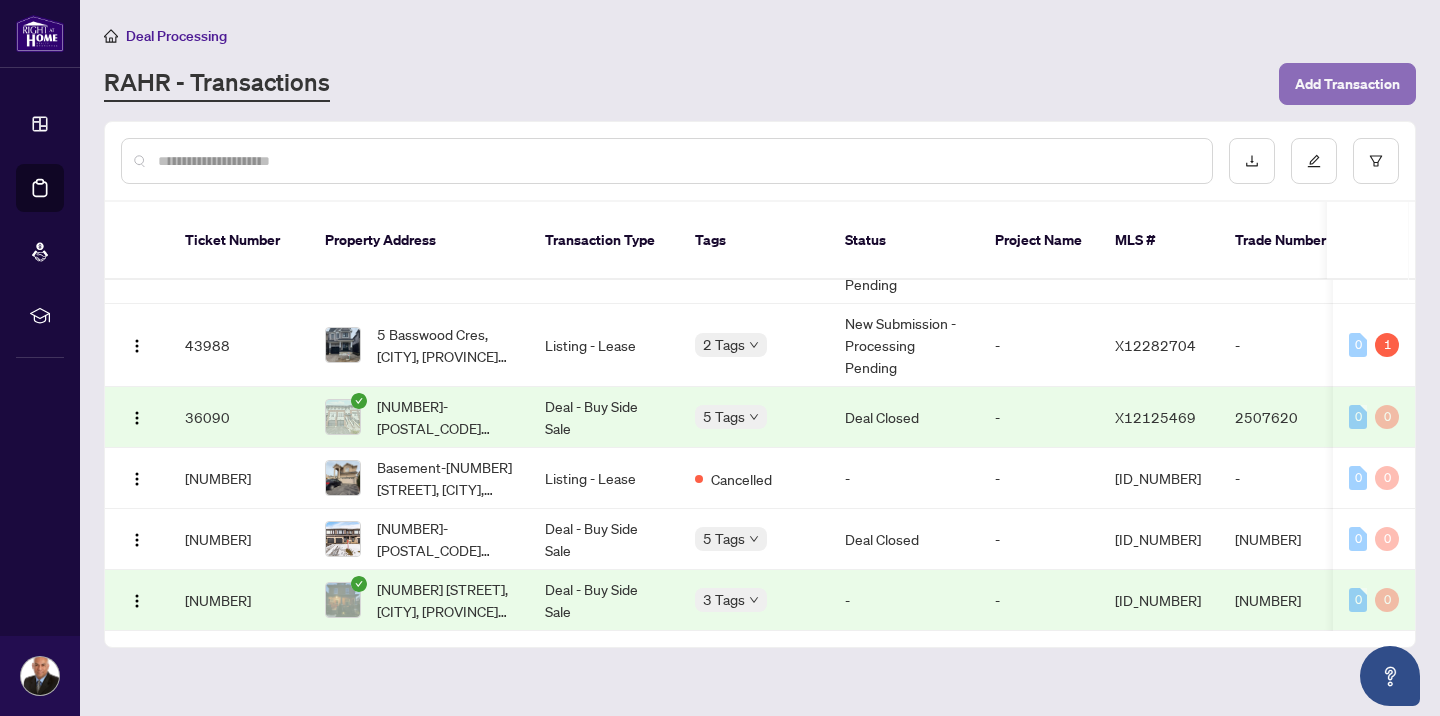 click on "Add Transaction" at bounding box center (1347, 84) 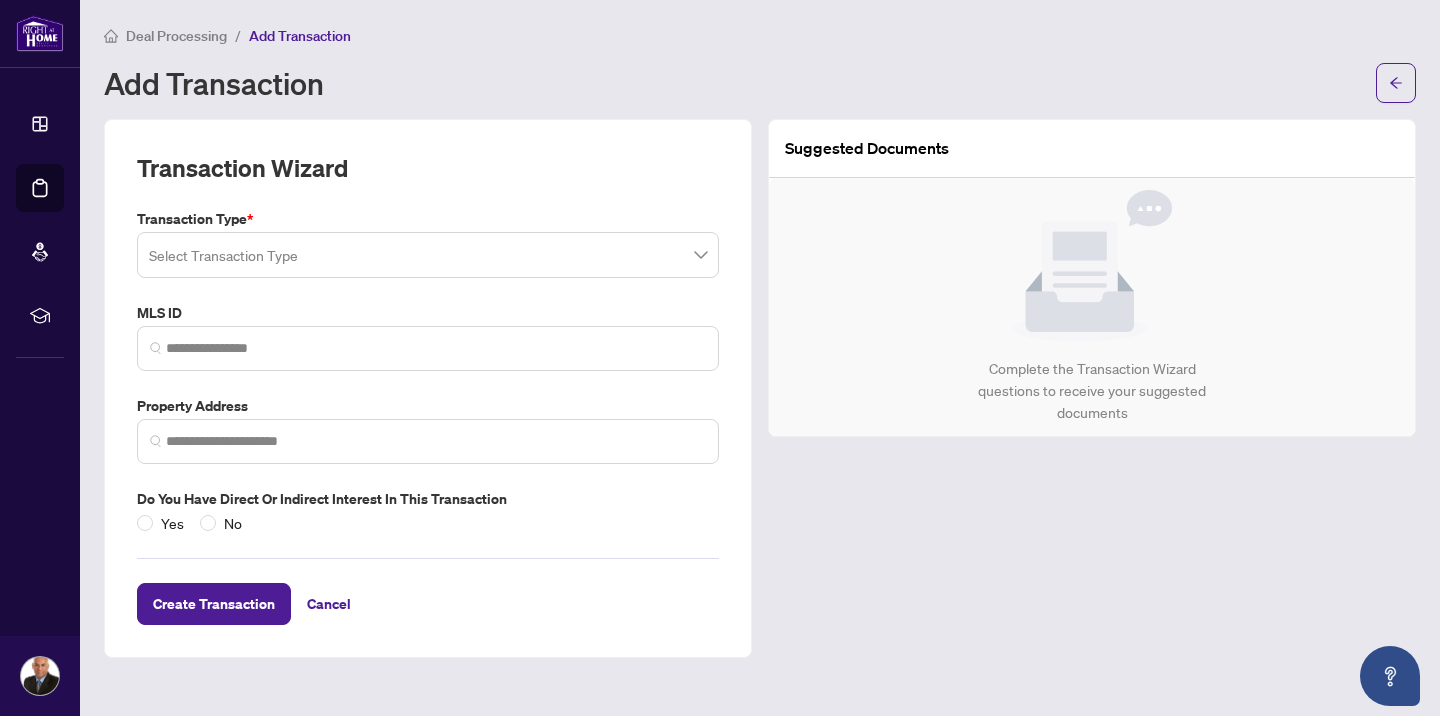 click at bounding box center [428, 255] 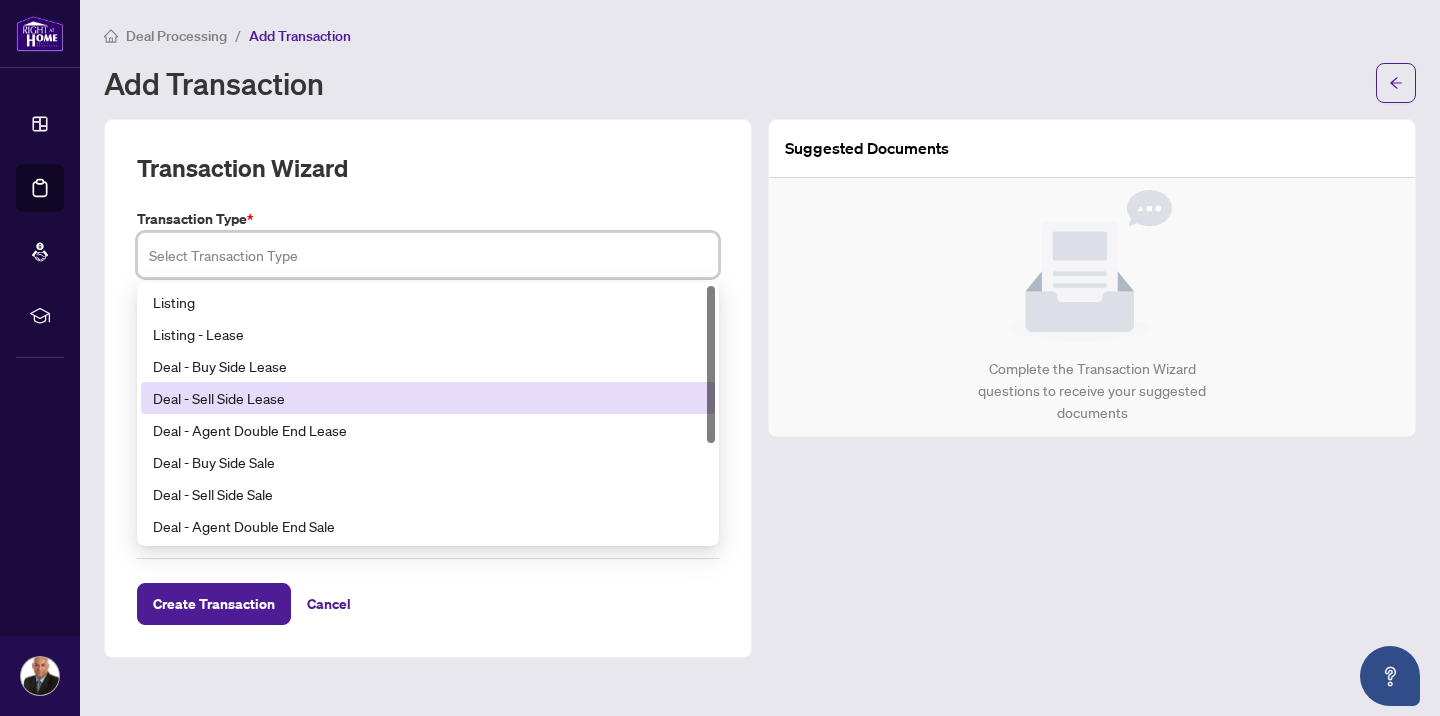 click on "Deal - Sell Side Lease" at bounding box center (428, 398) 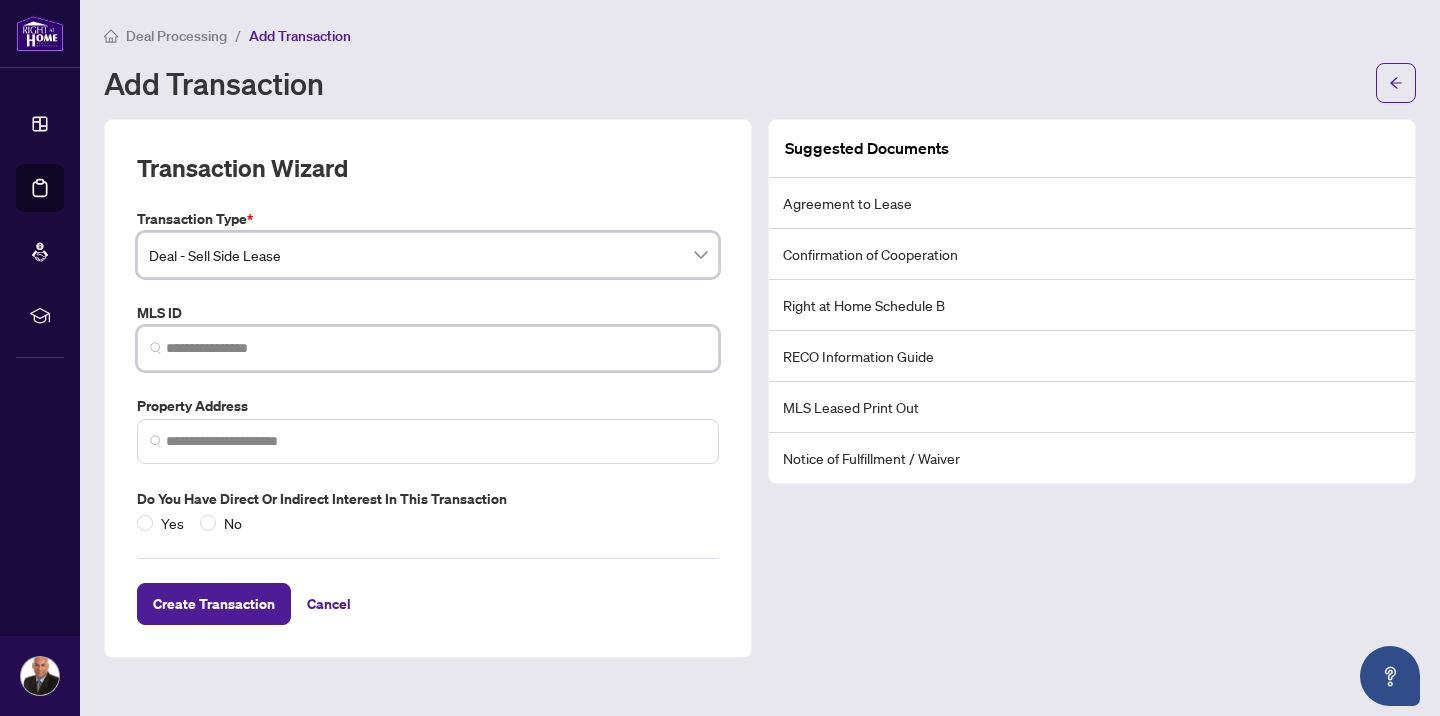 click at bounding box center (436, 348) 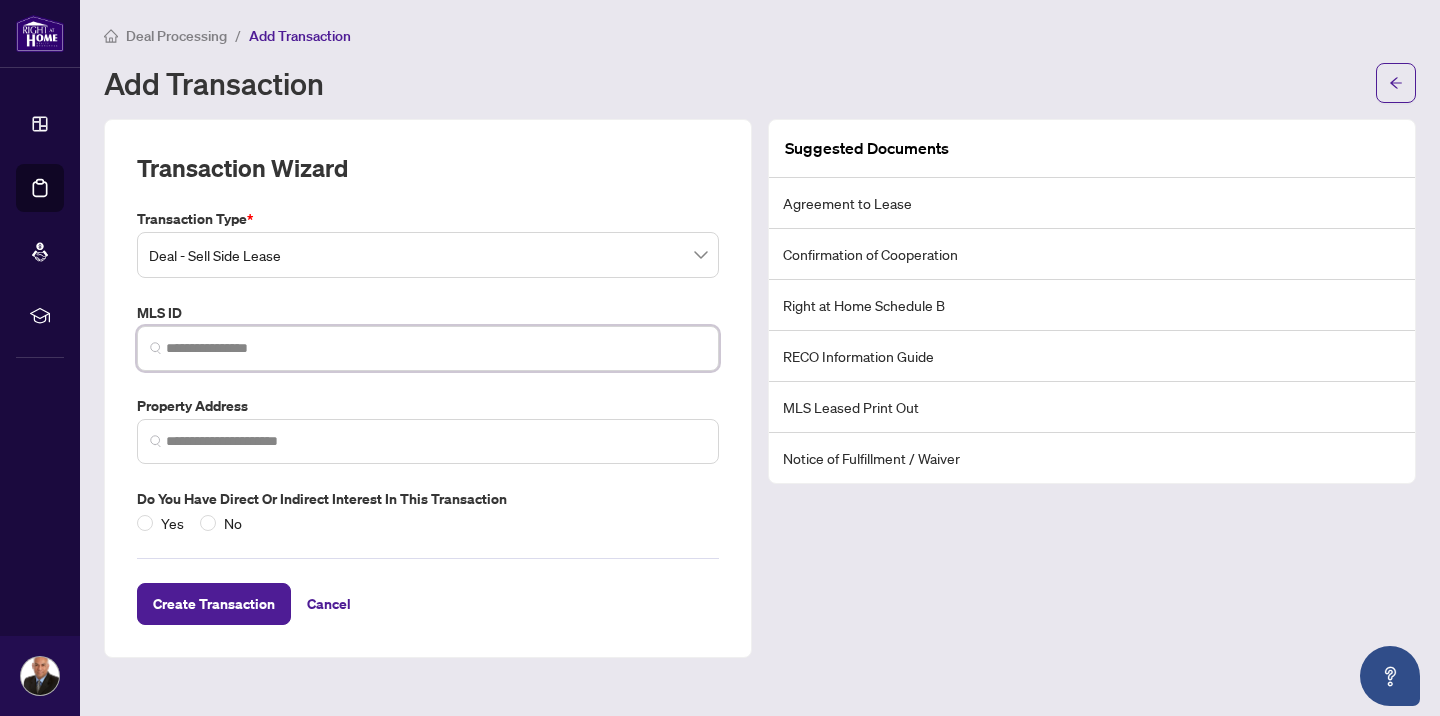 paste on "*********" 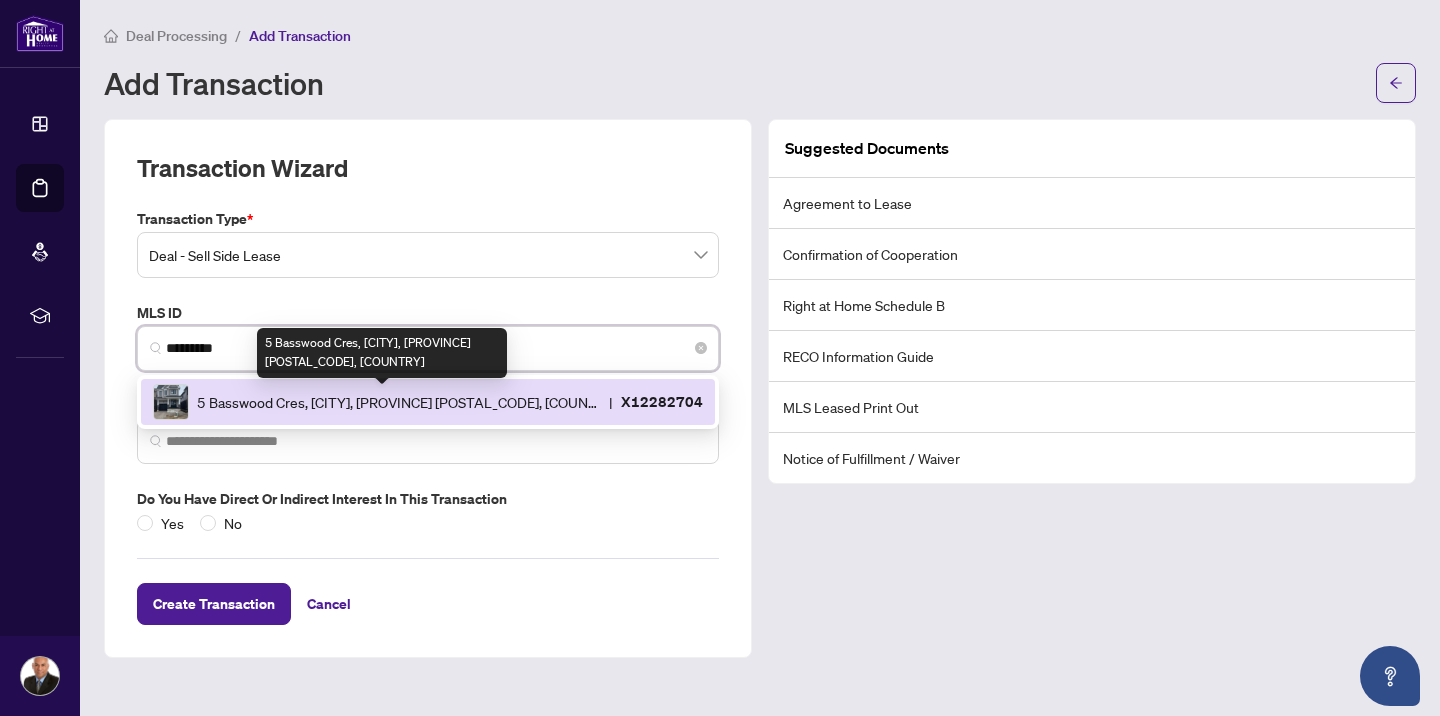 click on "5 Basswood Cres, [CITY], [PROVINCE] [POSTAL_CODE], [COUNTRY]" at bounding box center (399, 402) 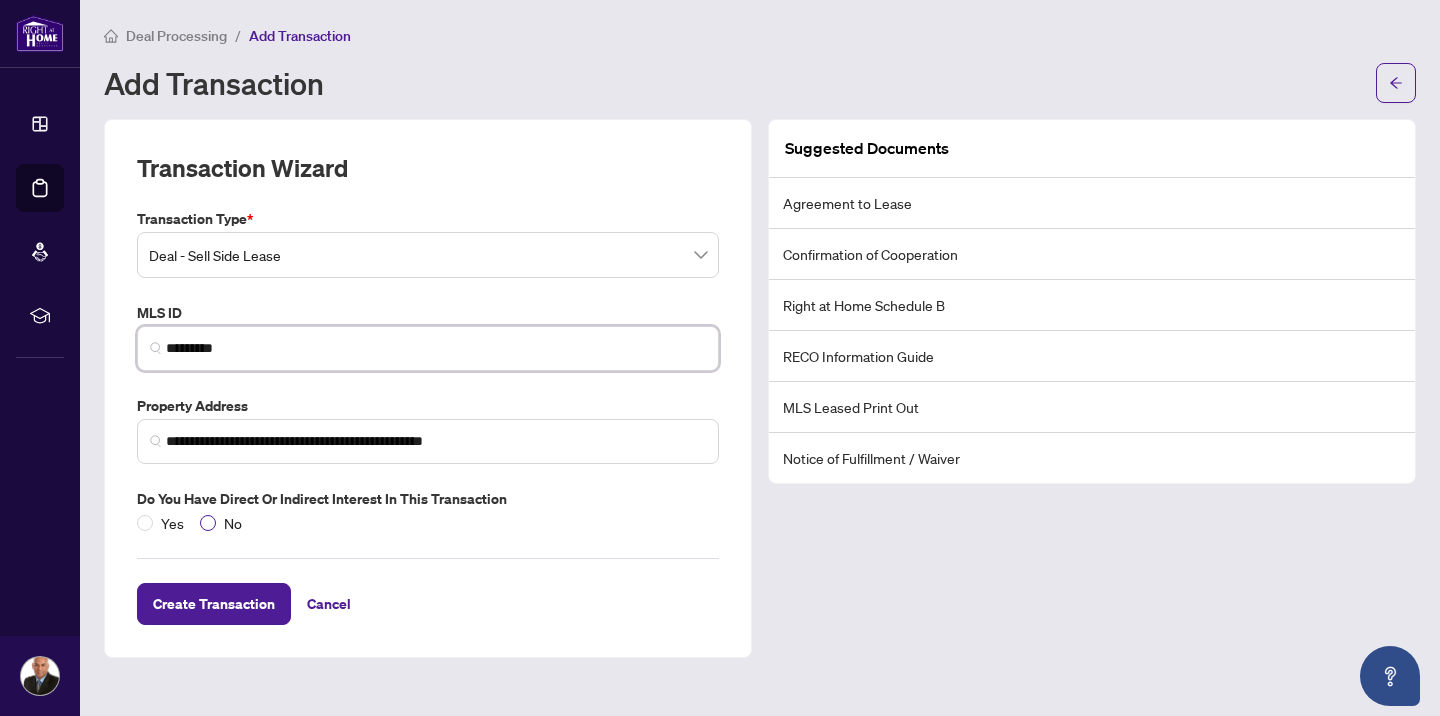 type on "*********" 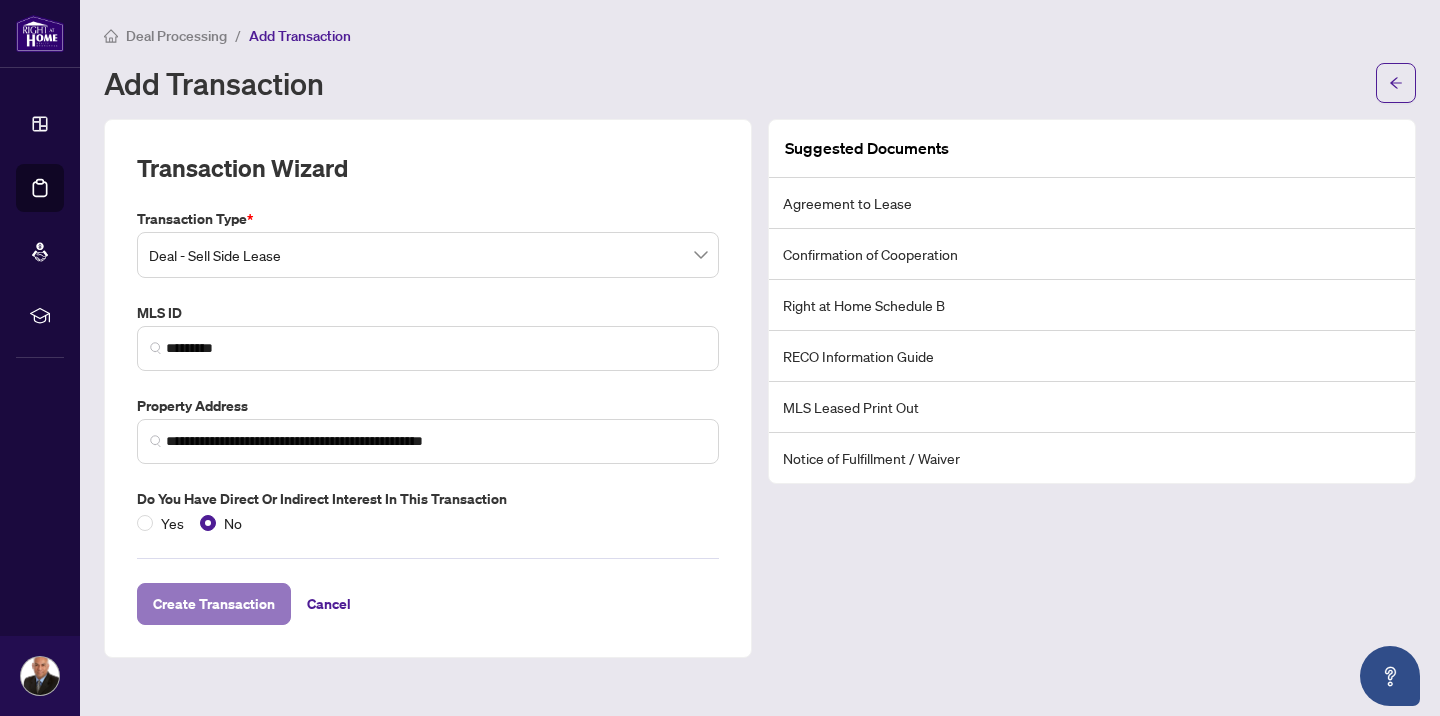click on "Create Transaction" at bounding box center [214, 604] 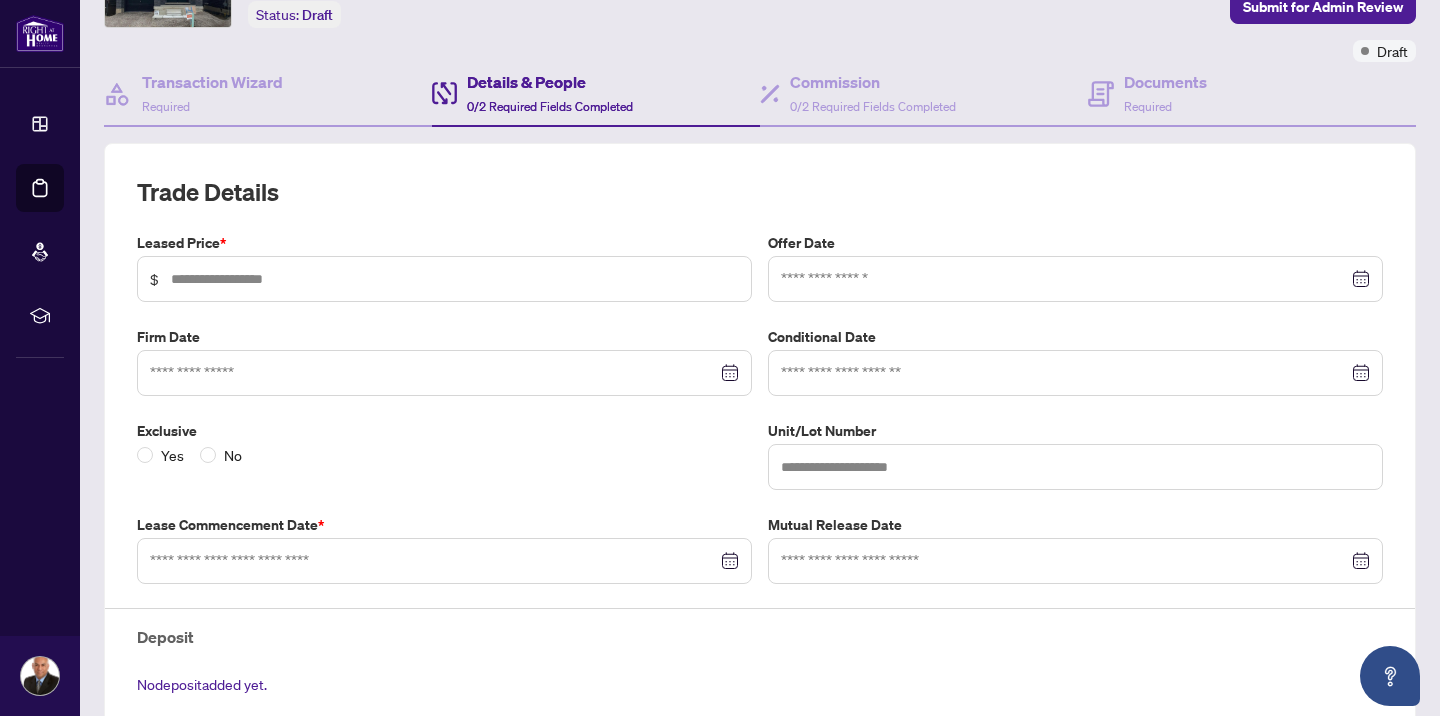 scroll, scrollTop: 139, scrollLeft: 0, axis: vertical 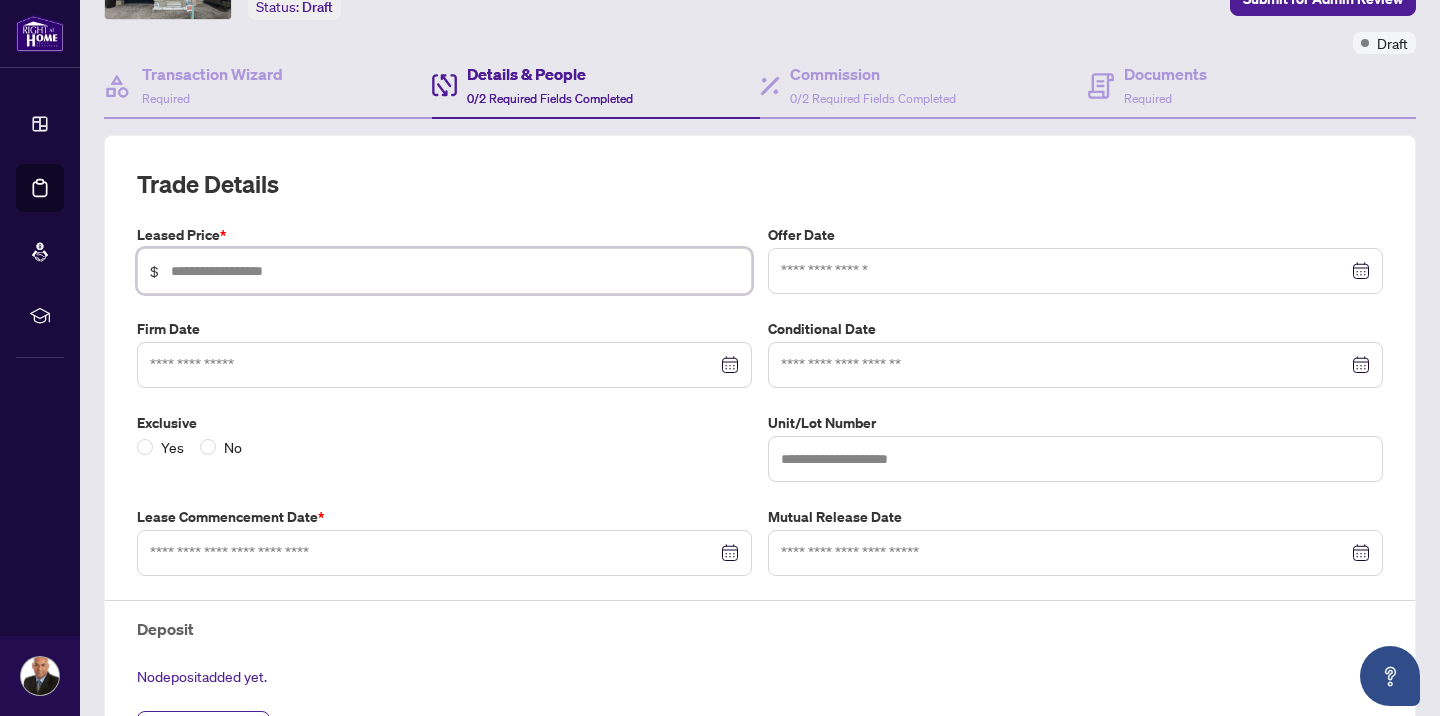 click at bounding box center [455, 271] 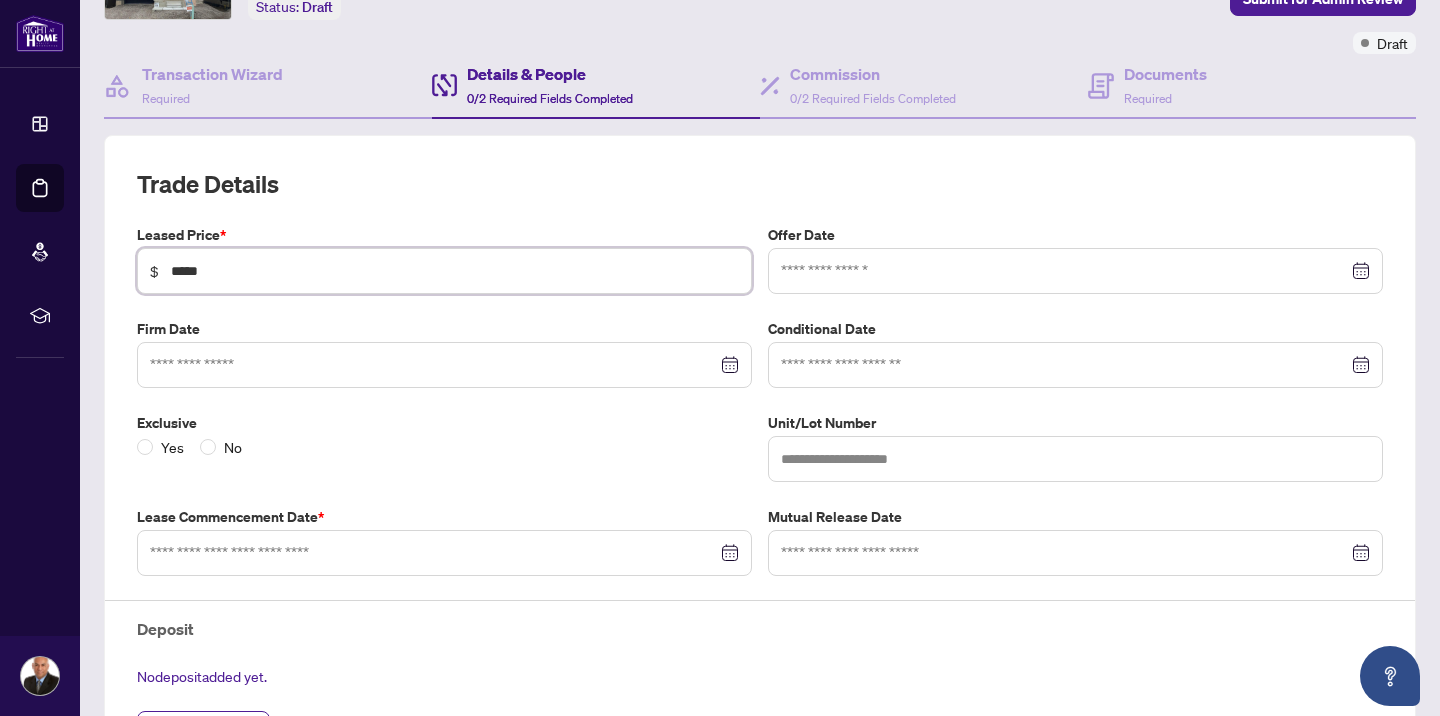 type on "*****" 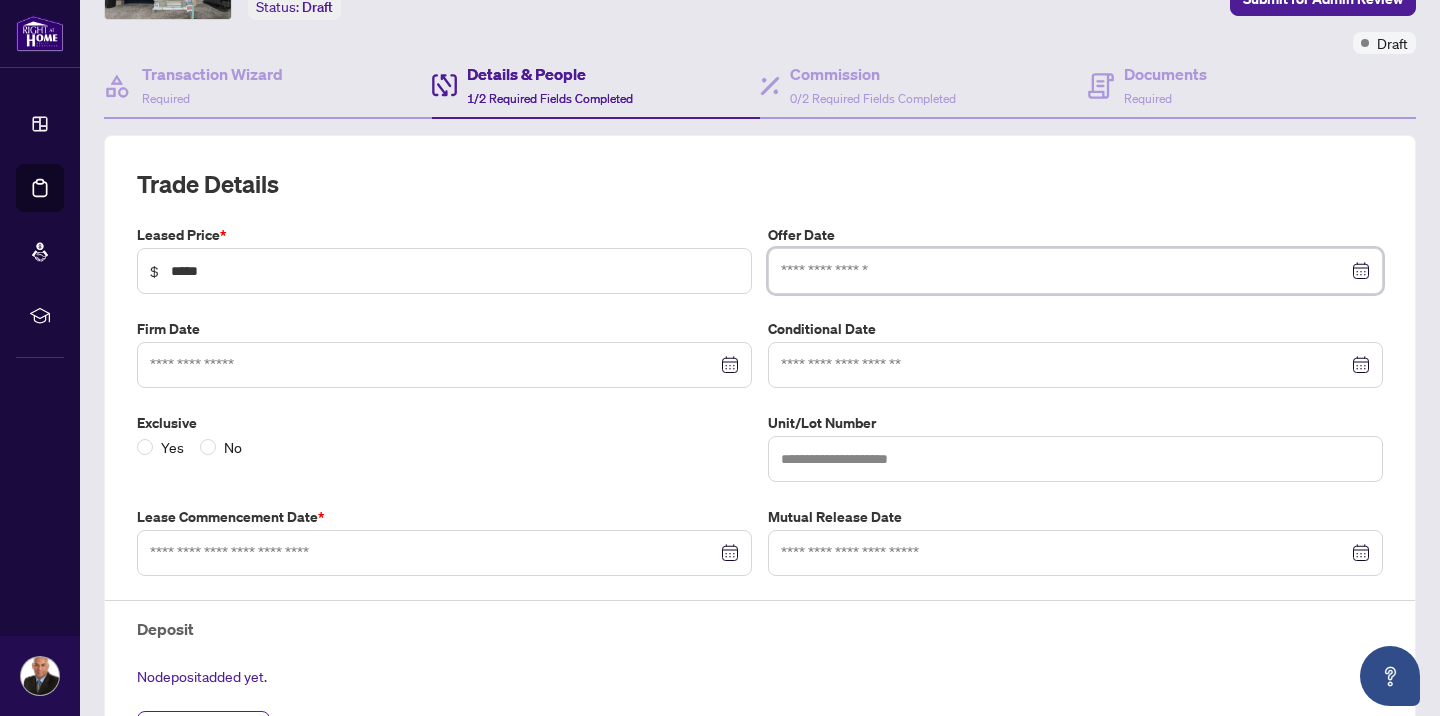 click at bounding box center [1075, 271] 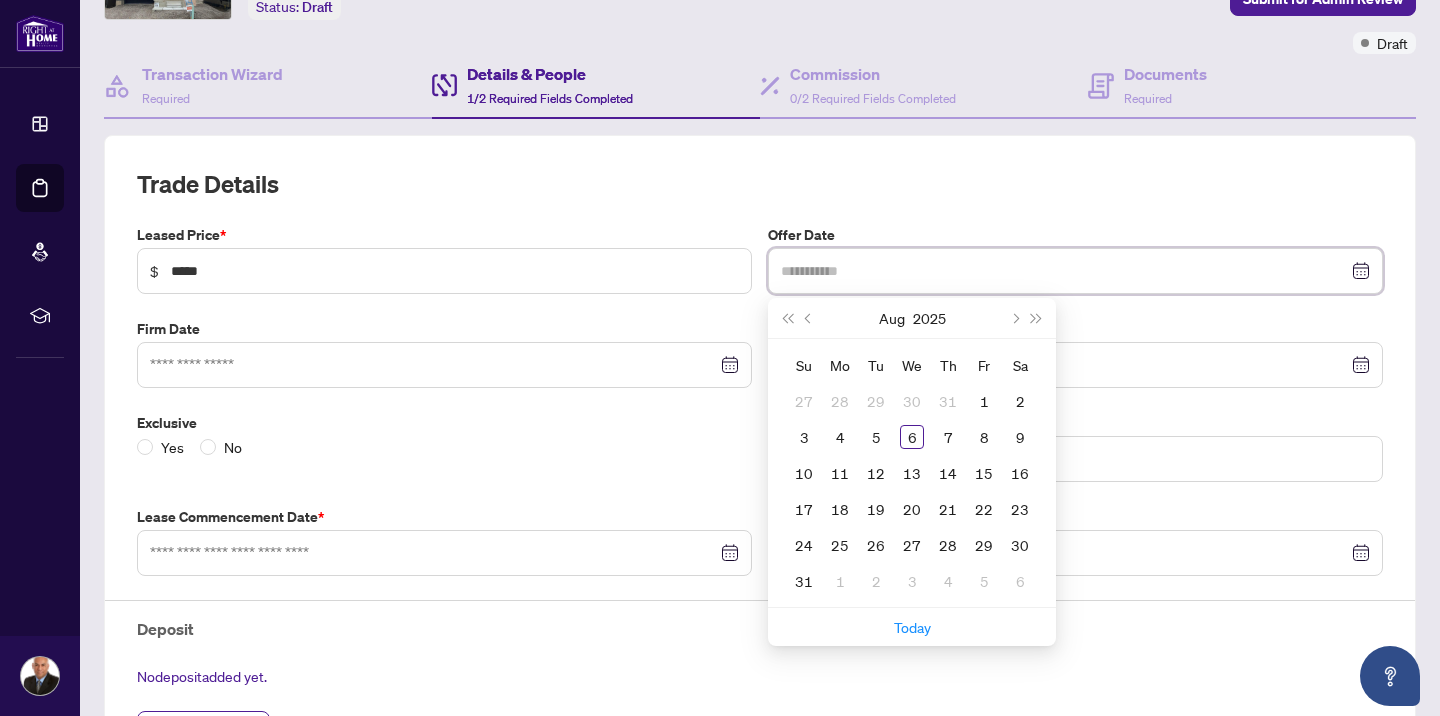 type on "**********" 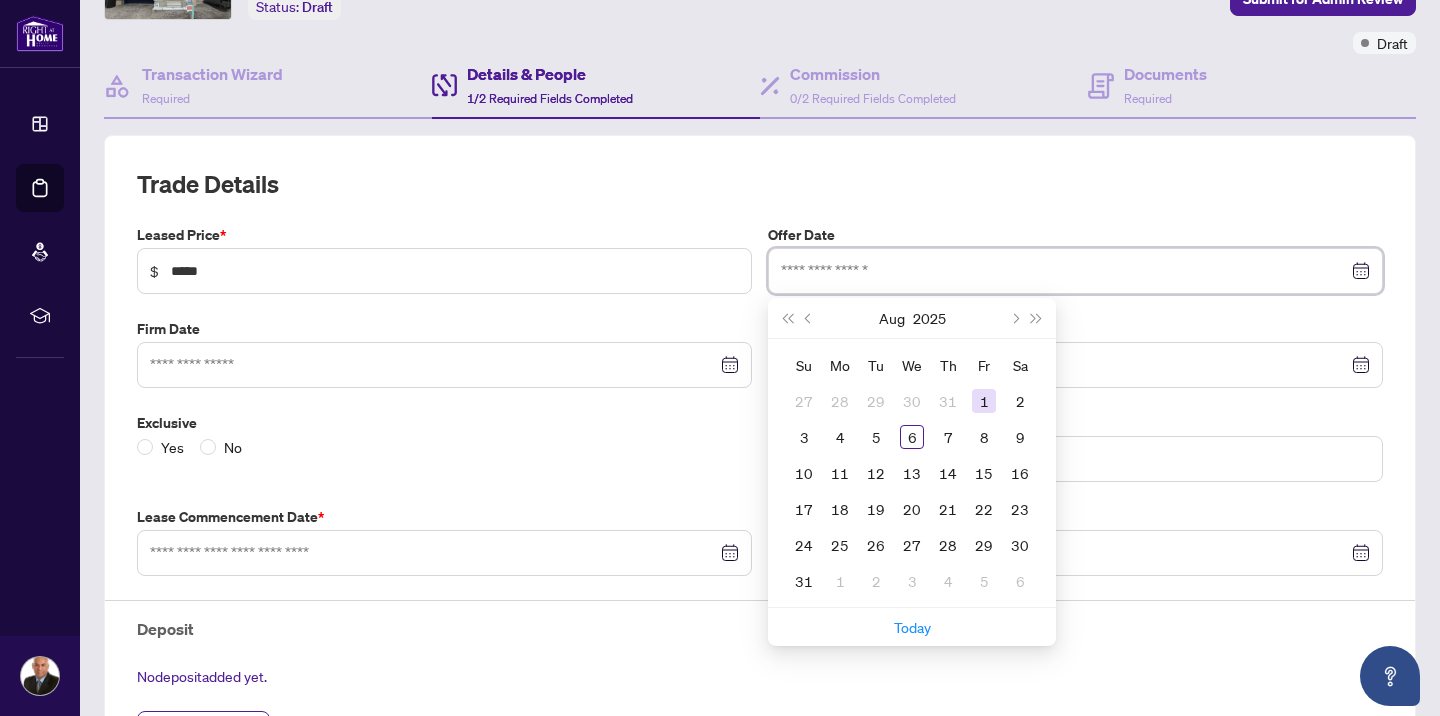 type on "**********" 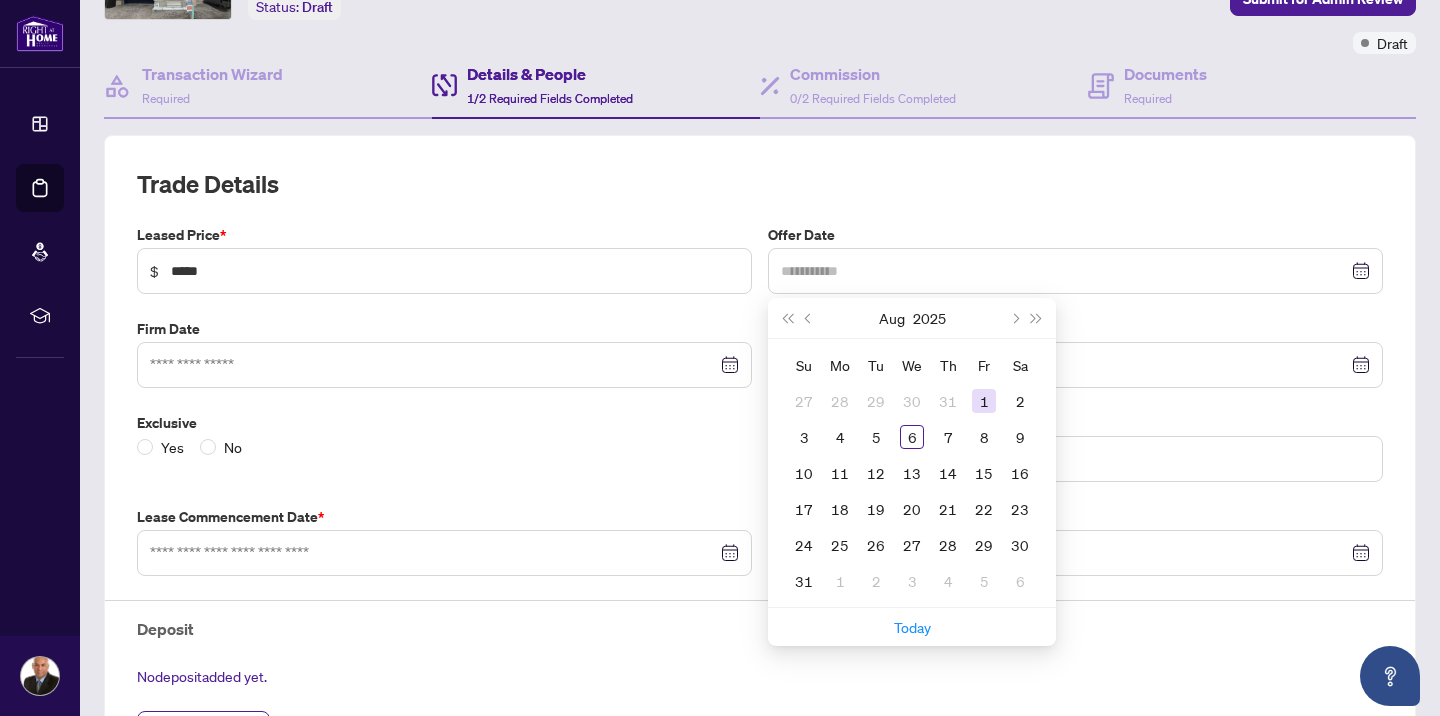 click on "1" at bounding box center [984, 401] 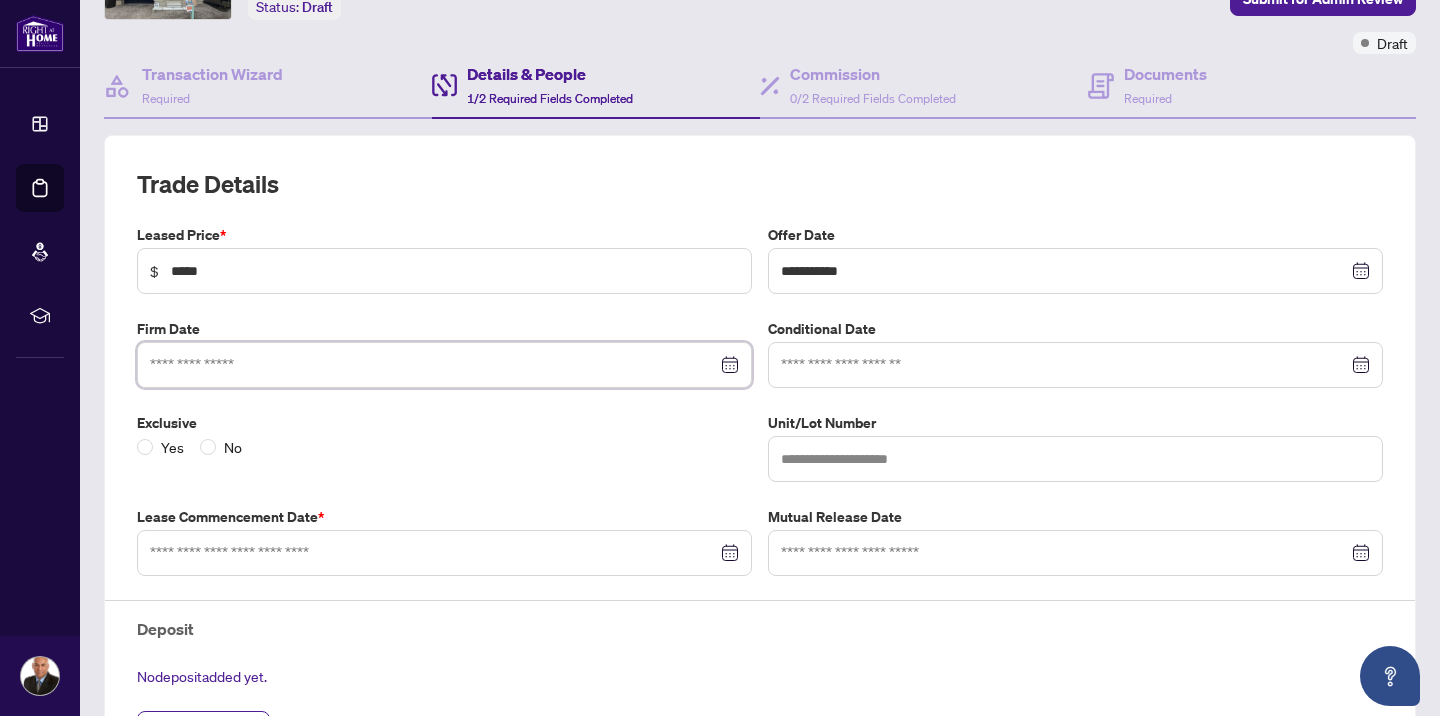 click at bounding box center (433, 365) 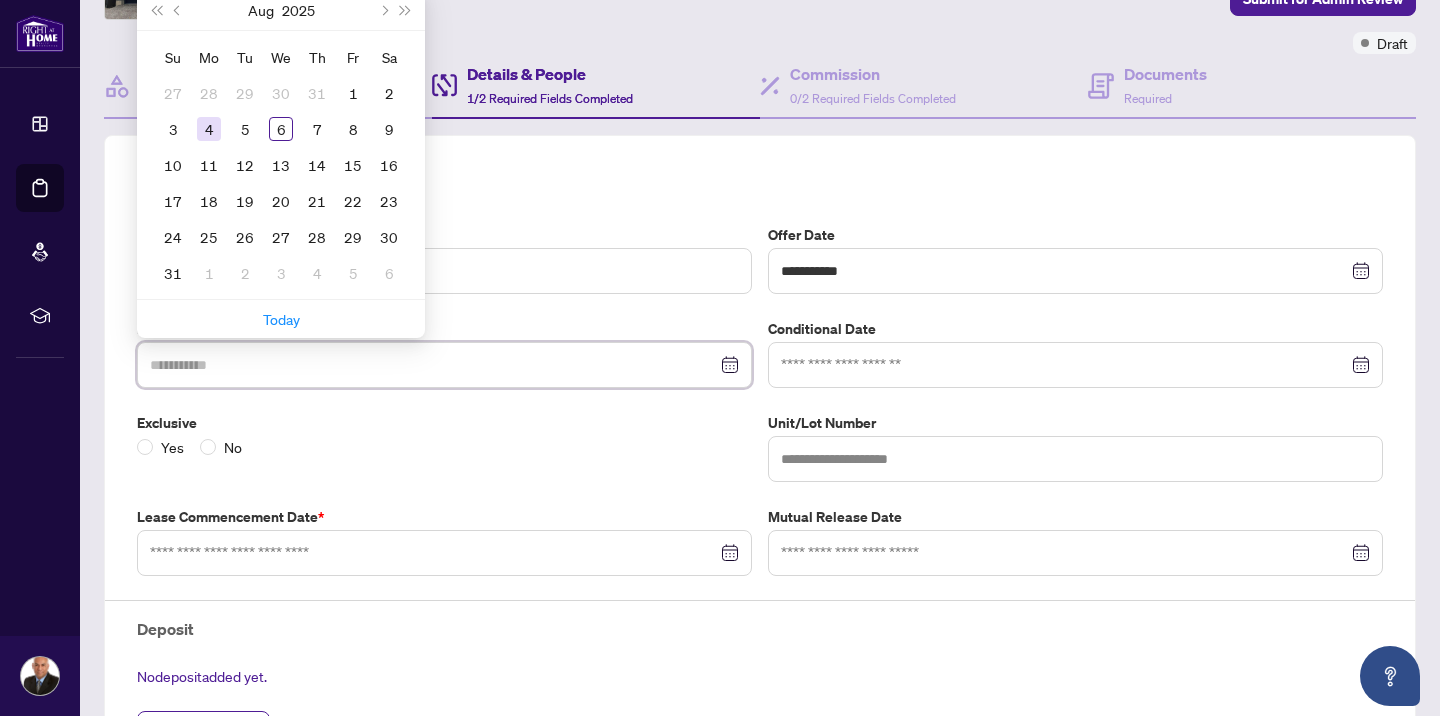 type on "**********" 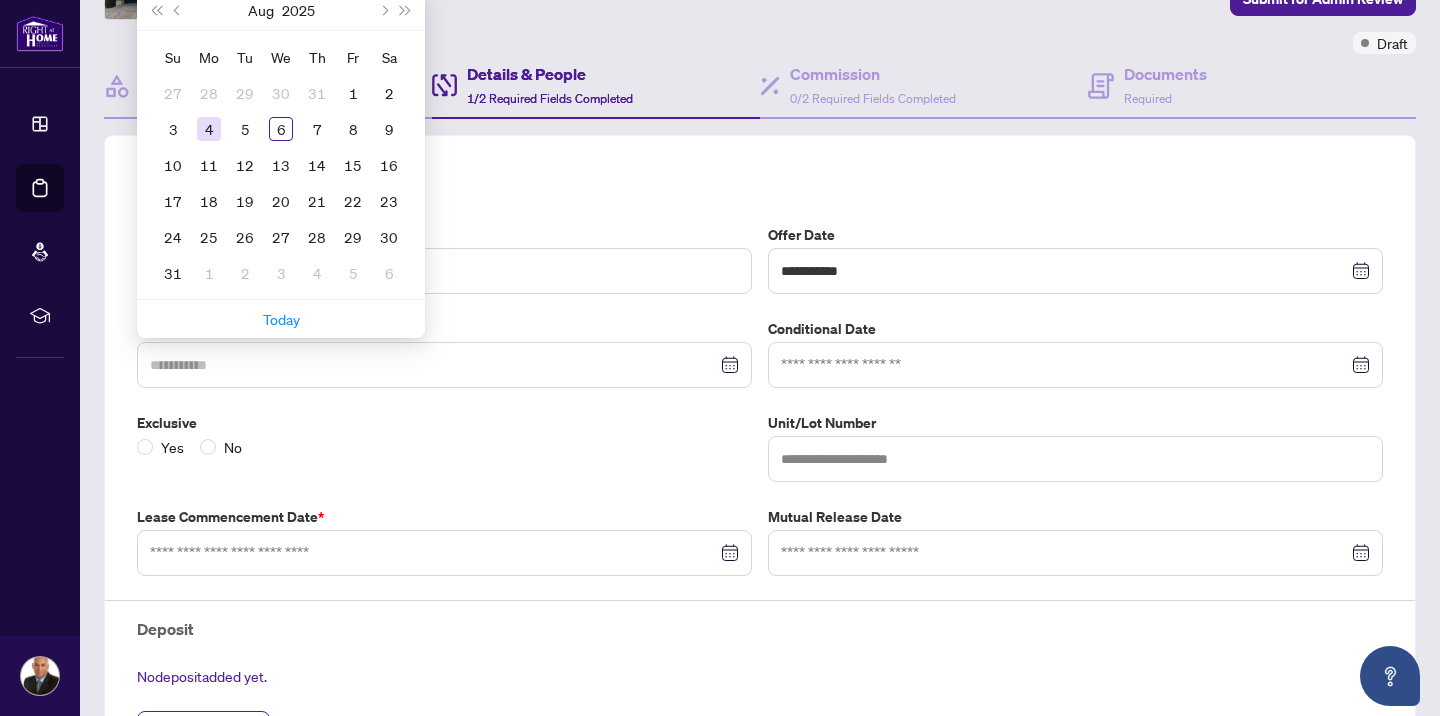 click on "4" at bounding box center [209, 129] 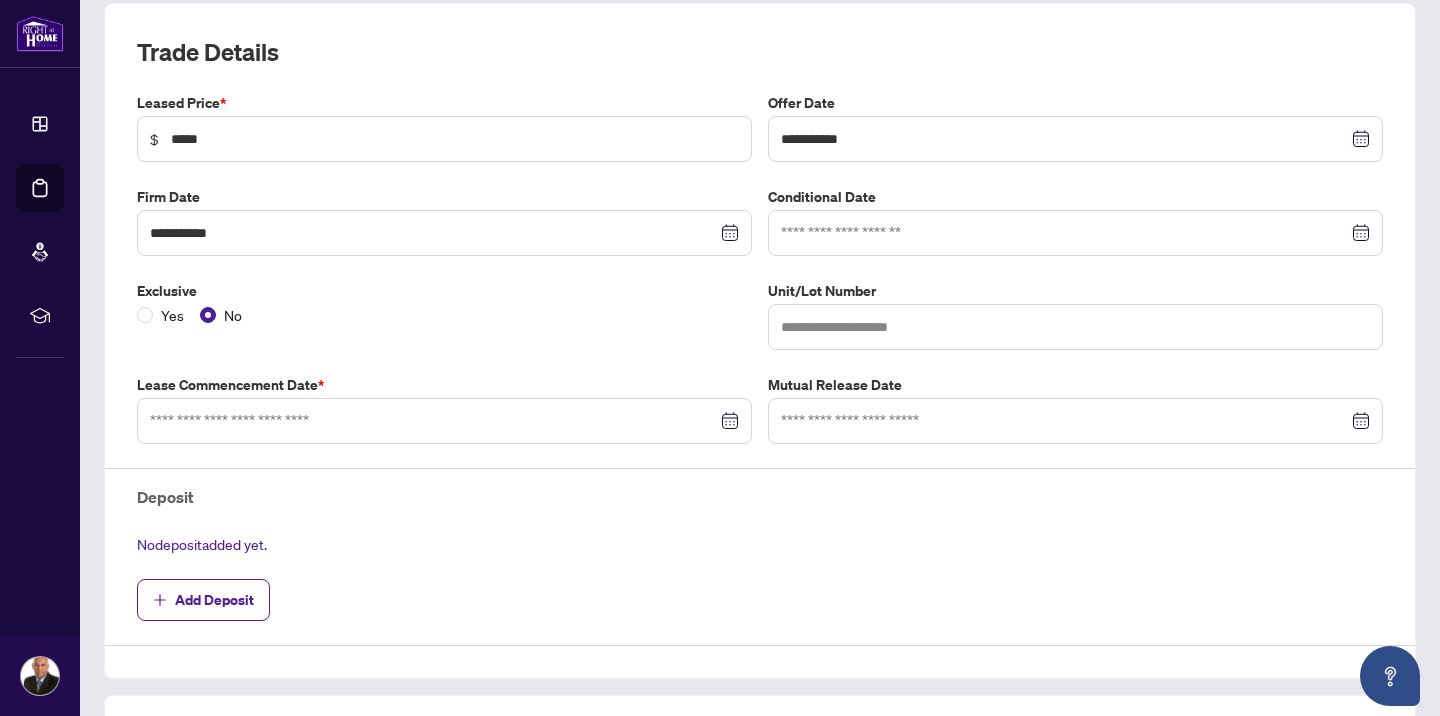 scroll, scrollTop: 273, scrollLeft: 0, axis: vertical 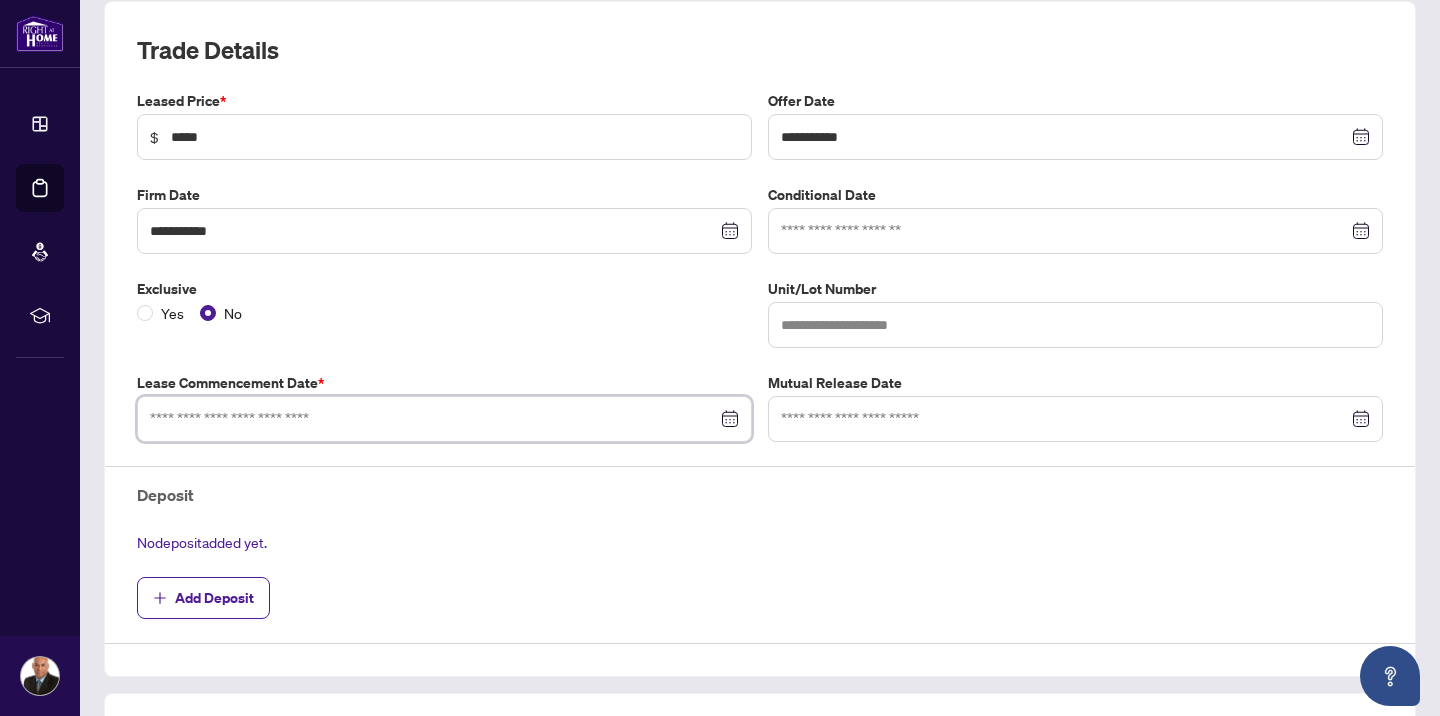 click at bounding box center [433, 419] 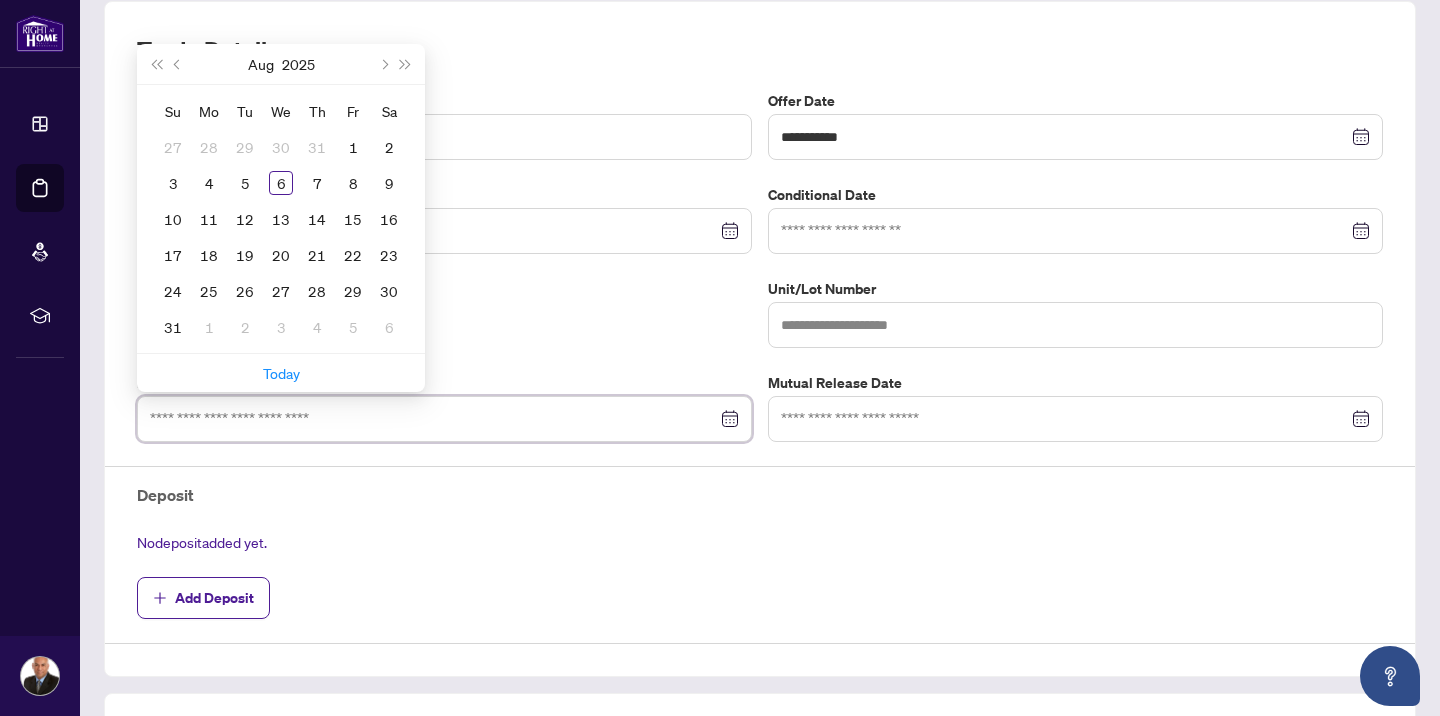 type on "**********" 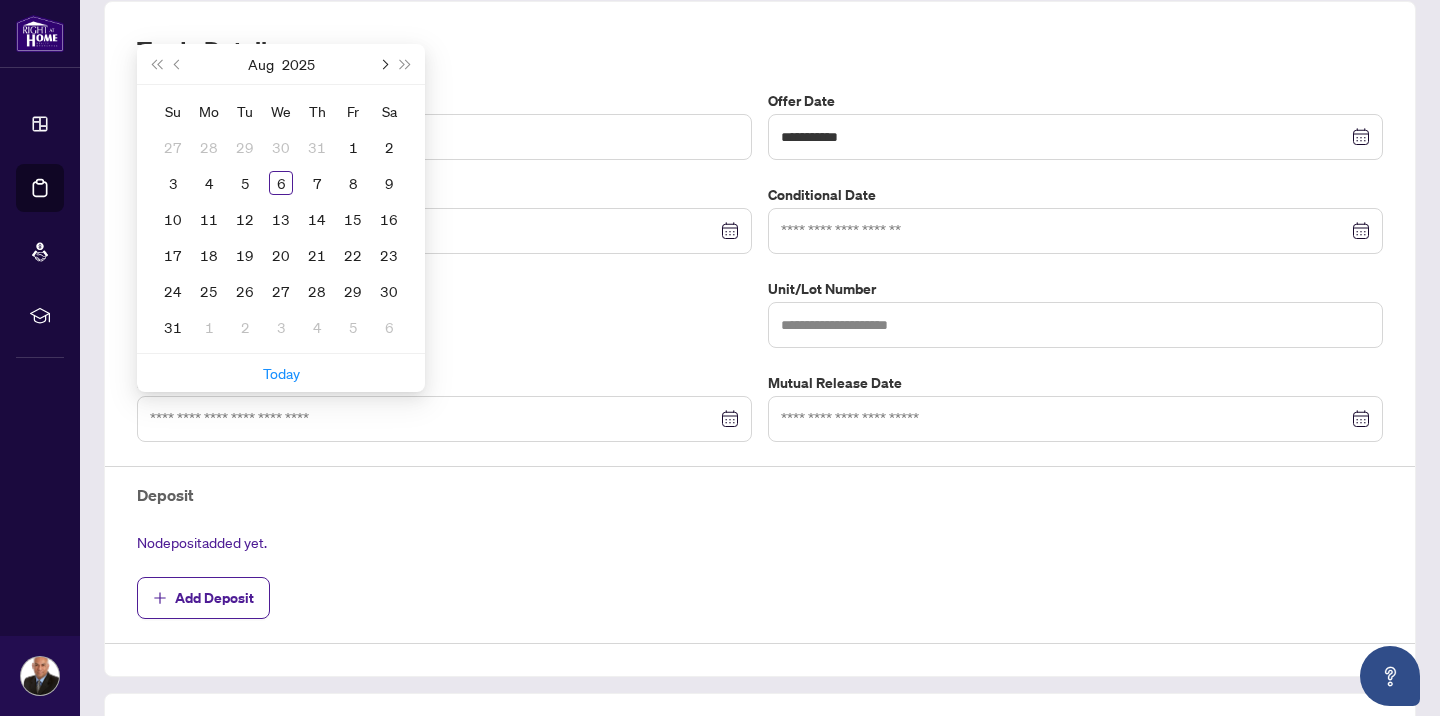 click at bounding box center (383, 64) 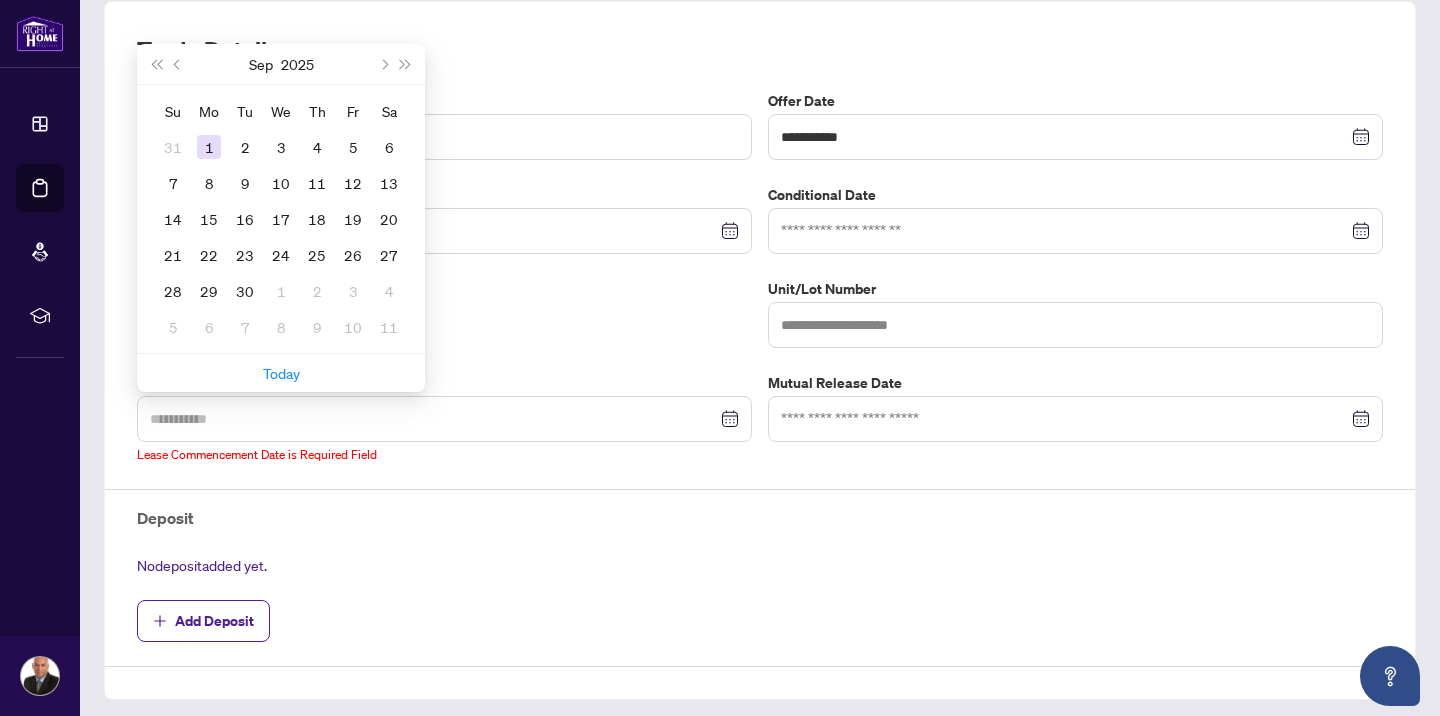 type on "**********" 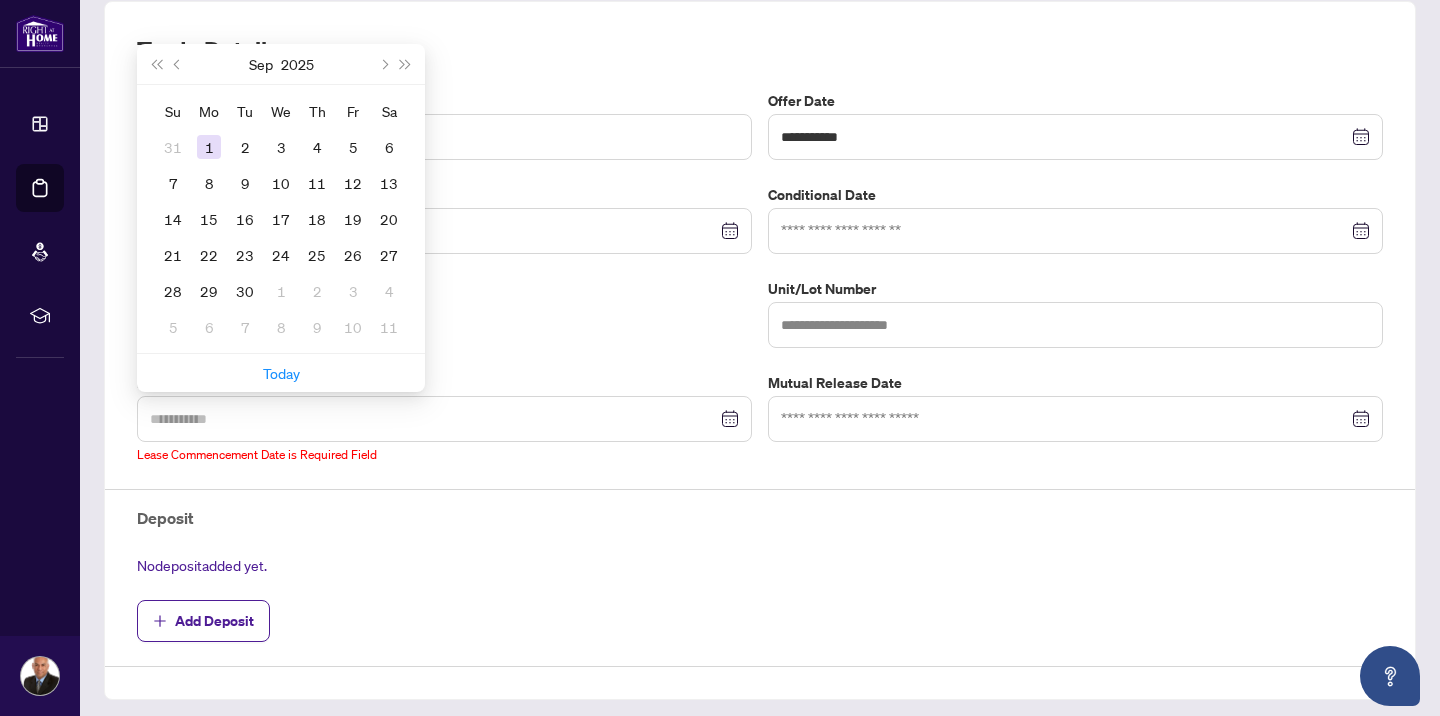 click on "1" at bounding box center [209, 147] 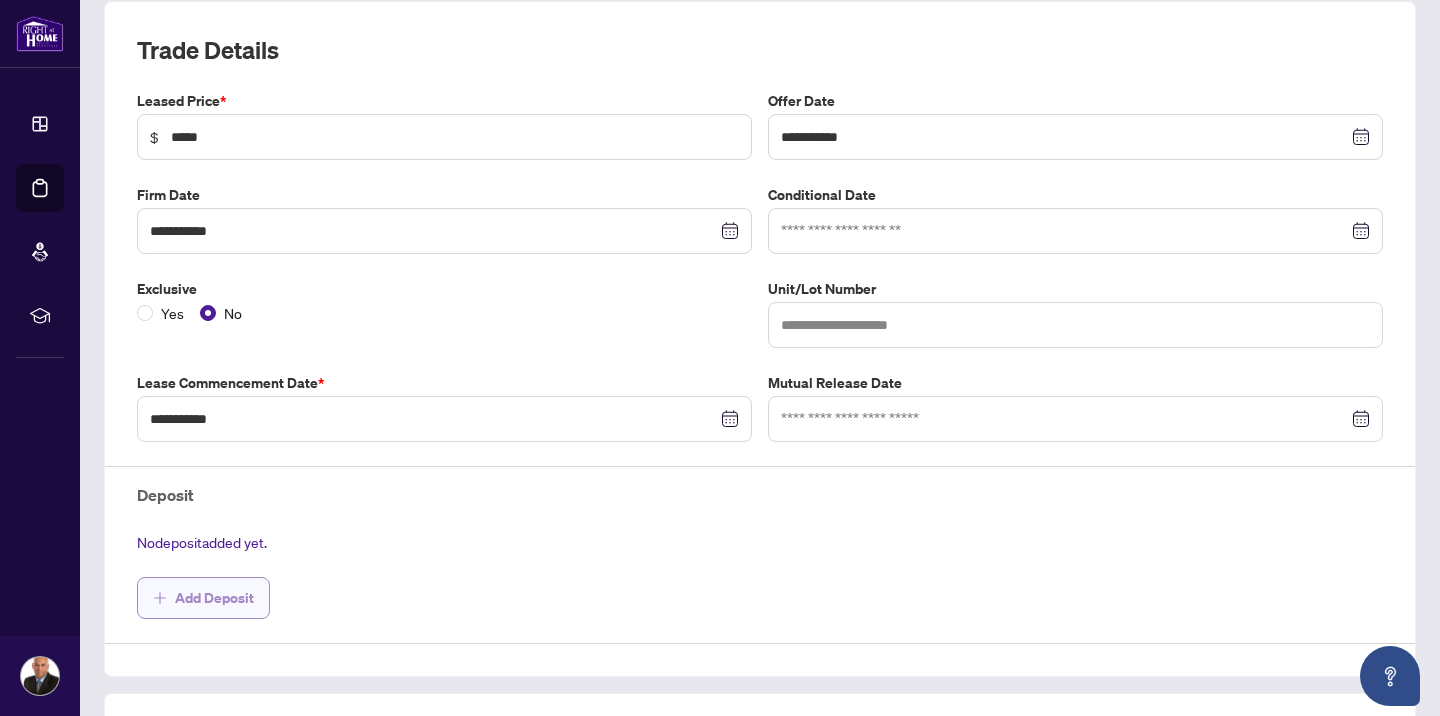 click on "Add Deposit" at bounding box center (214, 598) 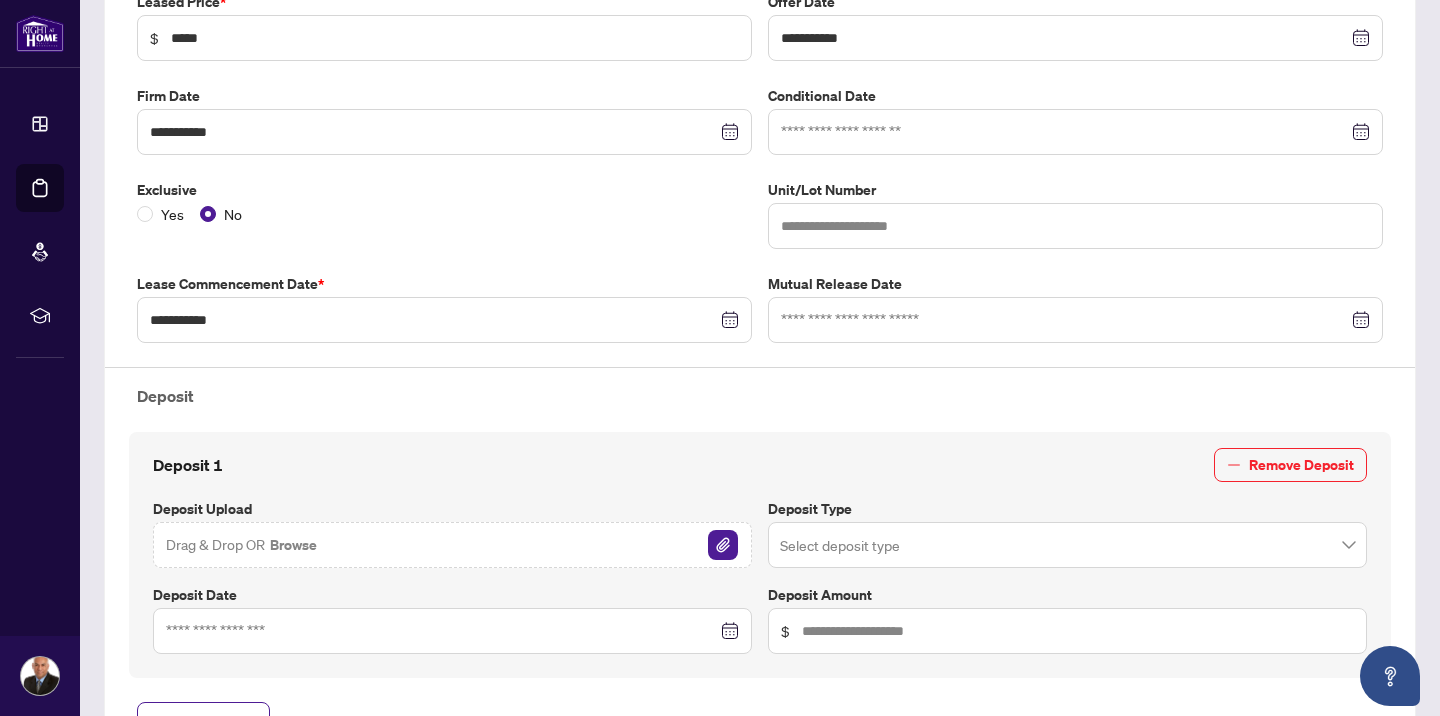 scroll, scrollTop: 414, scrollLeft: 0, axis: vertical 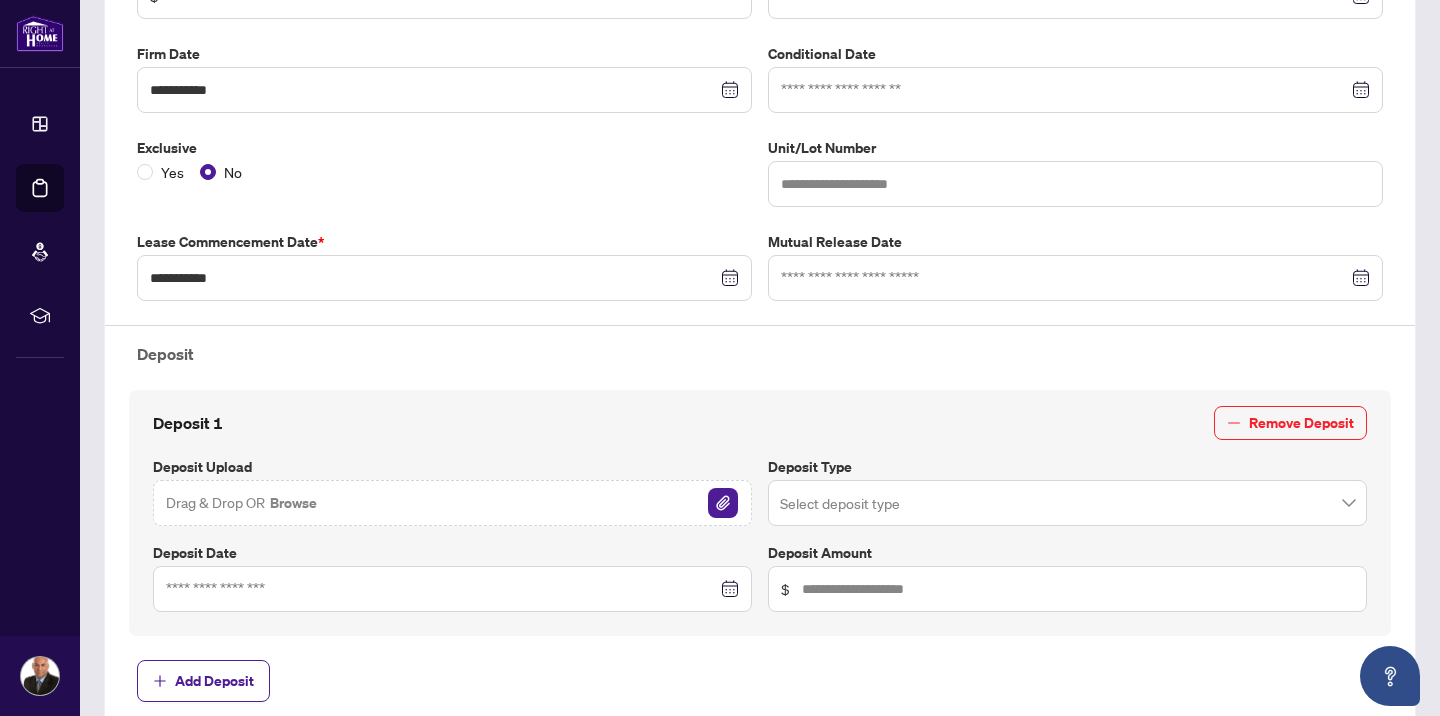 click on "Browse" at bounding box center [293, 503] 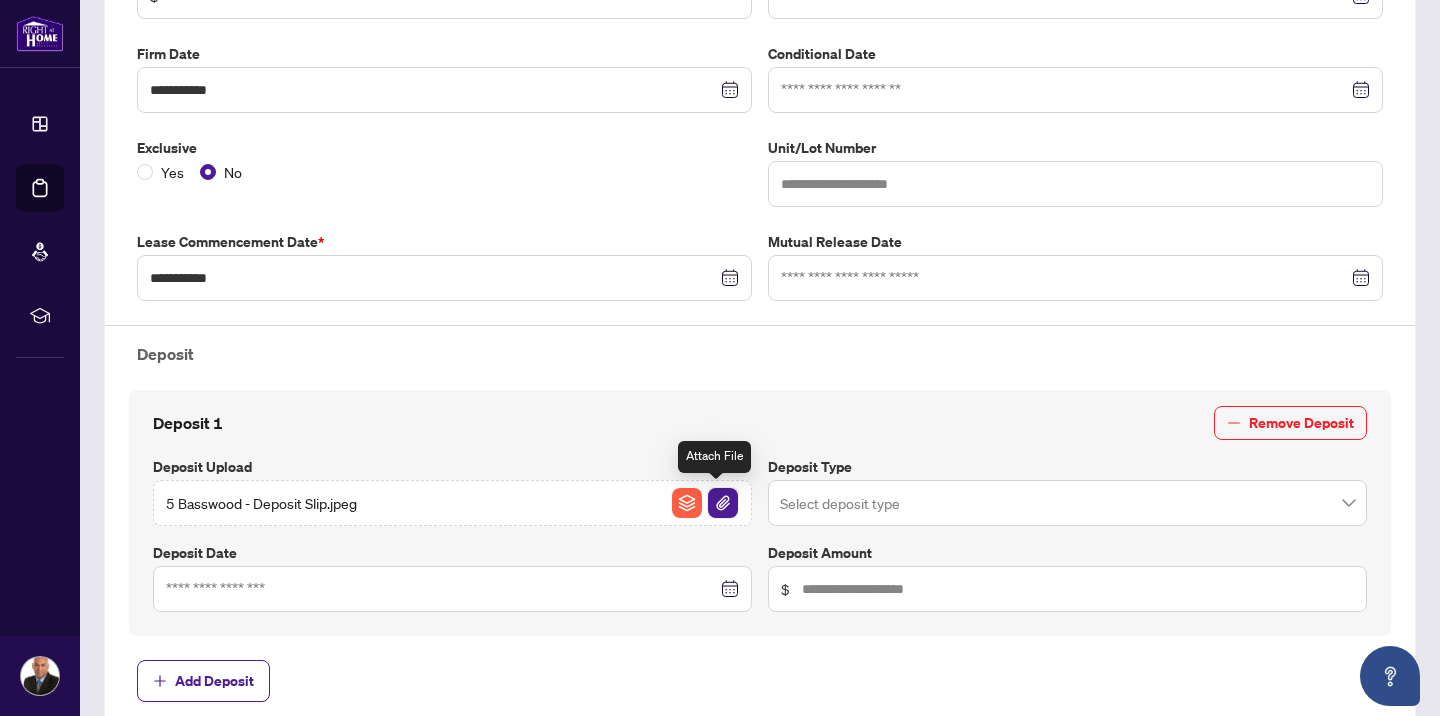 click at bounding box center [723, 503] 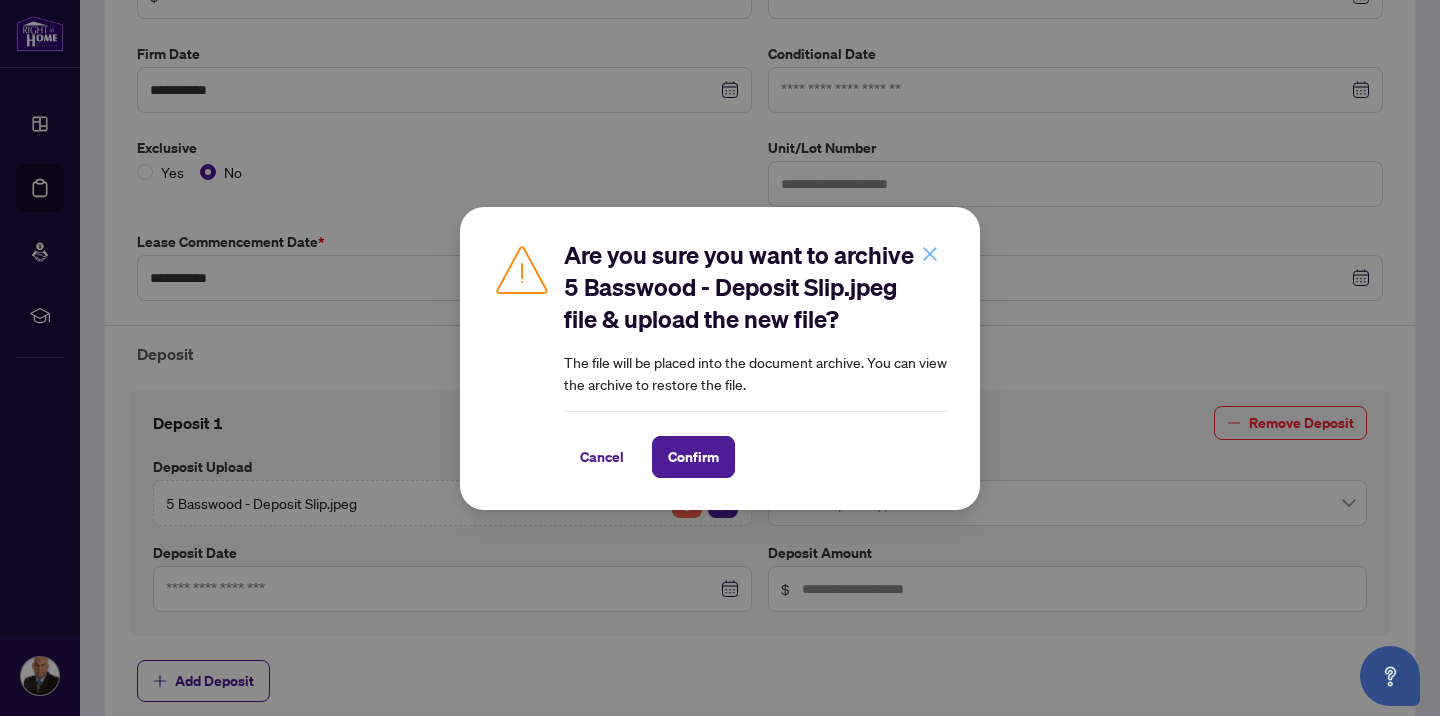 click 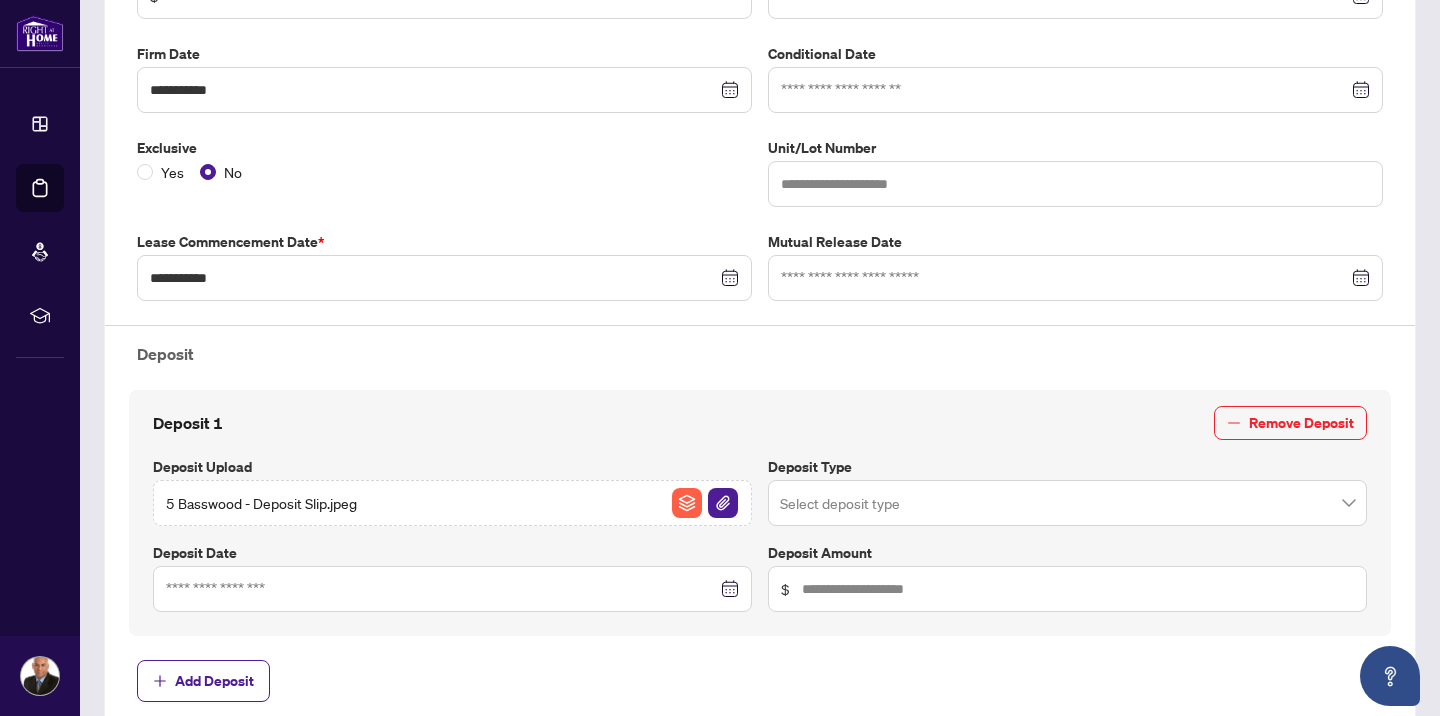 type 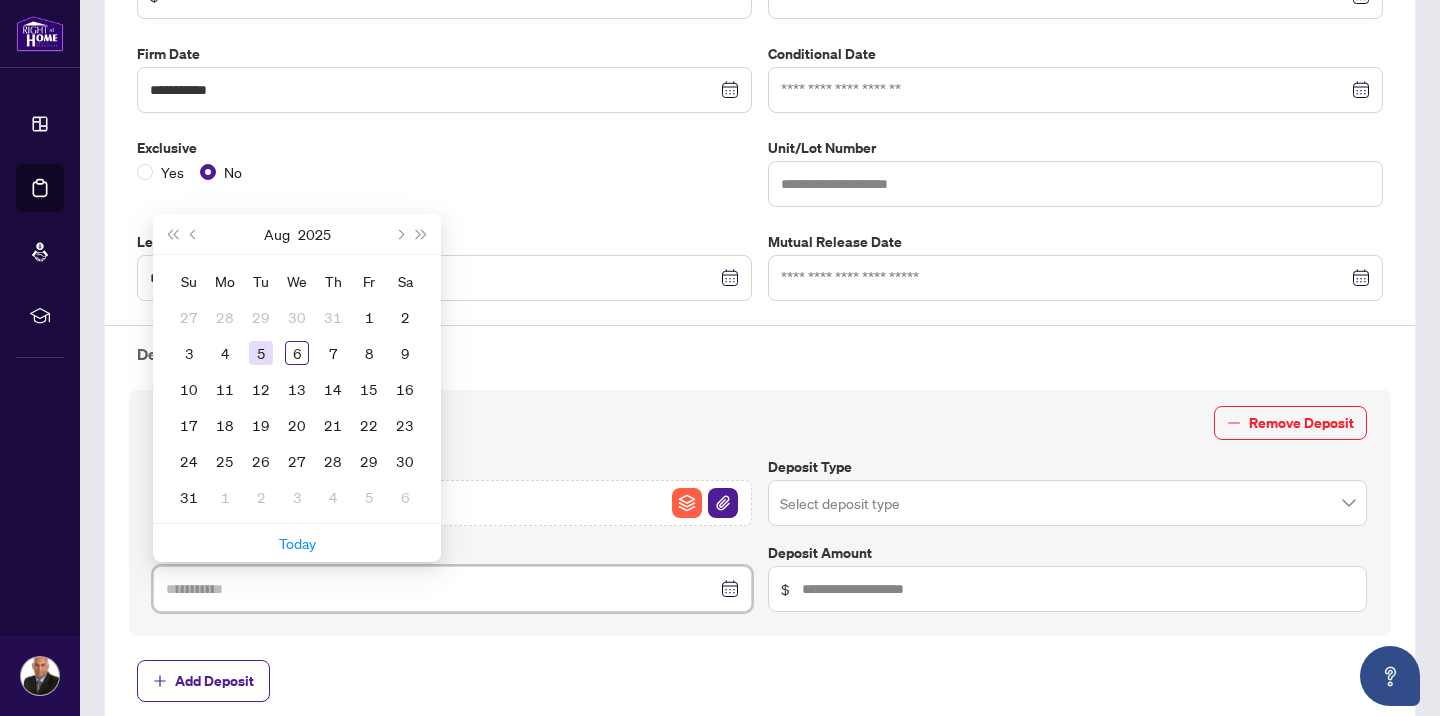type on "**********" 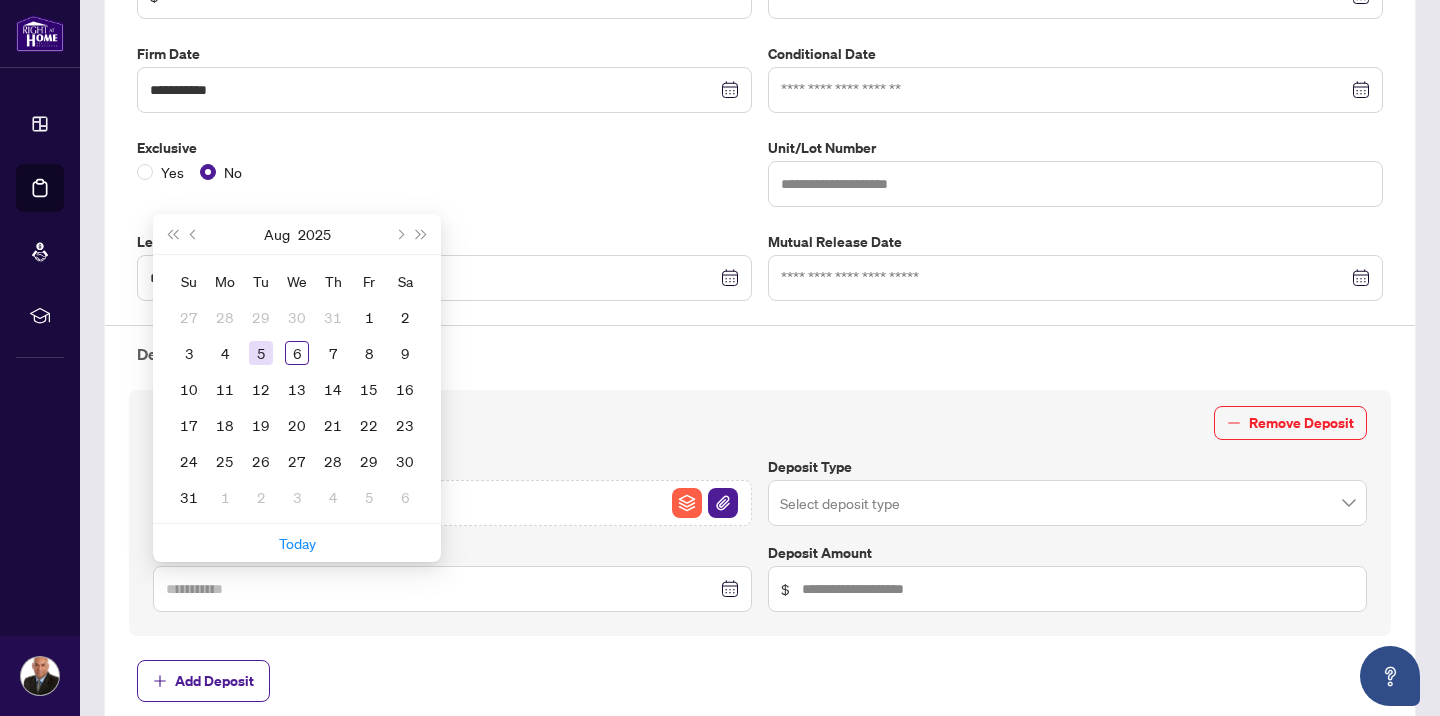 click on "5" at bounding box center (261, 353) 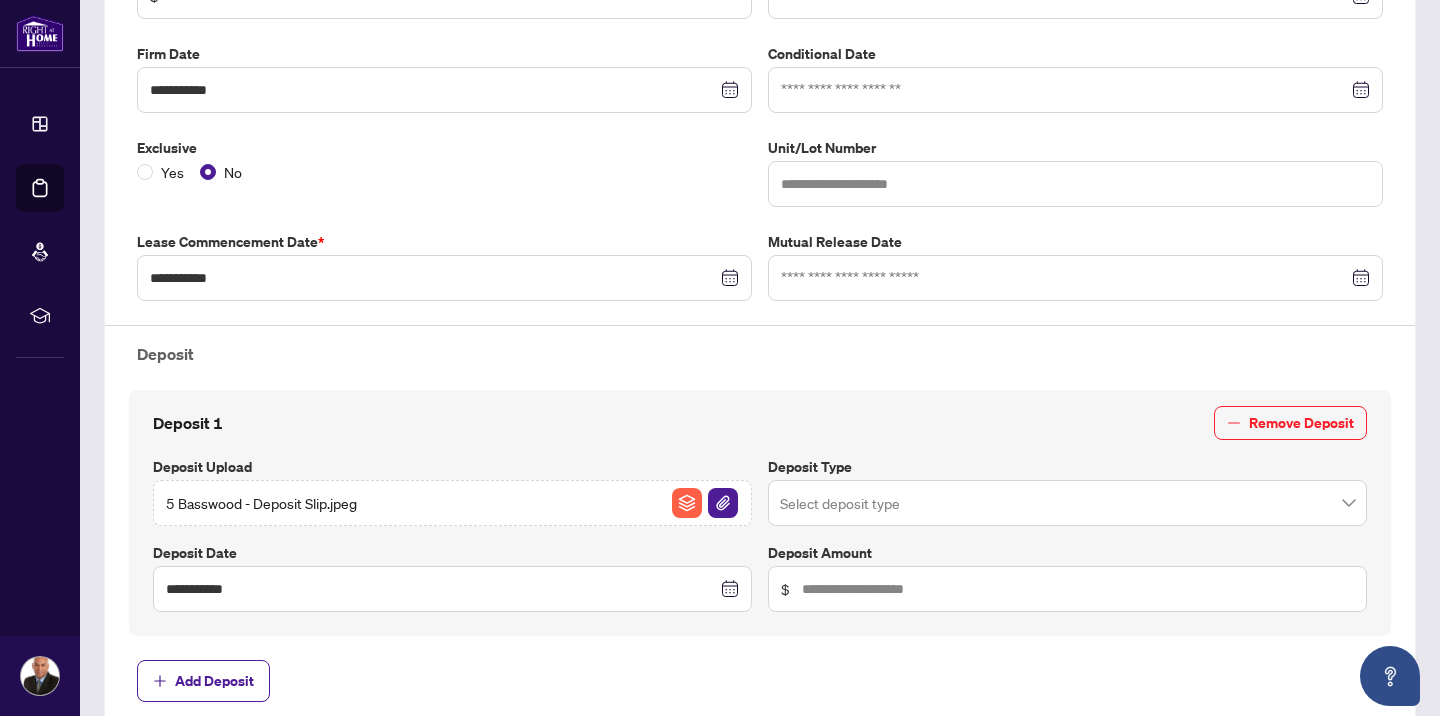 click at bounding box center (1067, 503) 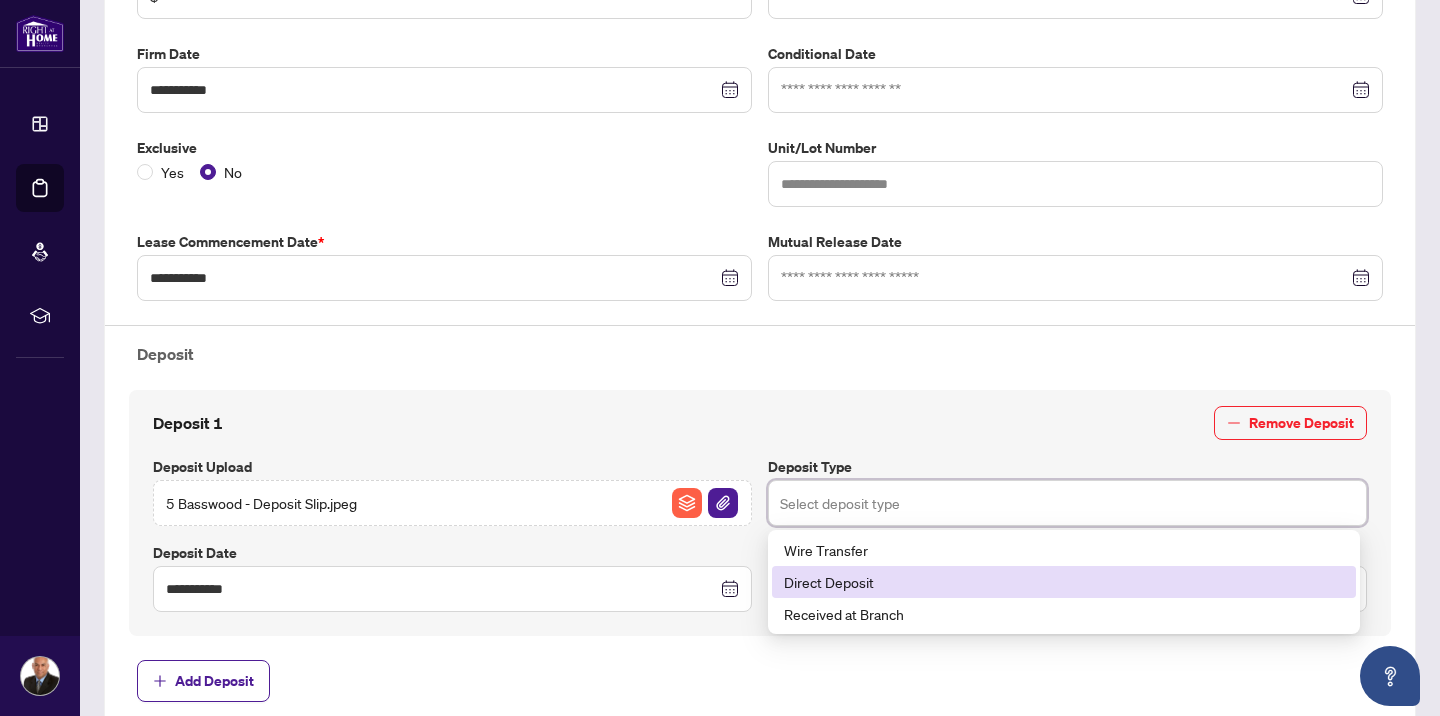 click on "Direct Deposit" at bounding box center (1064, 582) 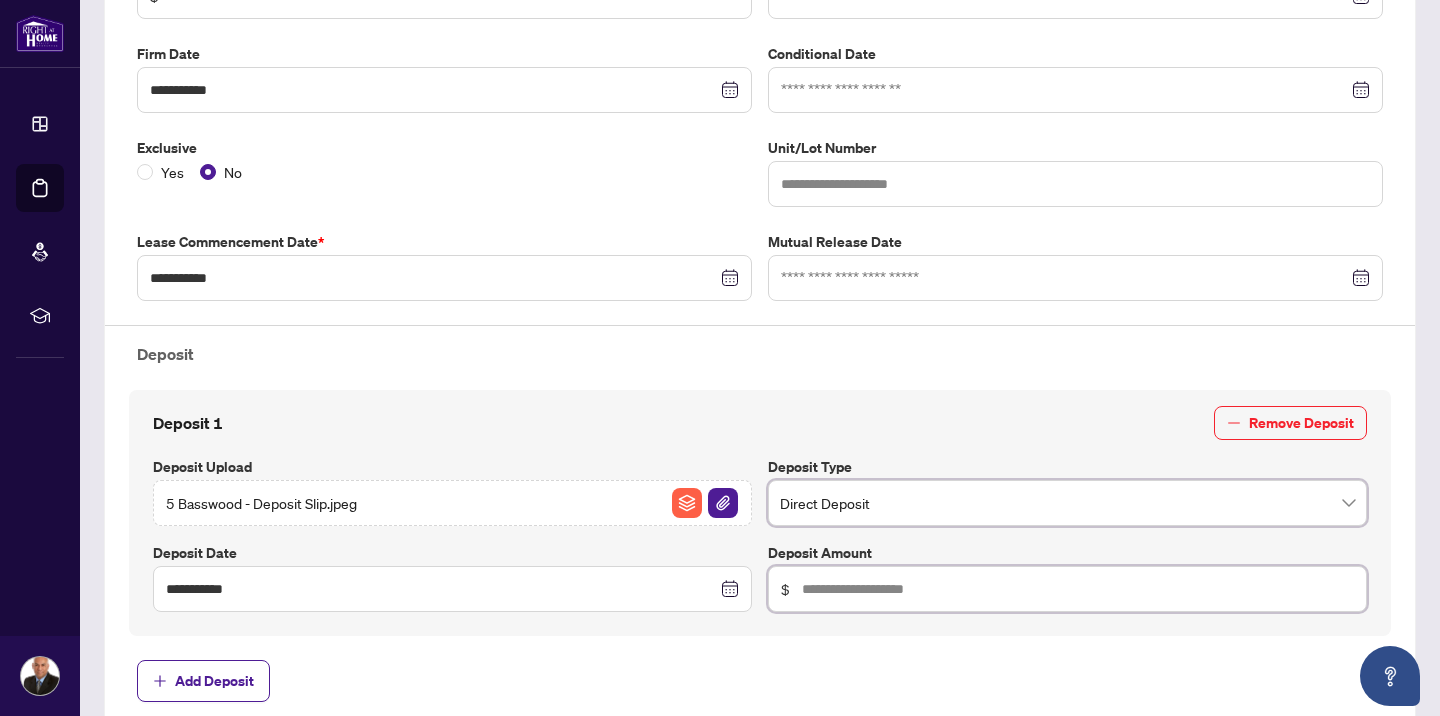 click at bounding box center (1078, 589) 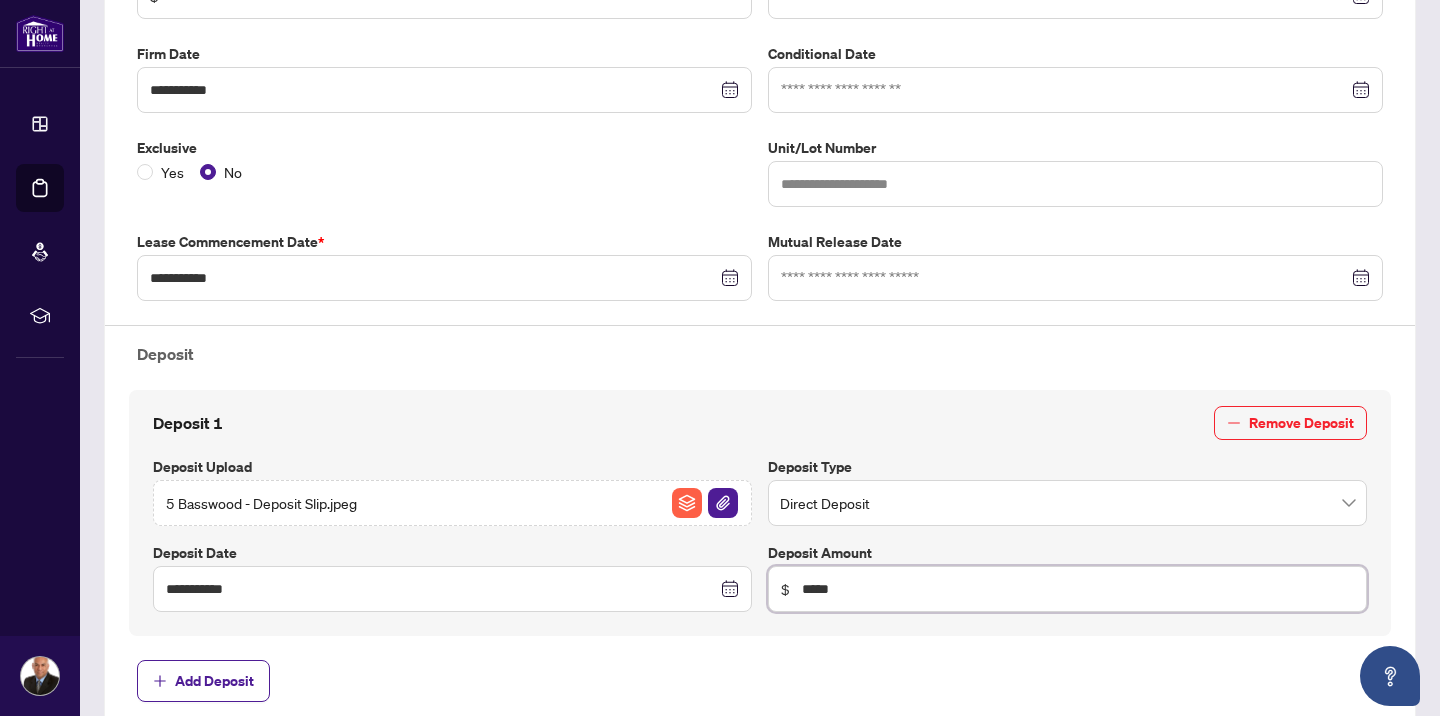 type on "*****" 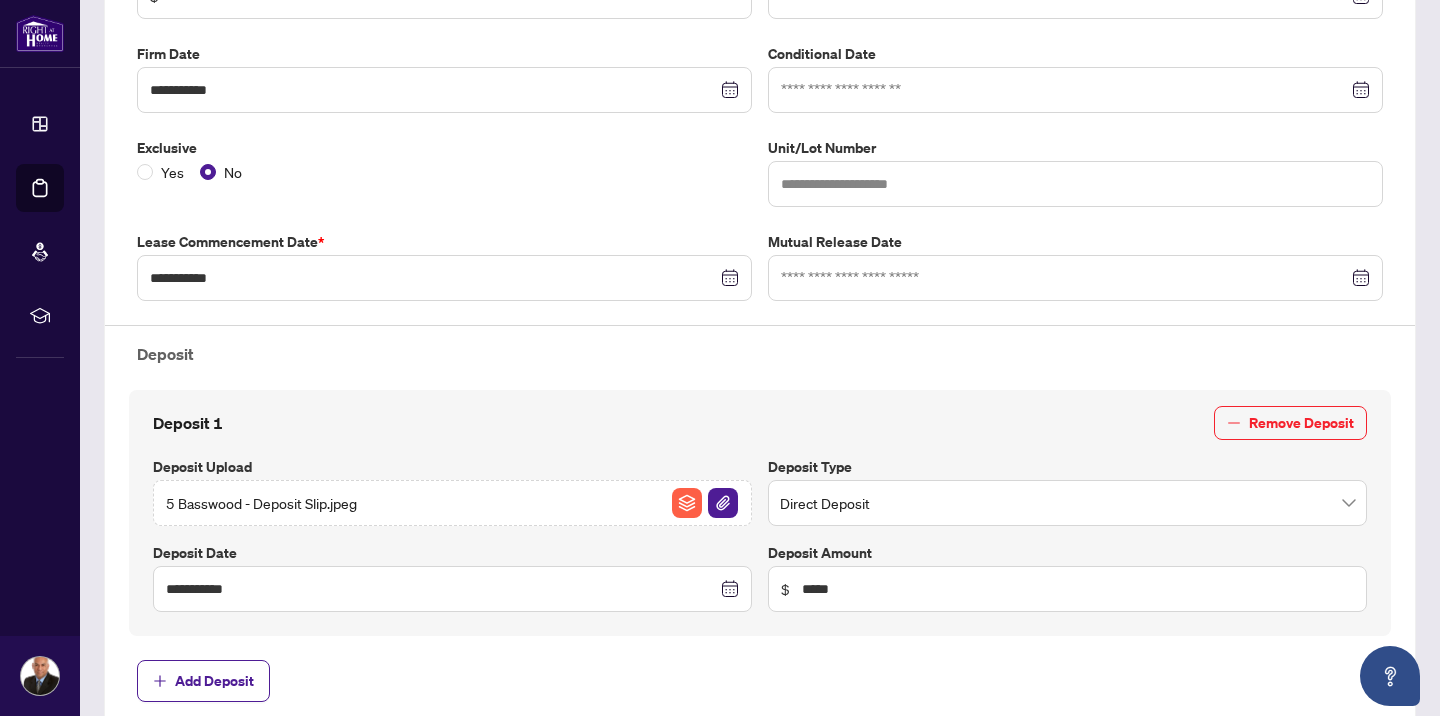 click on "**********" at bounding box center (760, 338) 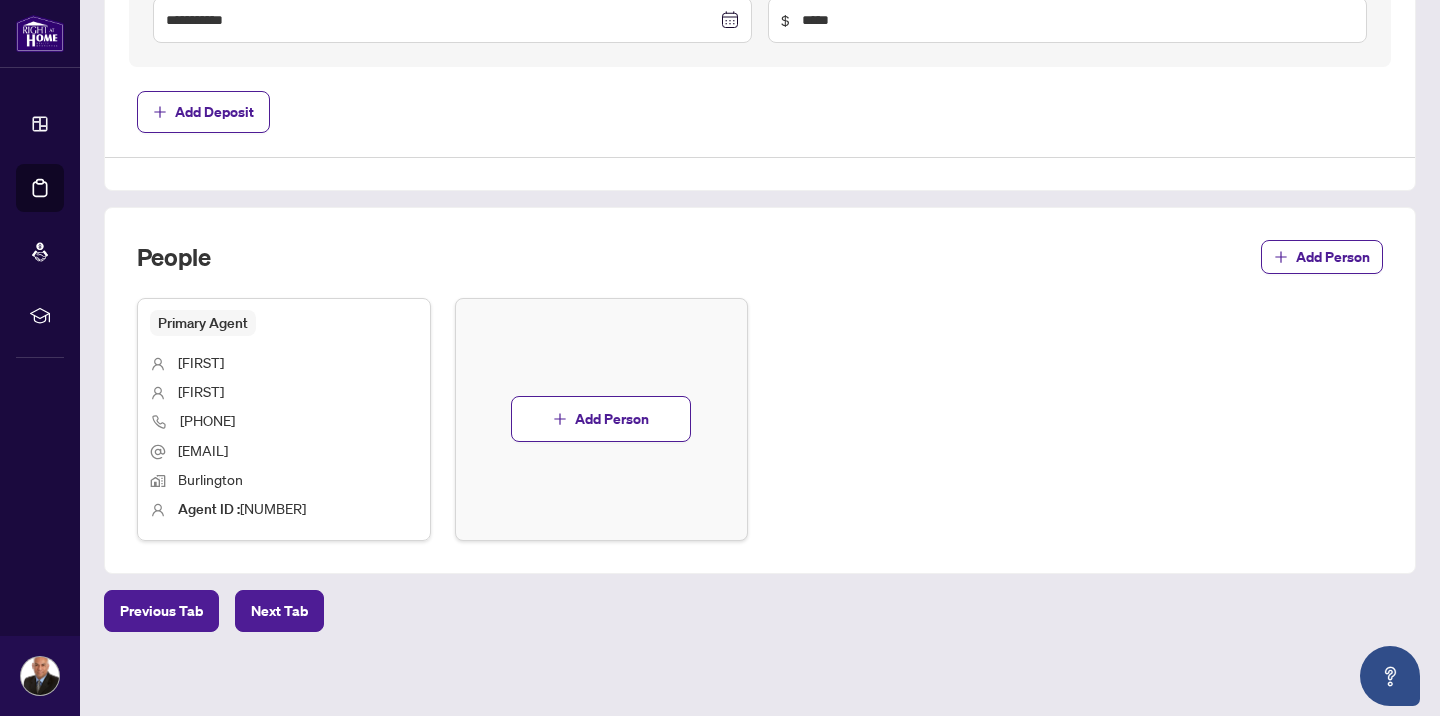 scroll, scrollTop: 990, scrollLeft: 0, axis: vertical 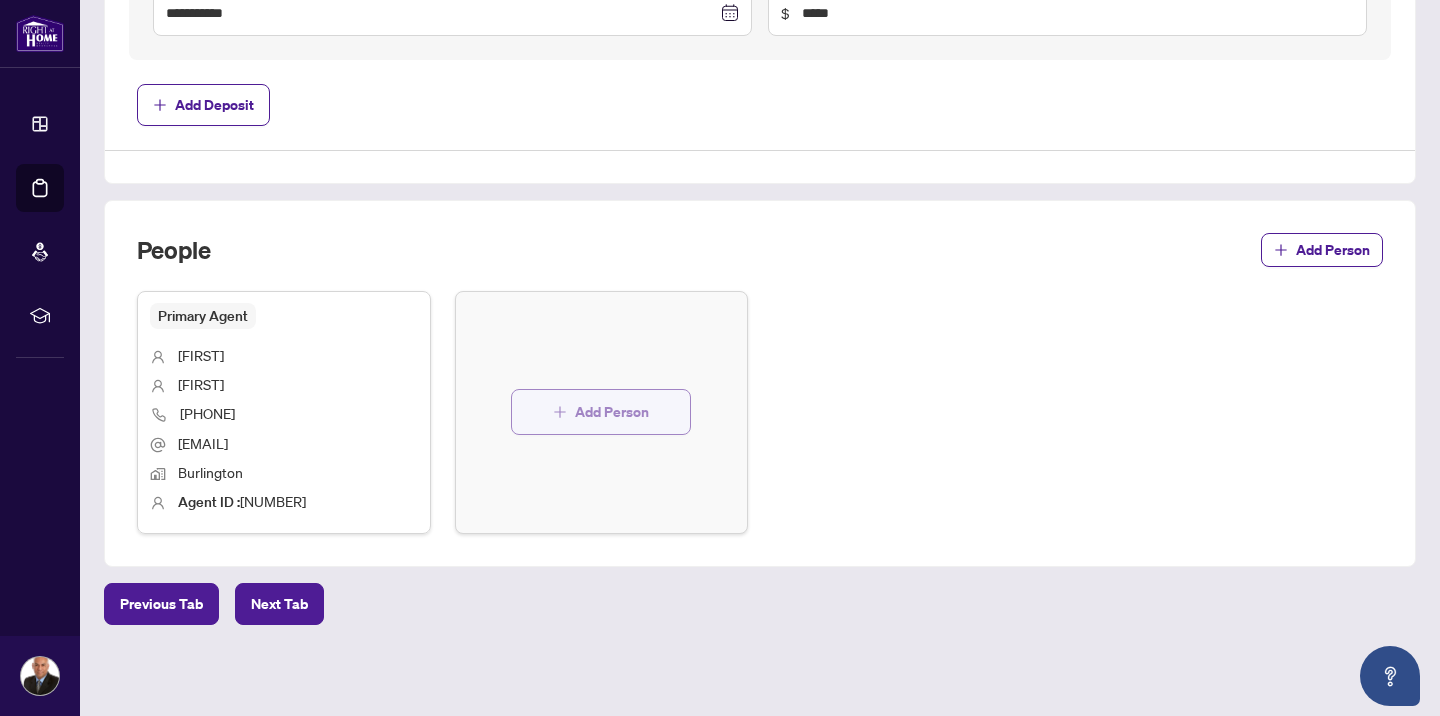 click 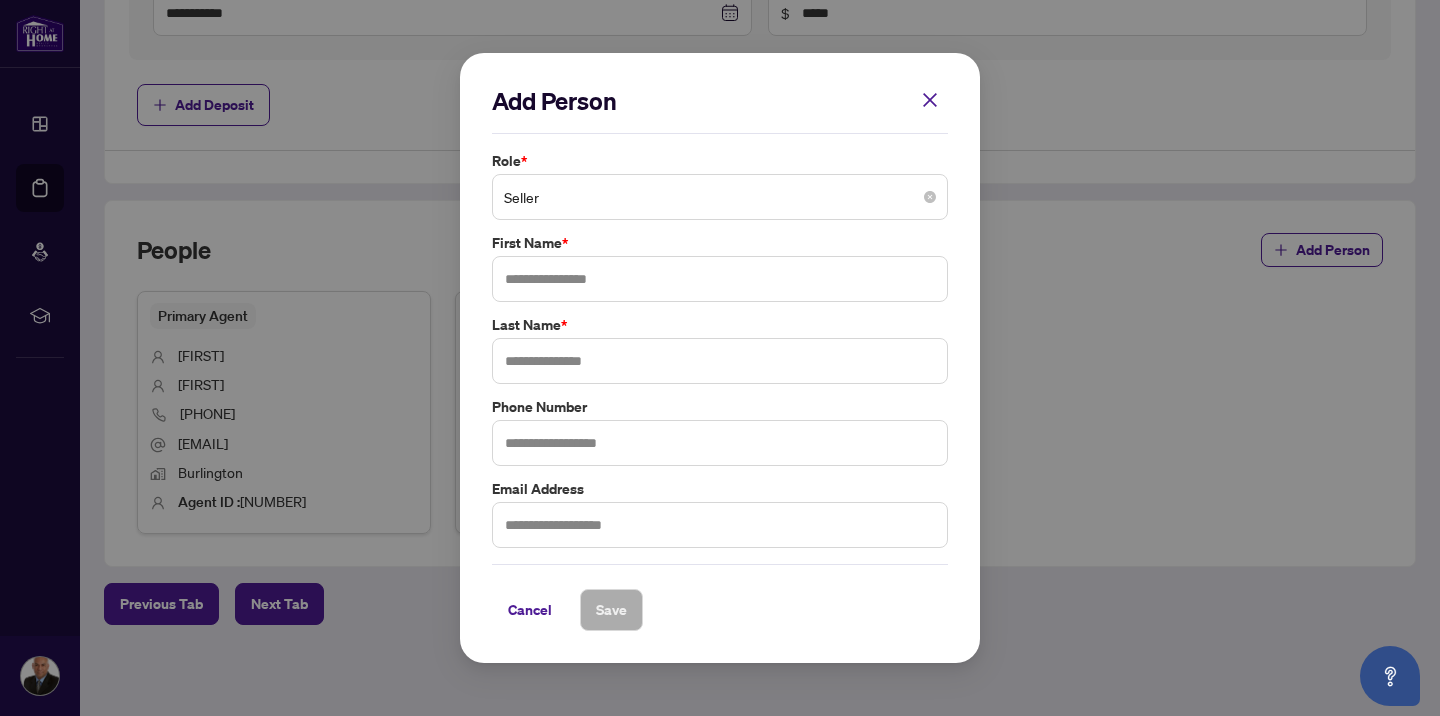 click on "Seller" at bounding box center (720, 197) 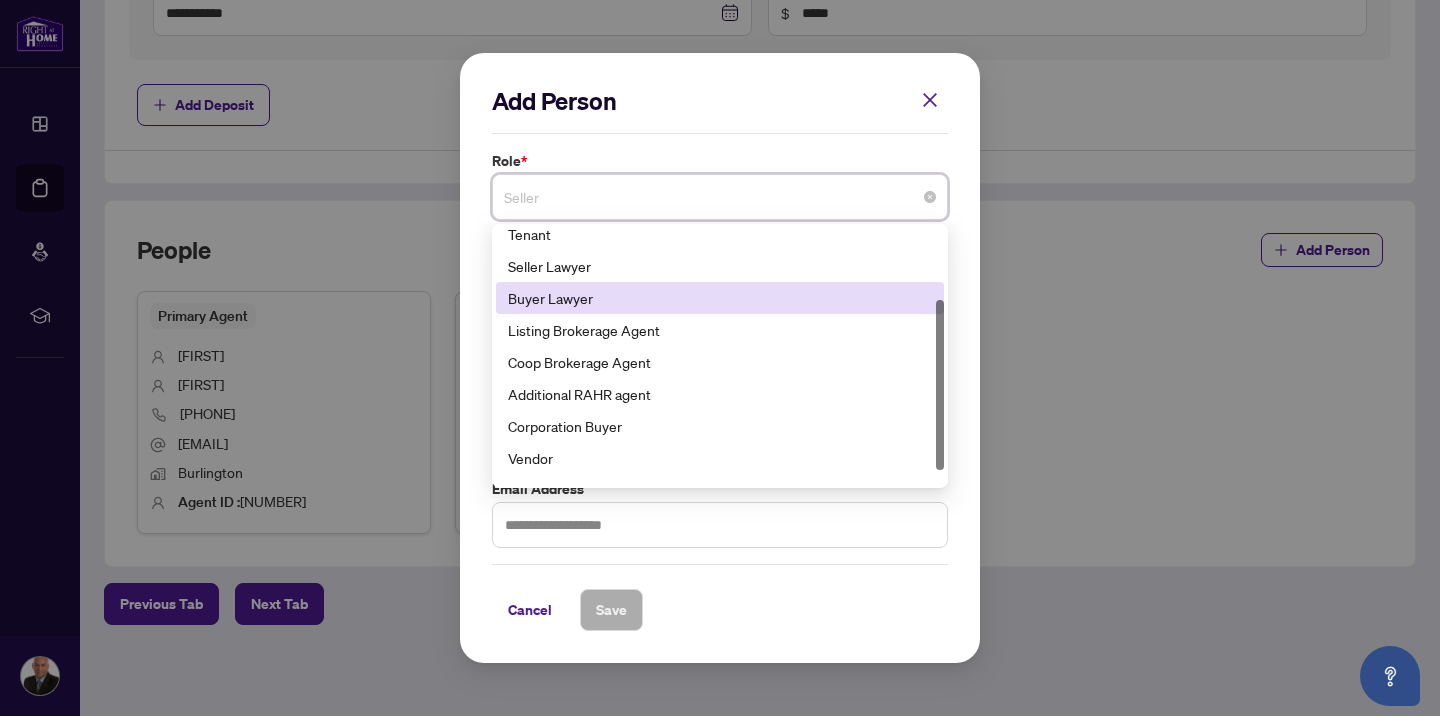 scroll, scrollTop: 107, scrollLeft: 0, axis: vertical 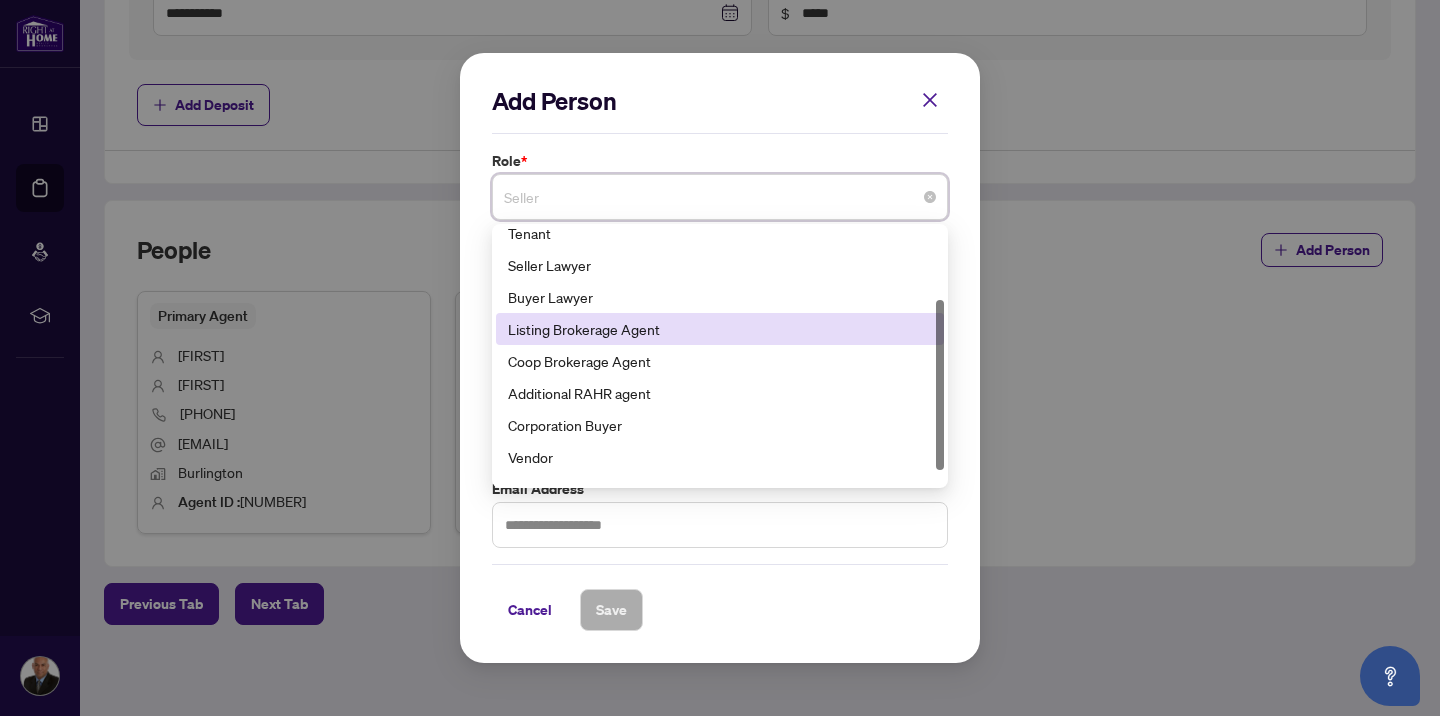 click on "Listing Brokerage Agent" at bounding box center (720, 329) 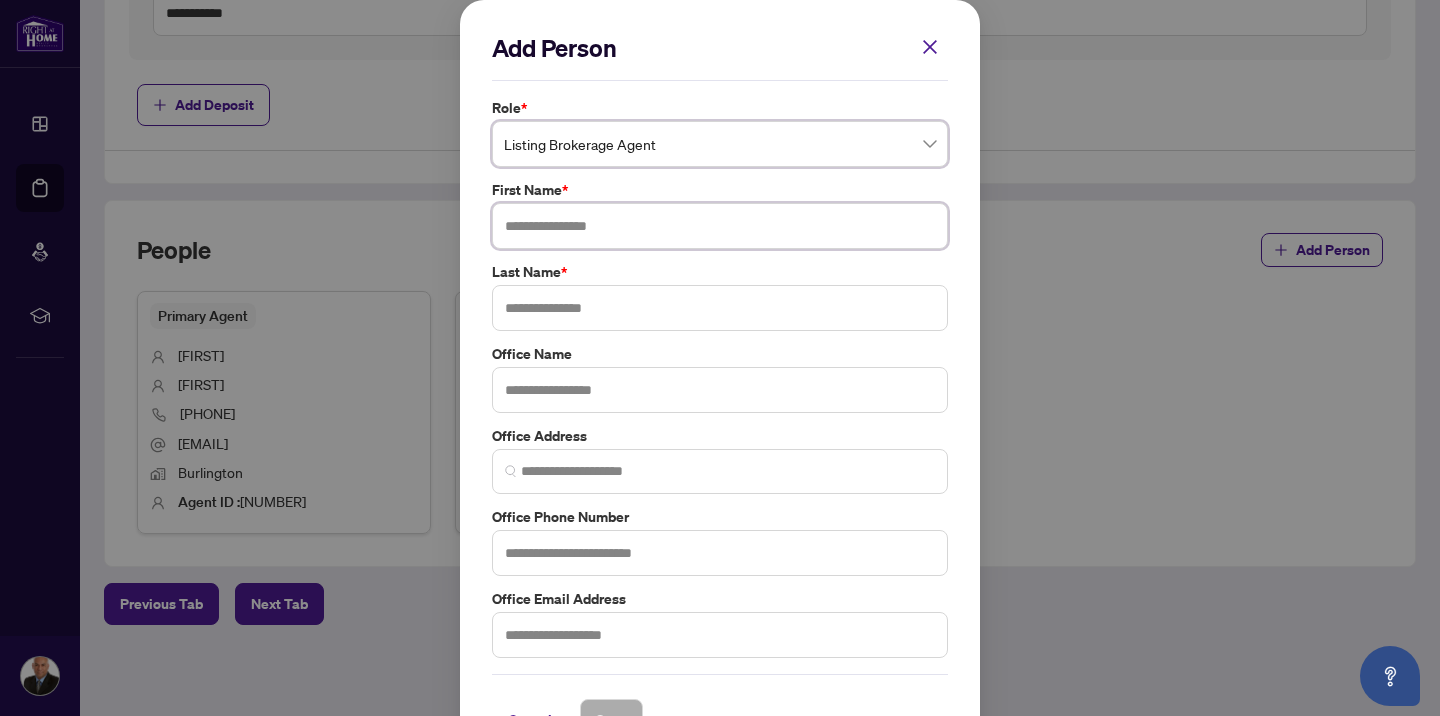 click at bounding box center [720, 226] 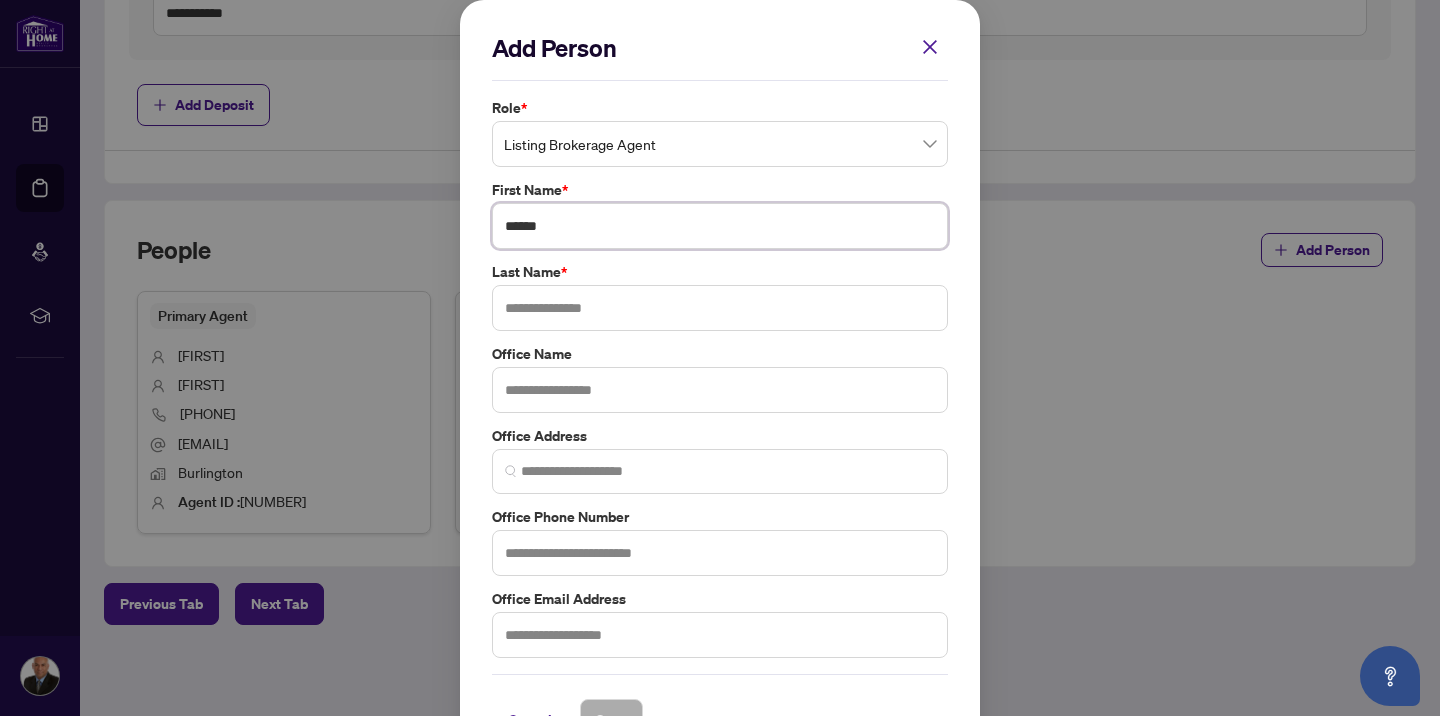 type on "******" 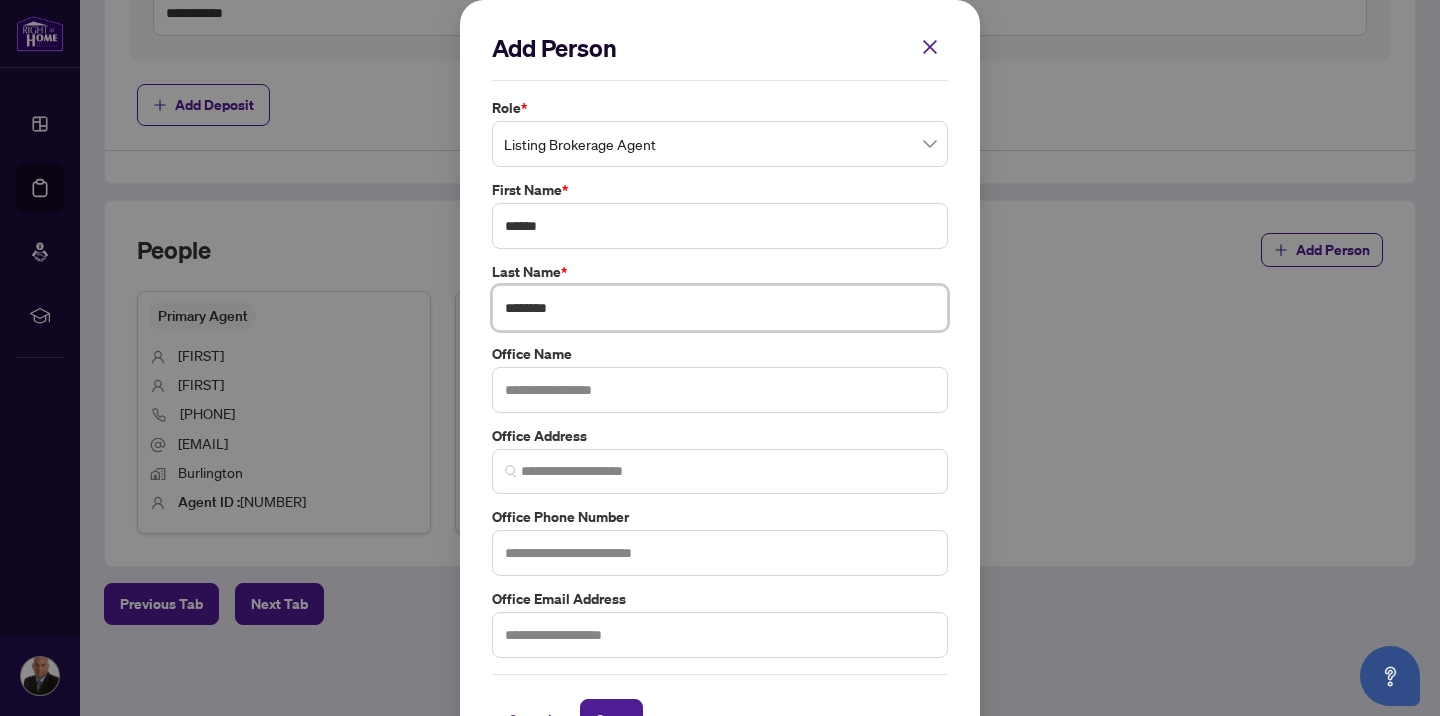 type on "********" 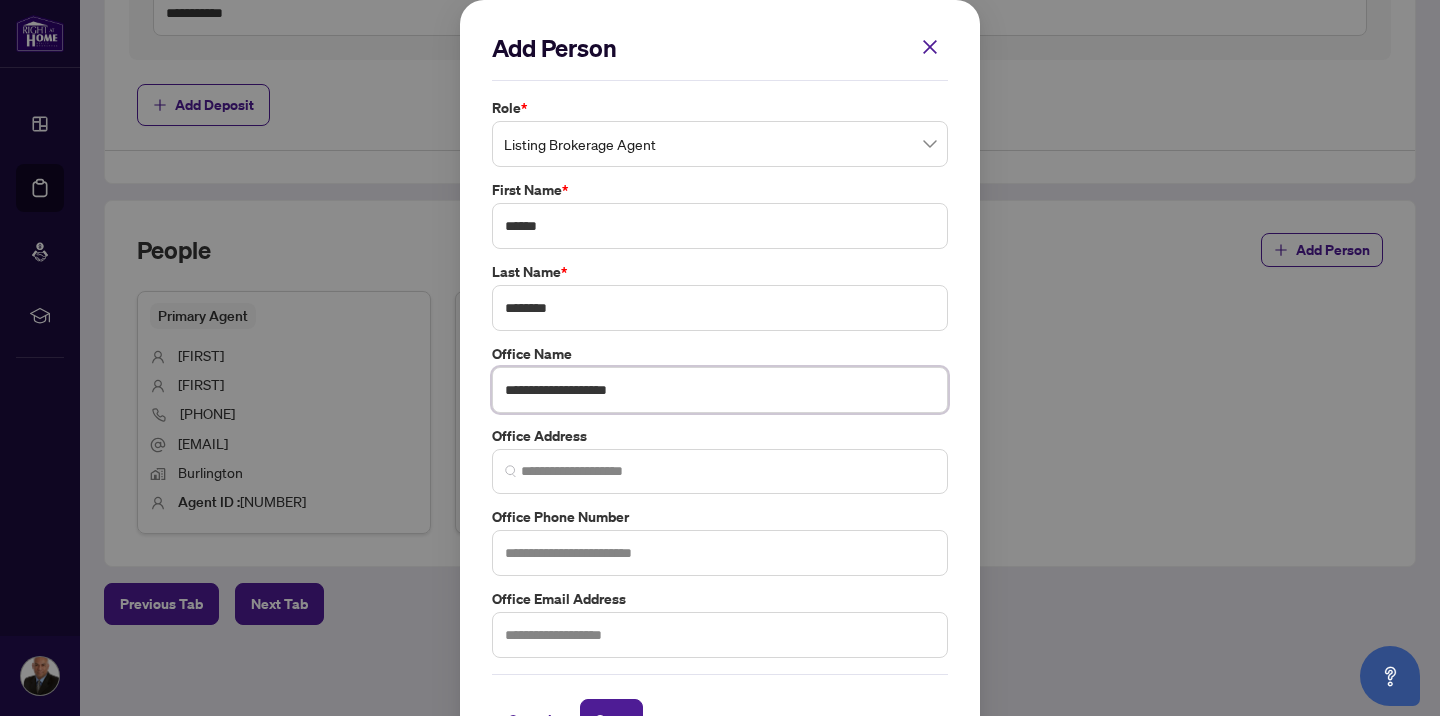 type on "**********" 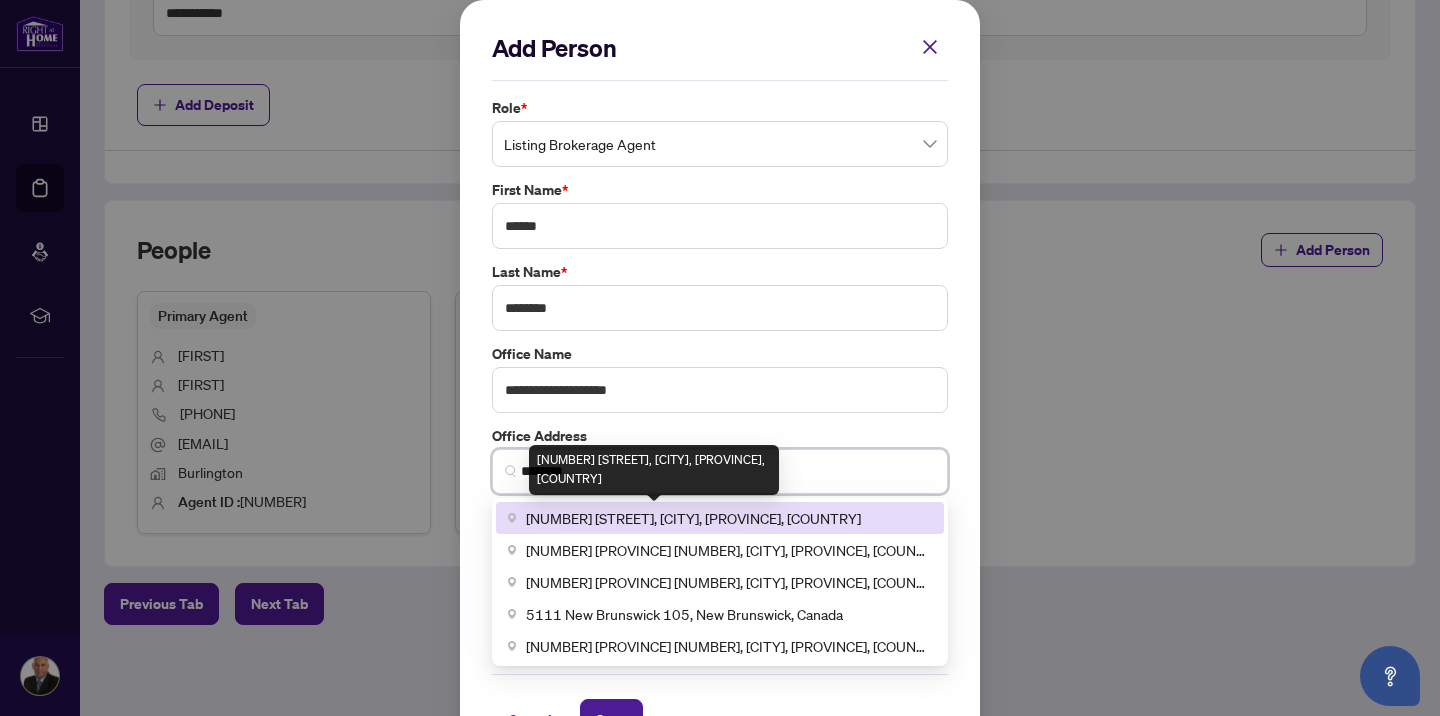 click on "[NUMBER] [STREET], [CITY], [PROVINCE], [COUNTRY]" at bounding box center (693, 518) 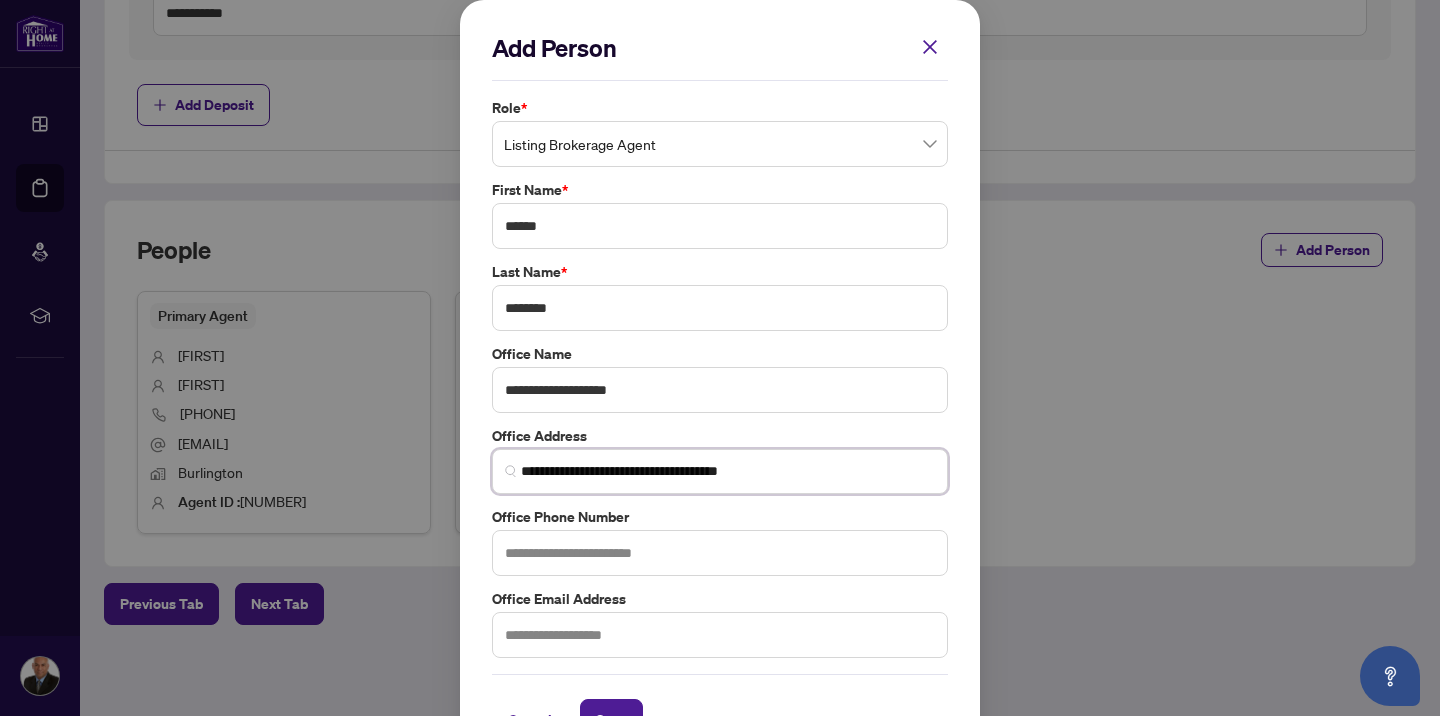 type on "**********" 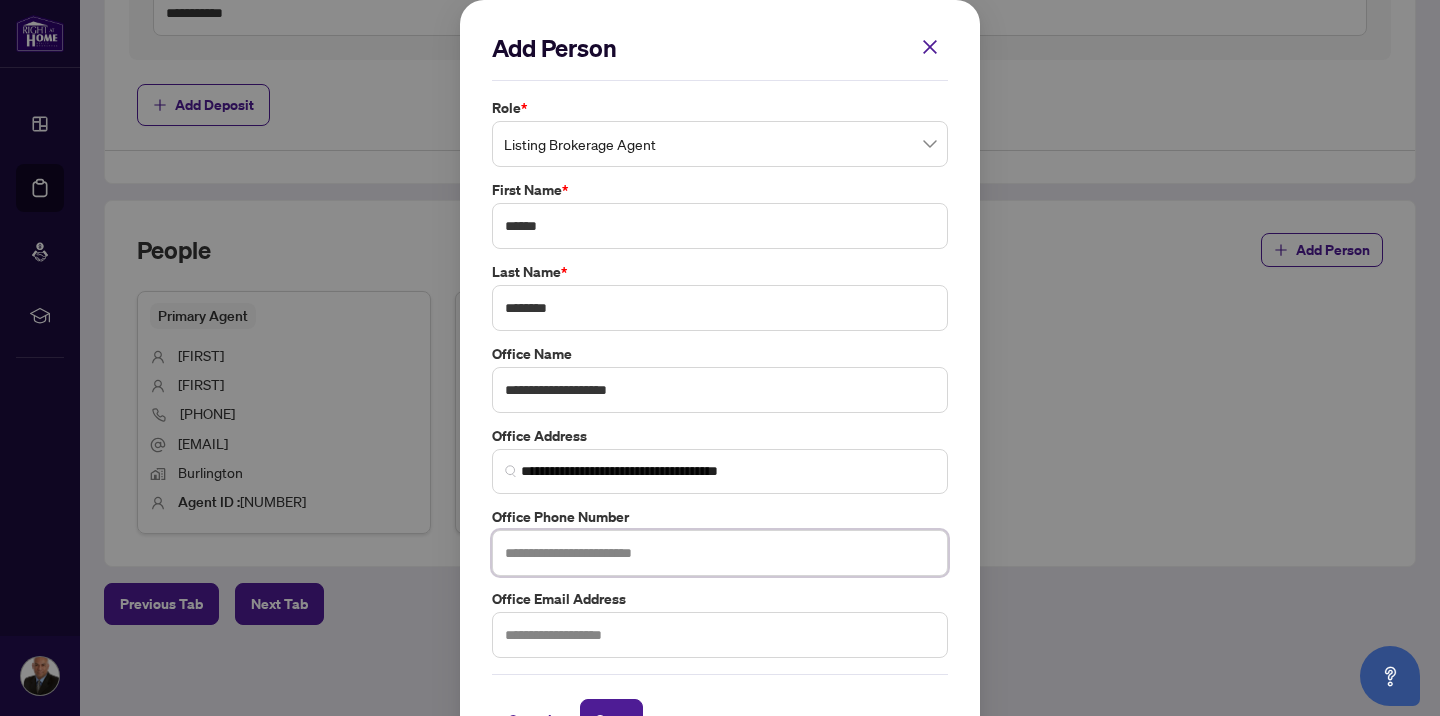 click at bounding box center [720, 553] 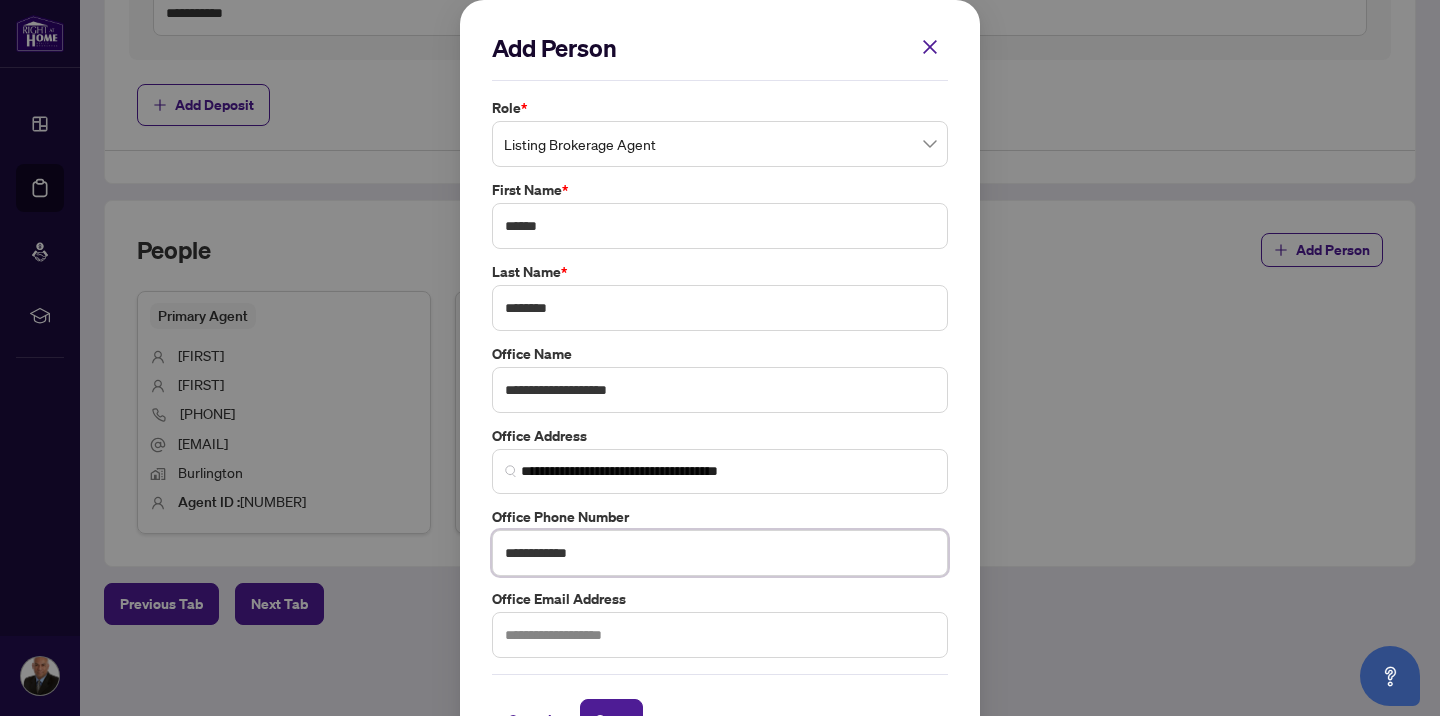 type on "**********" 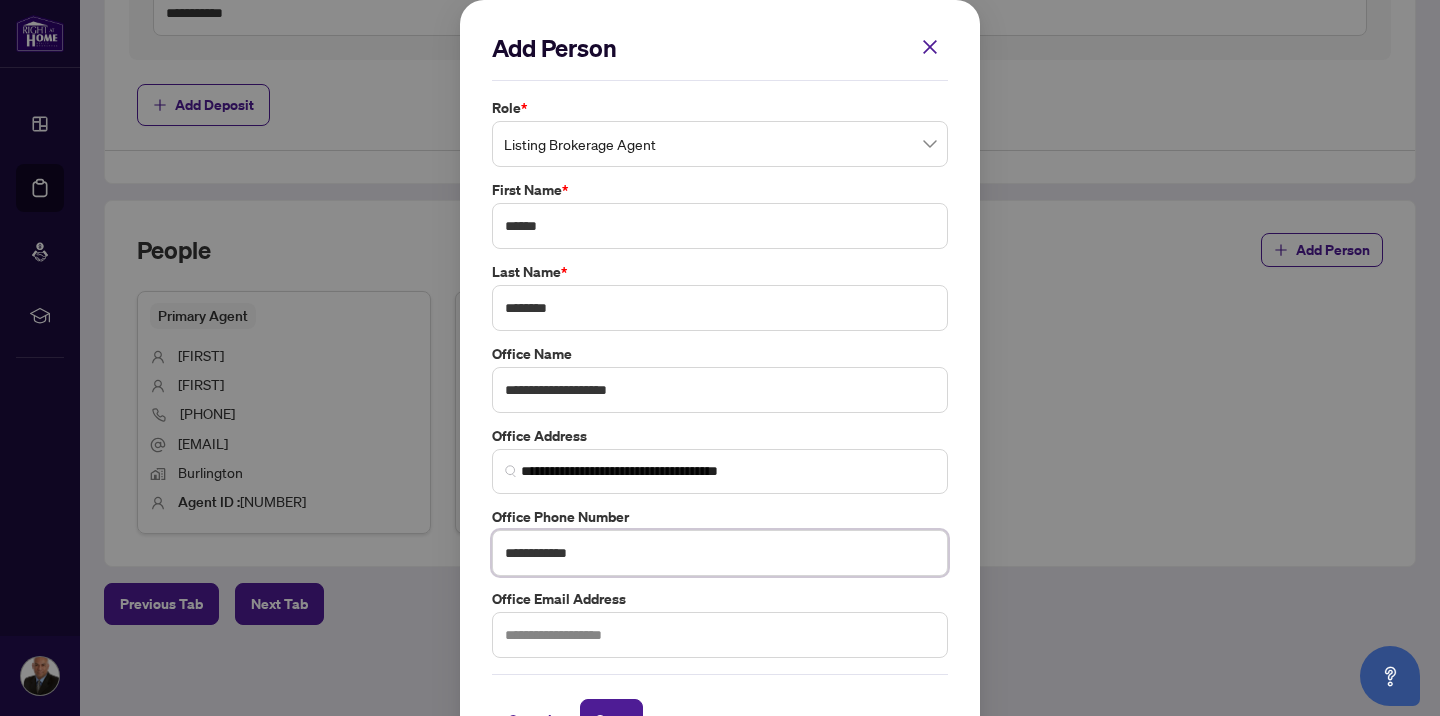 scroll, scrollTop: 57, scrollLeft: 0, axis: vertical 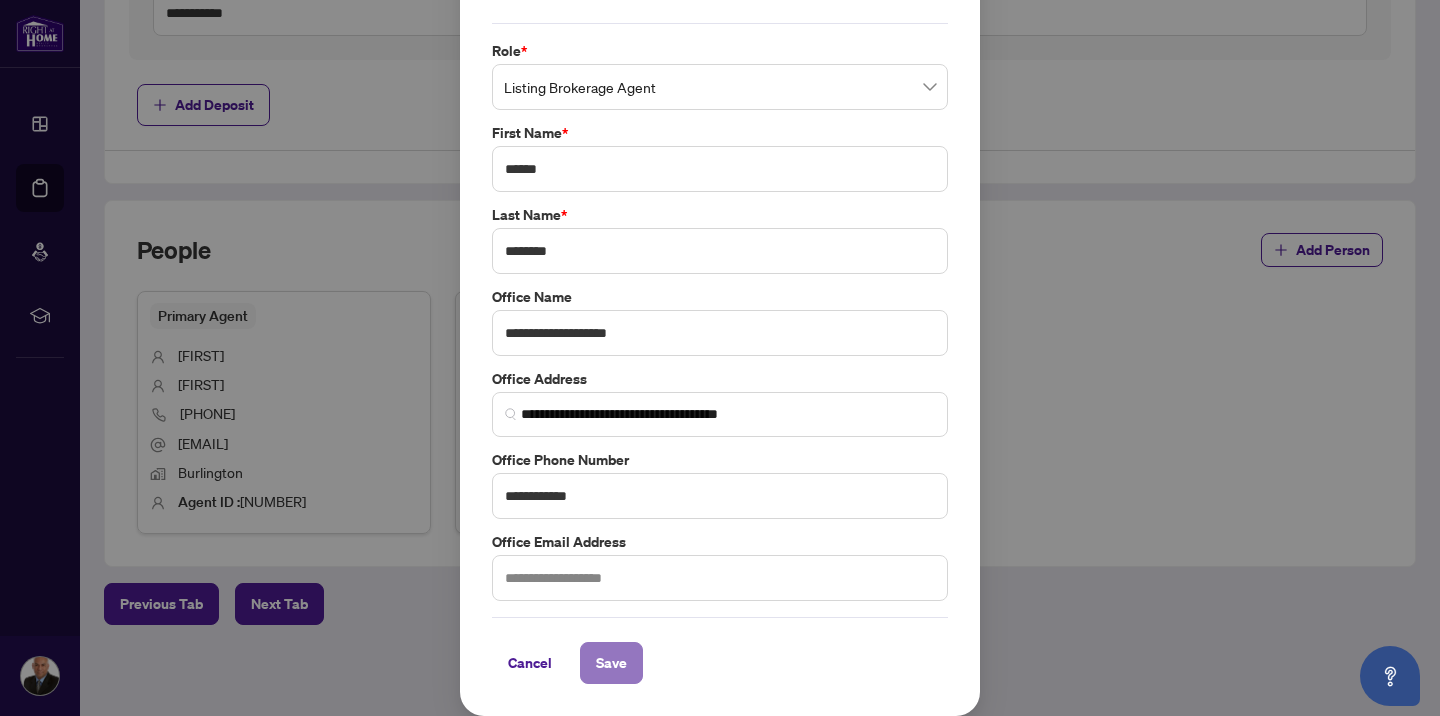 click on "Save" at bounding box center (611, 663) 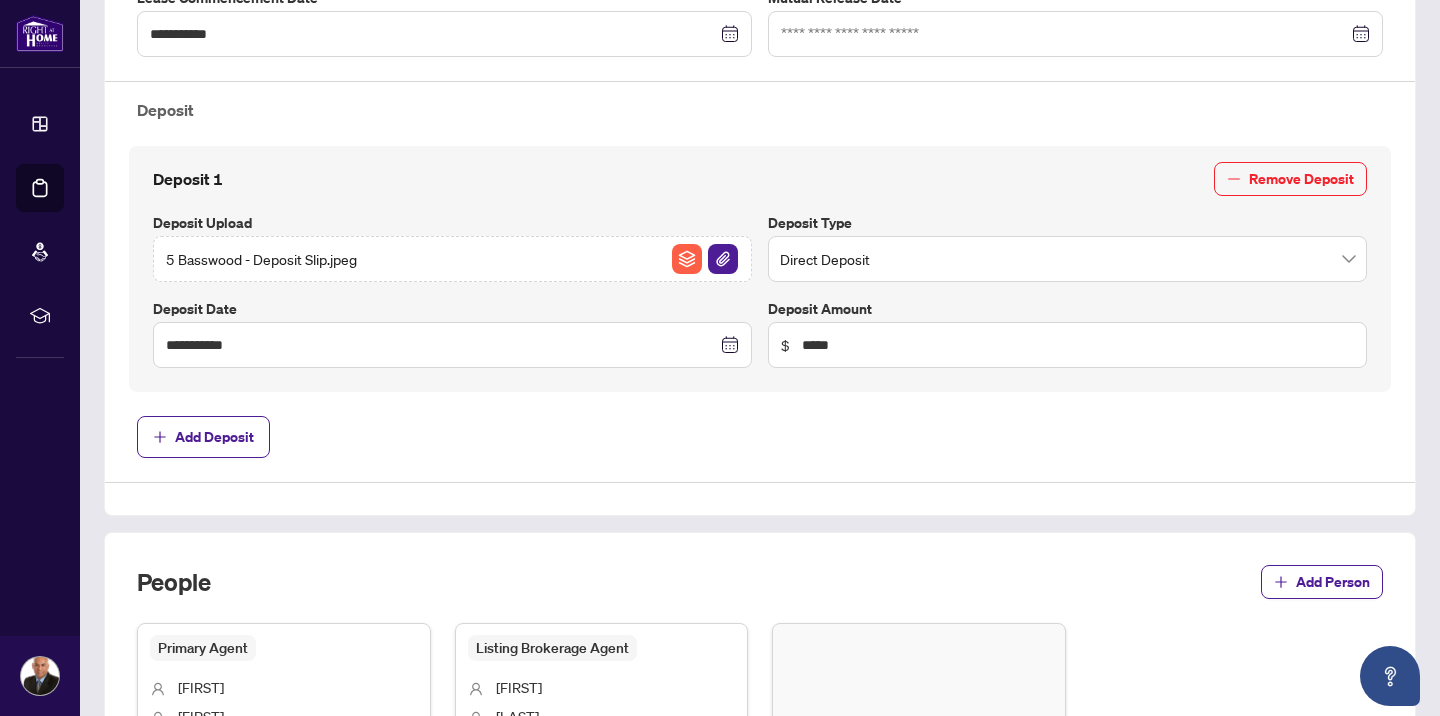 scroll, scrollTop: 990, scrollLeft: 0, axis: vertical 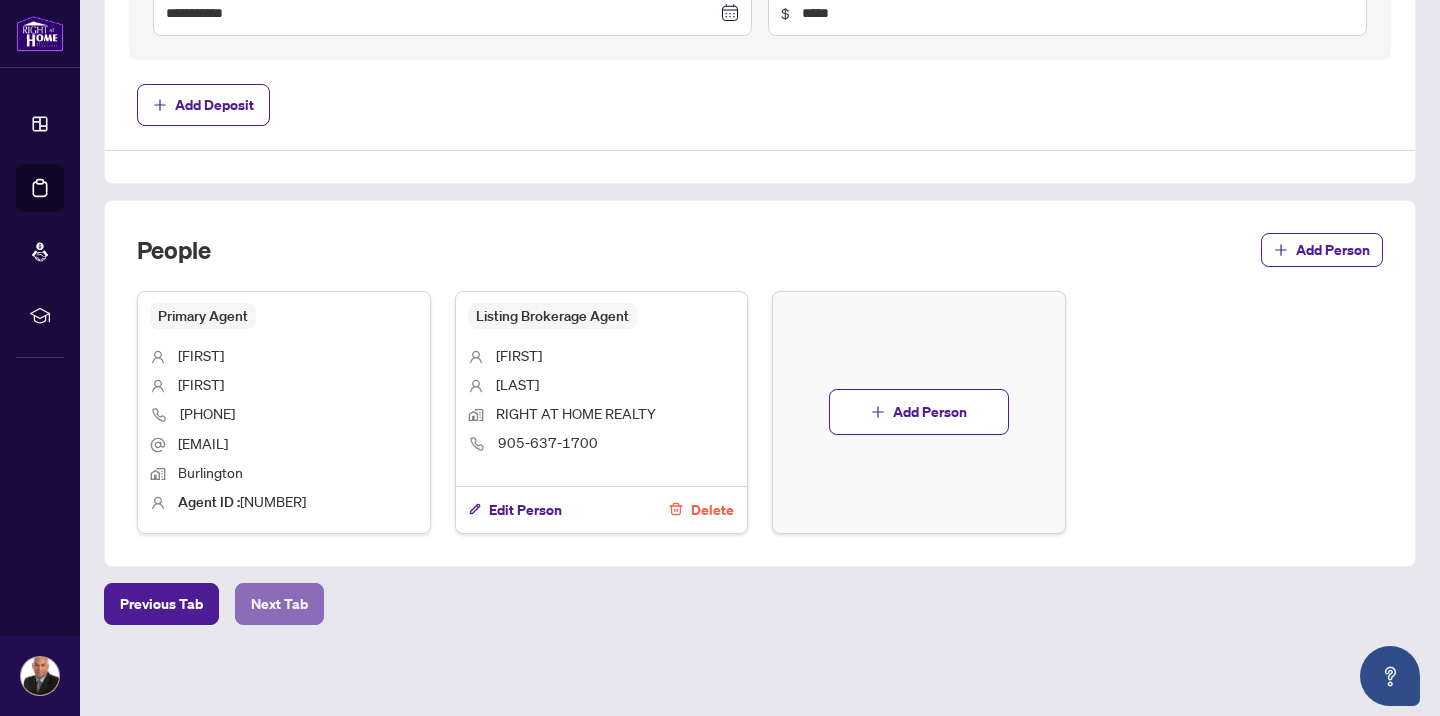 click on "Next Tab" at bounding box center (279, 604) 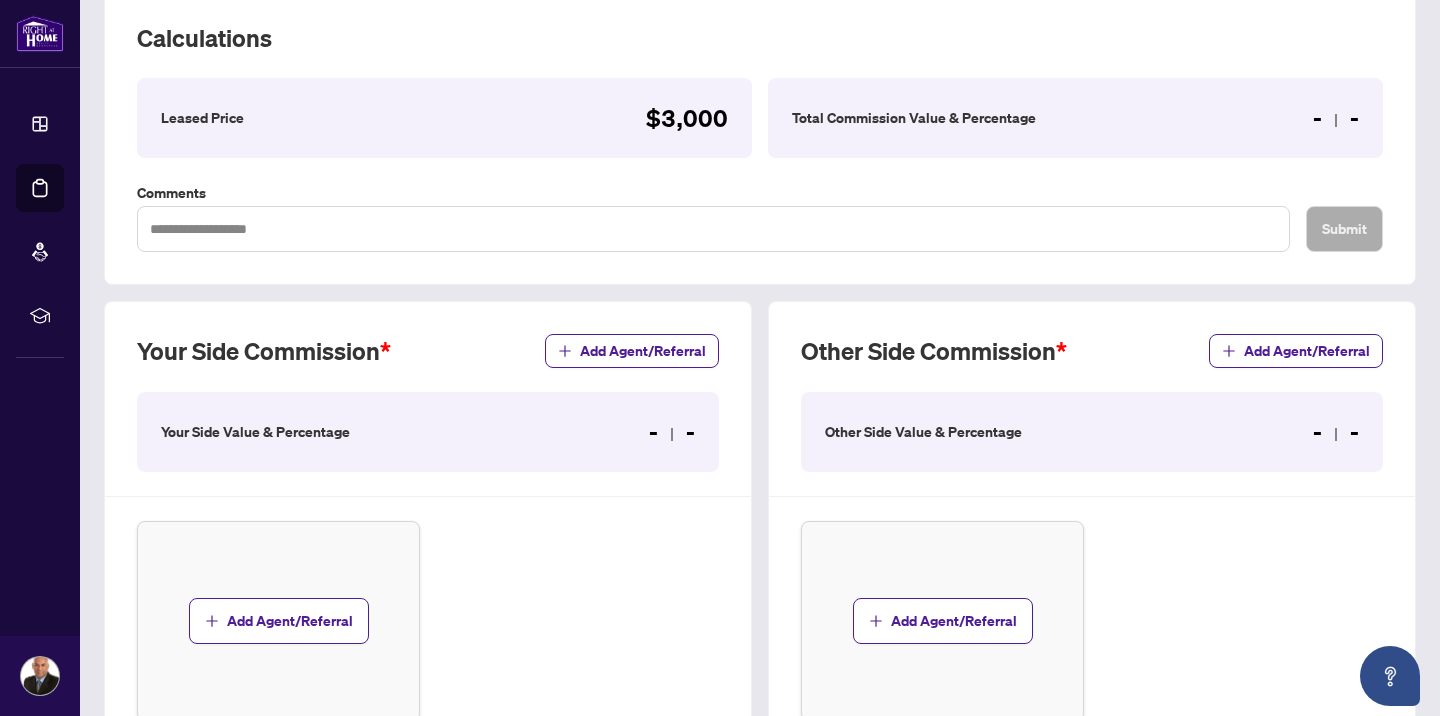scroll, scrollTop: 292, scrollLeft: 0, axis: vertical 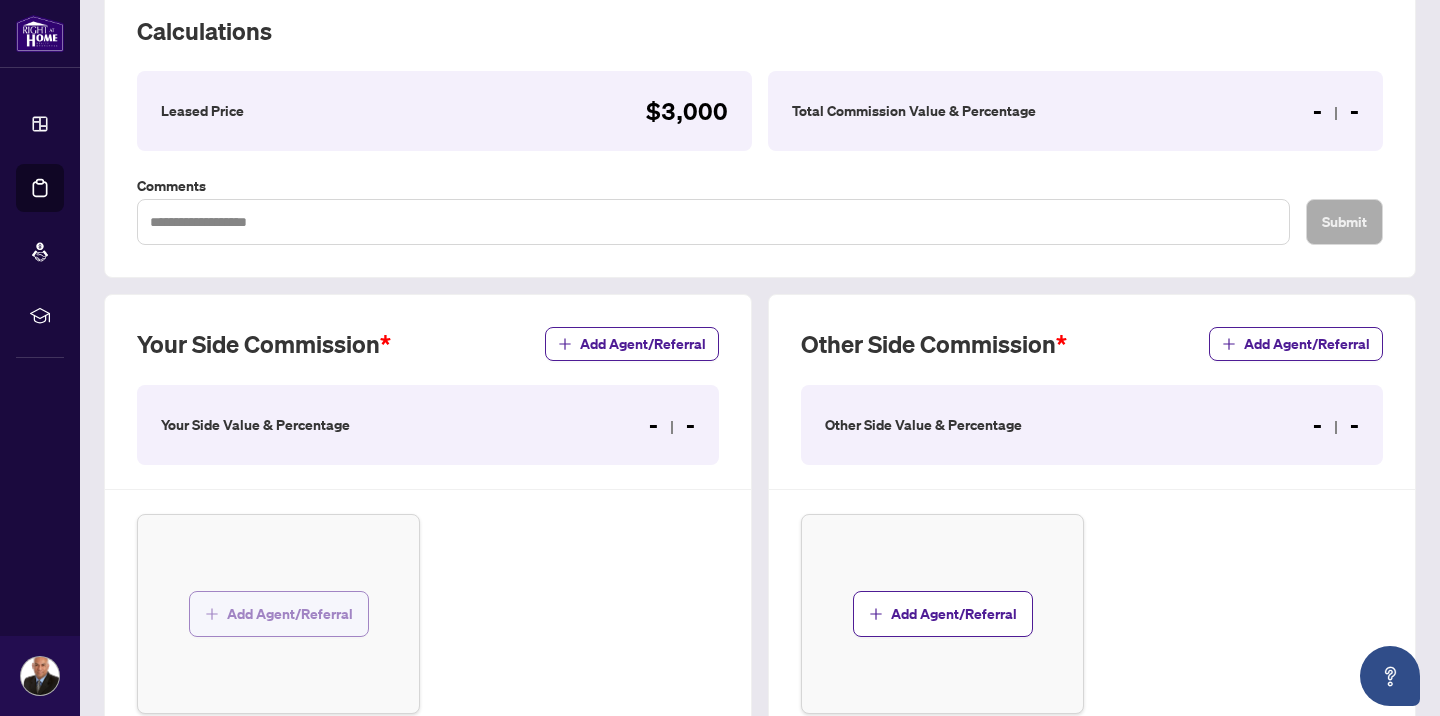 click on "Add Agent/Referral" at bounding box center [290, 614] 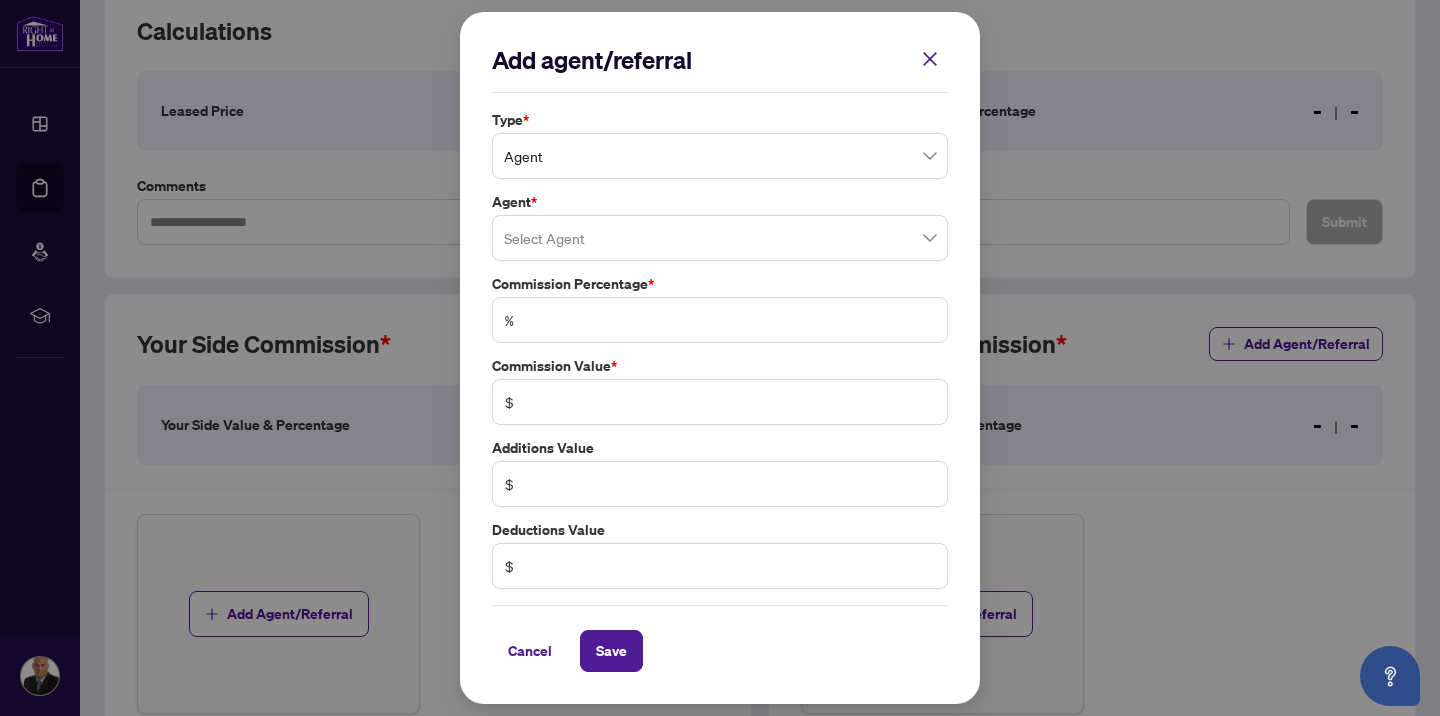 click at bounding box center [720, 238] 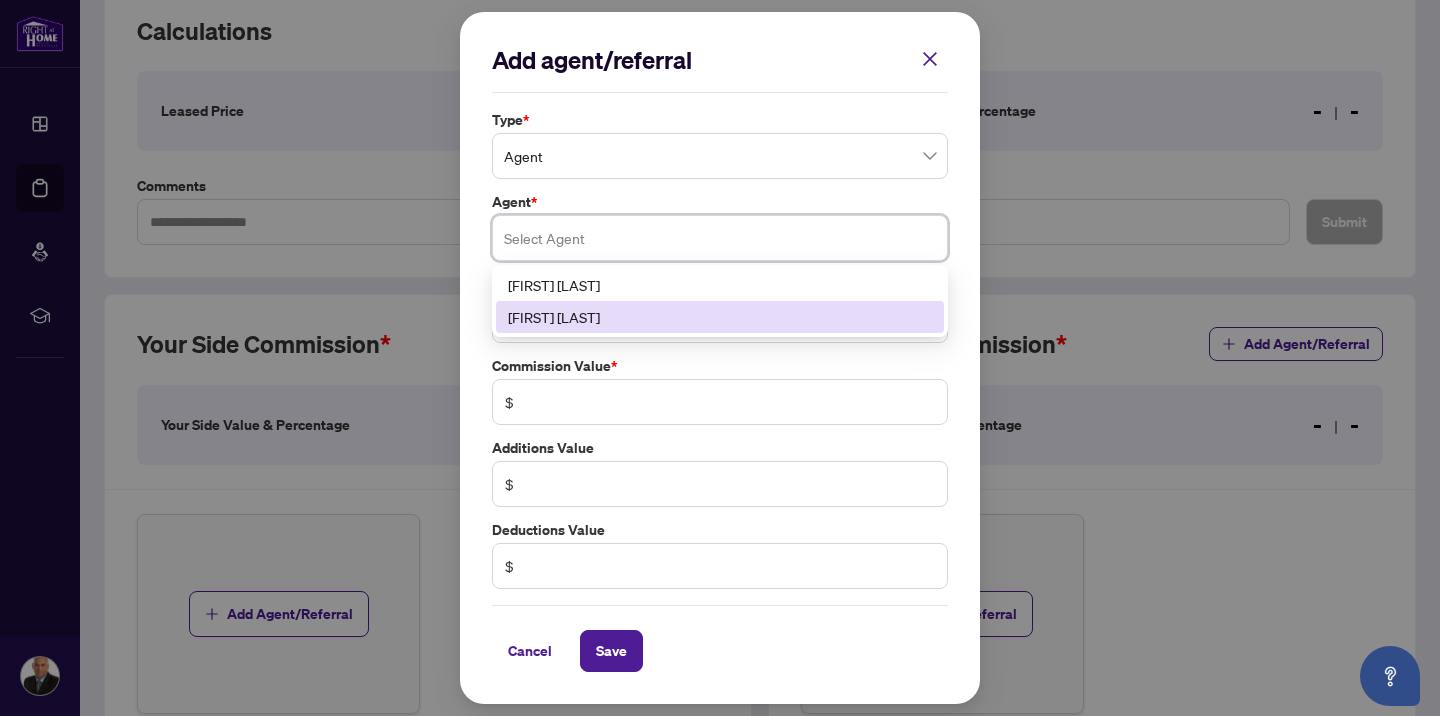 click on "[FIRST] [LAST]" at bounding box center (720, 317) 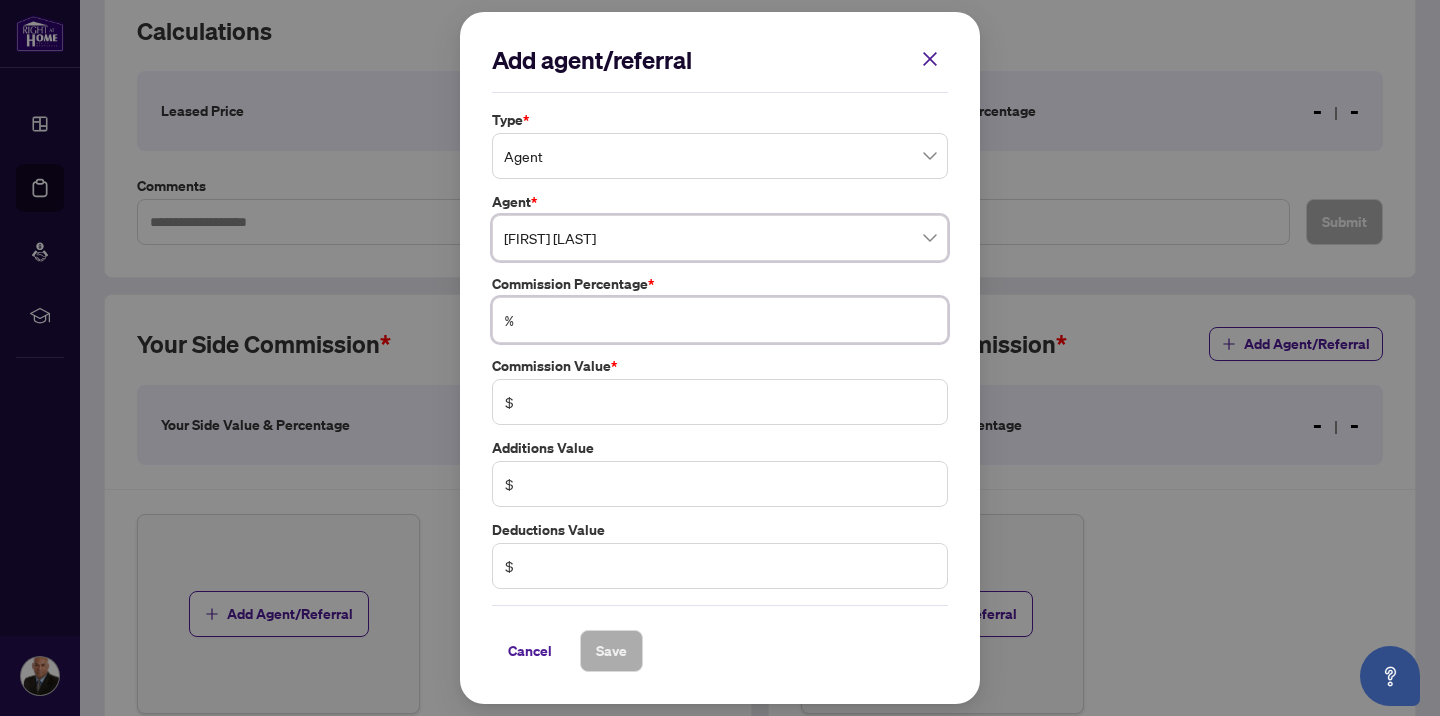 click at bounding box center [730, 320] 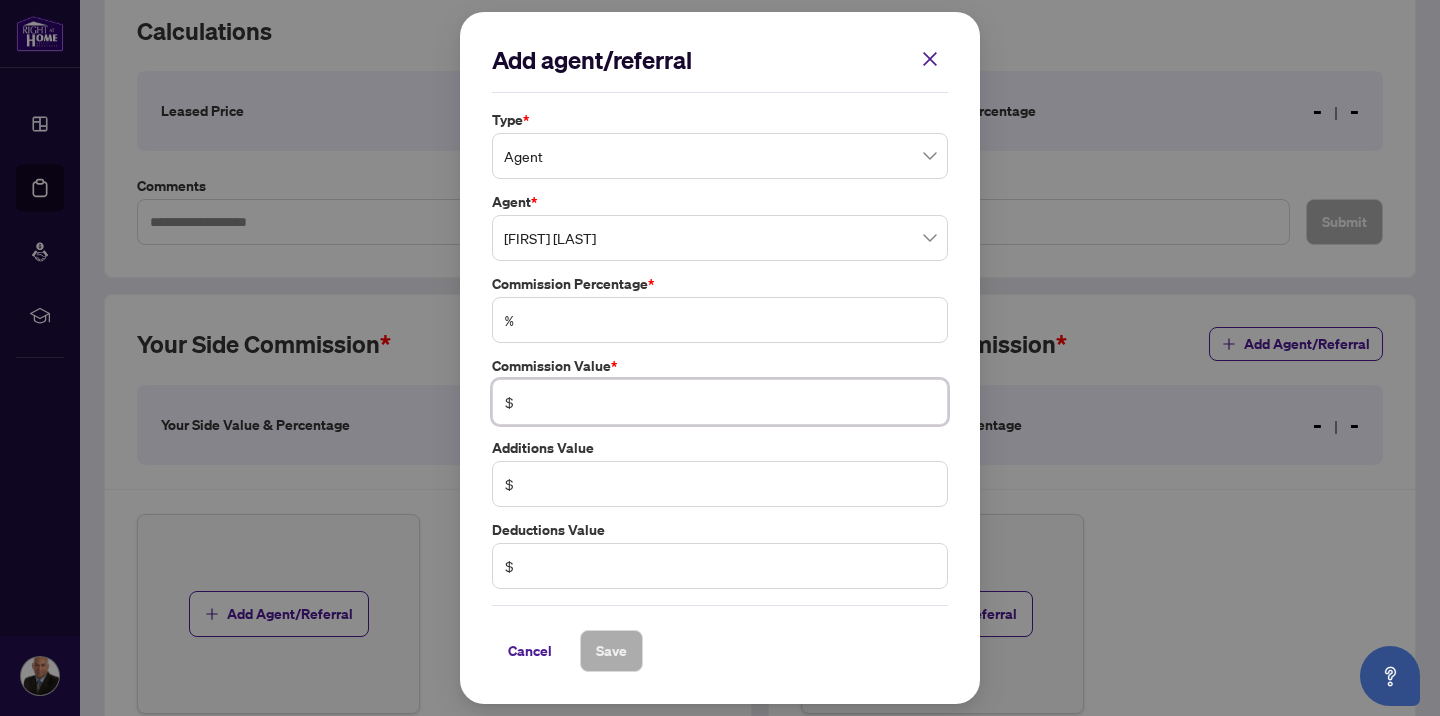 click on "$" at bounding box center [720, 402] 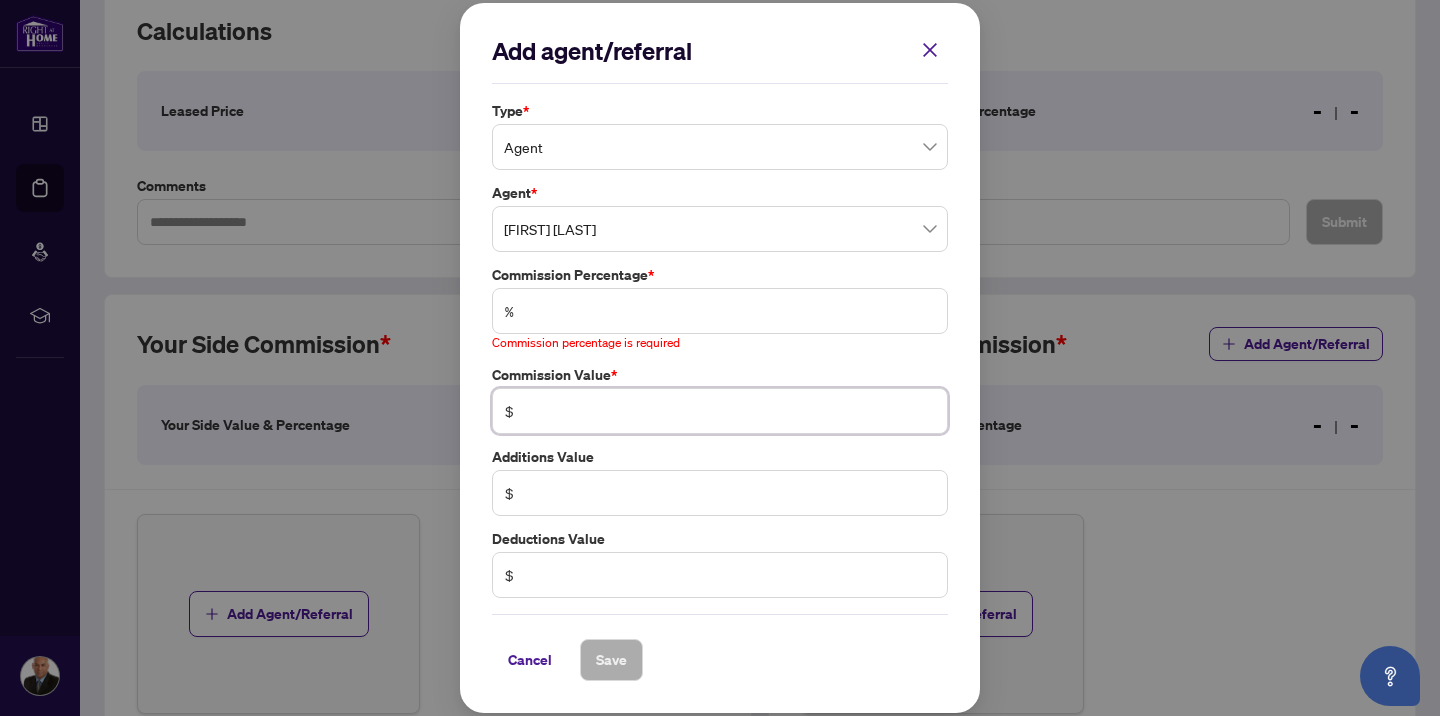 type on "******" 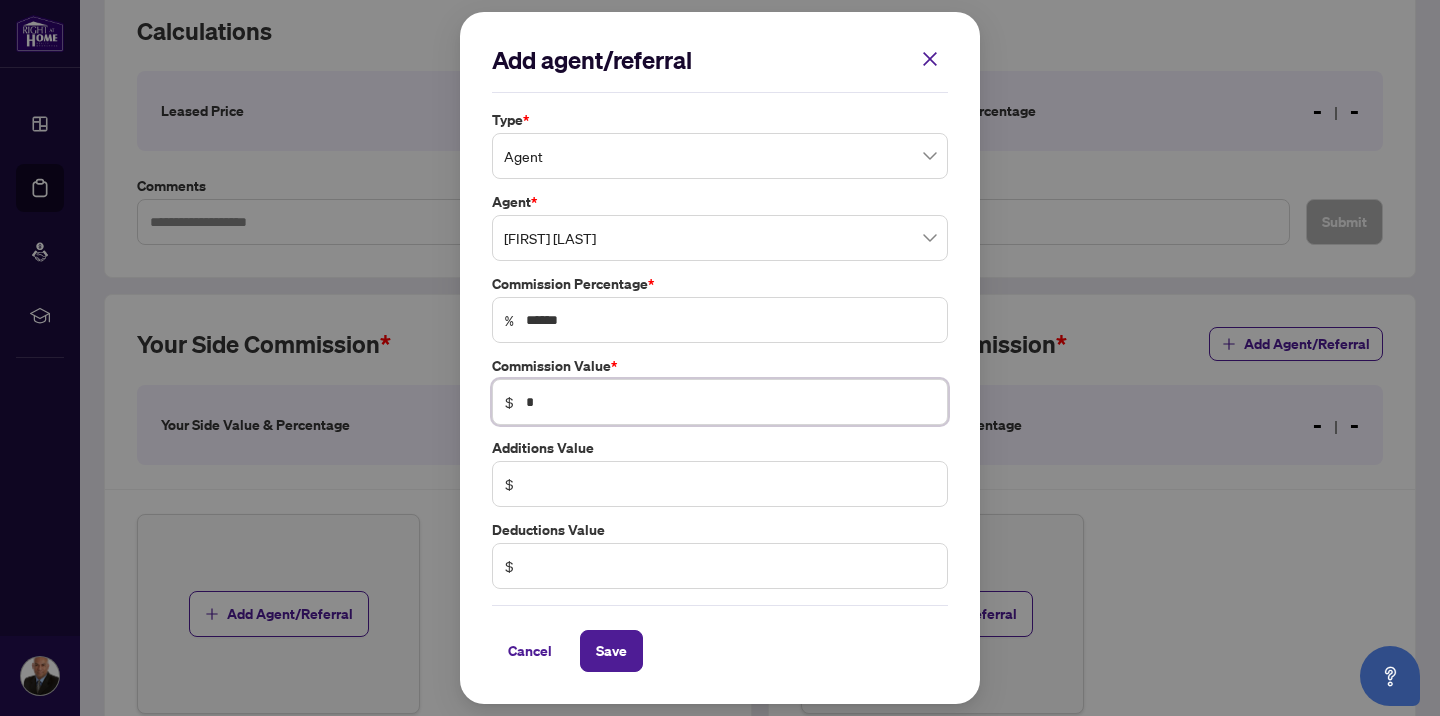 type on "***" 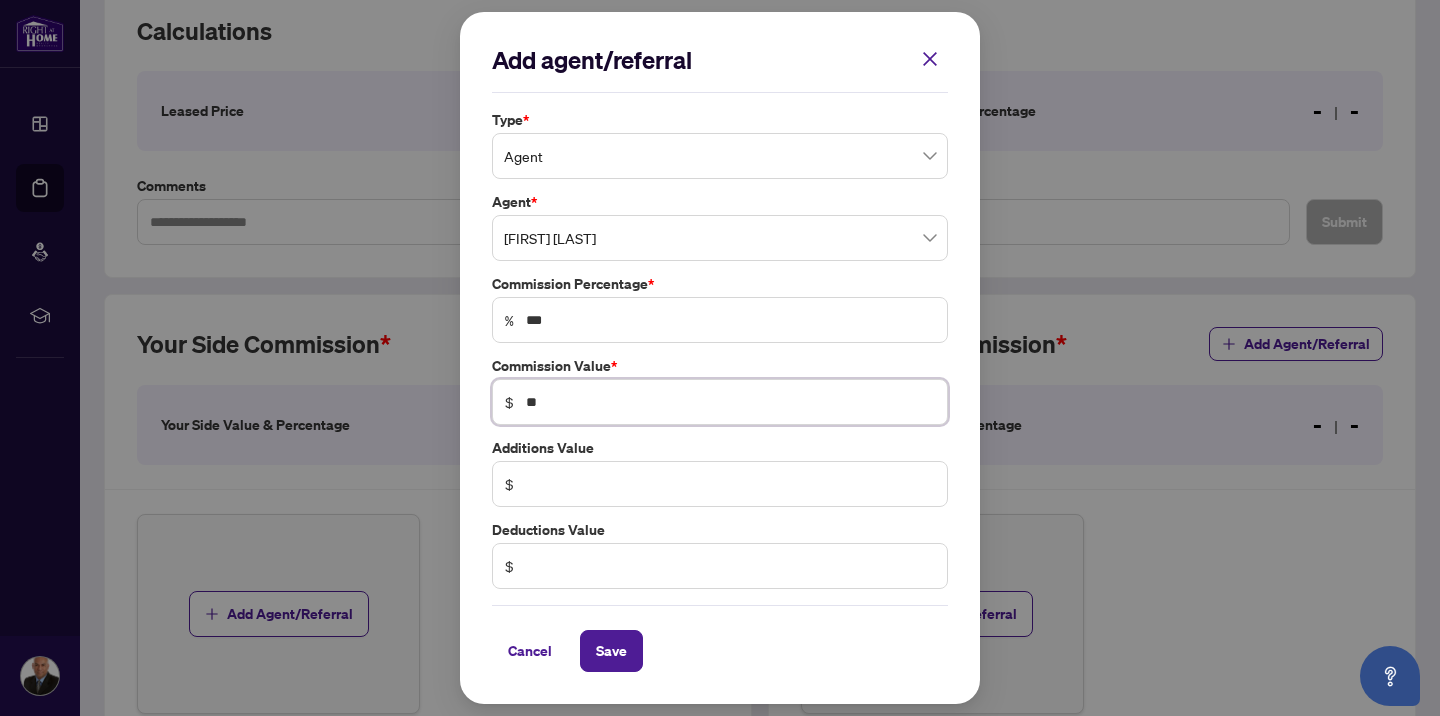 type on "*" 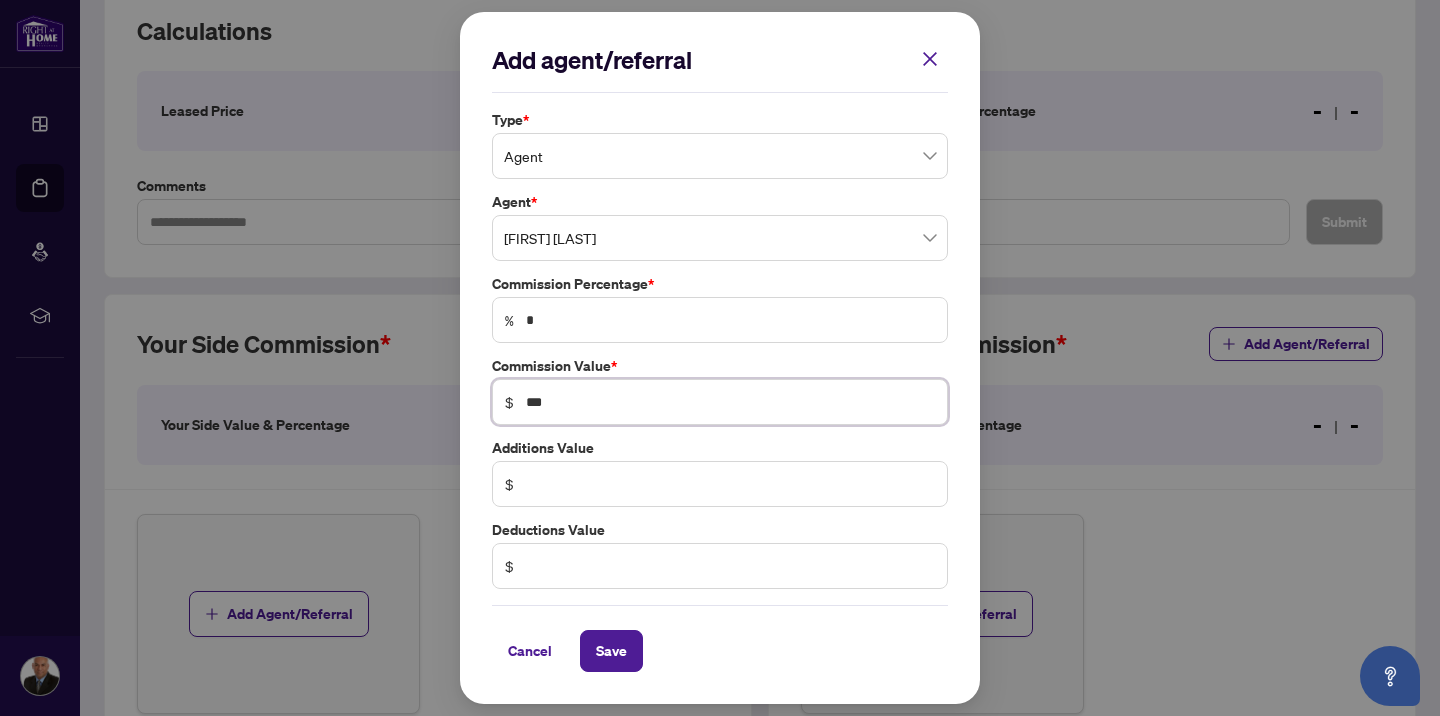 type on "**" 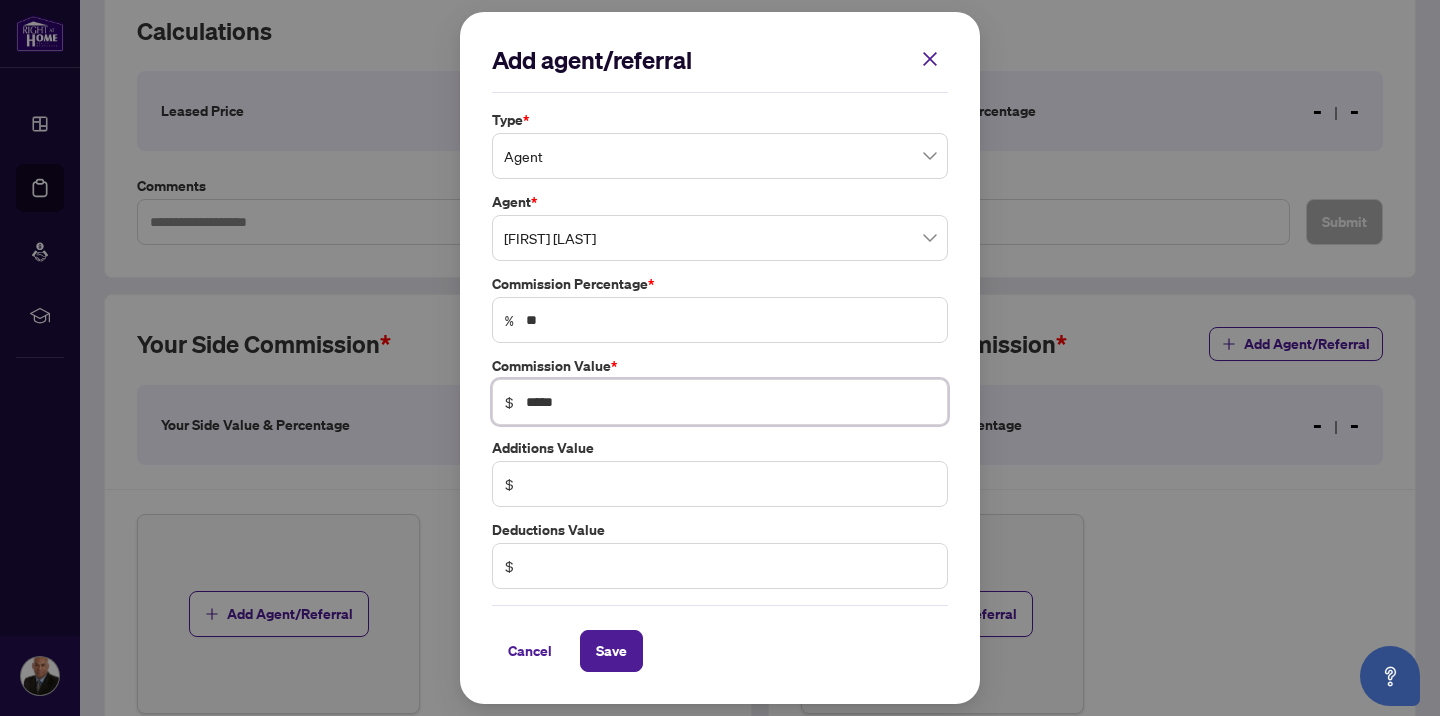 type on "*****" 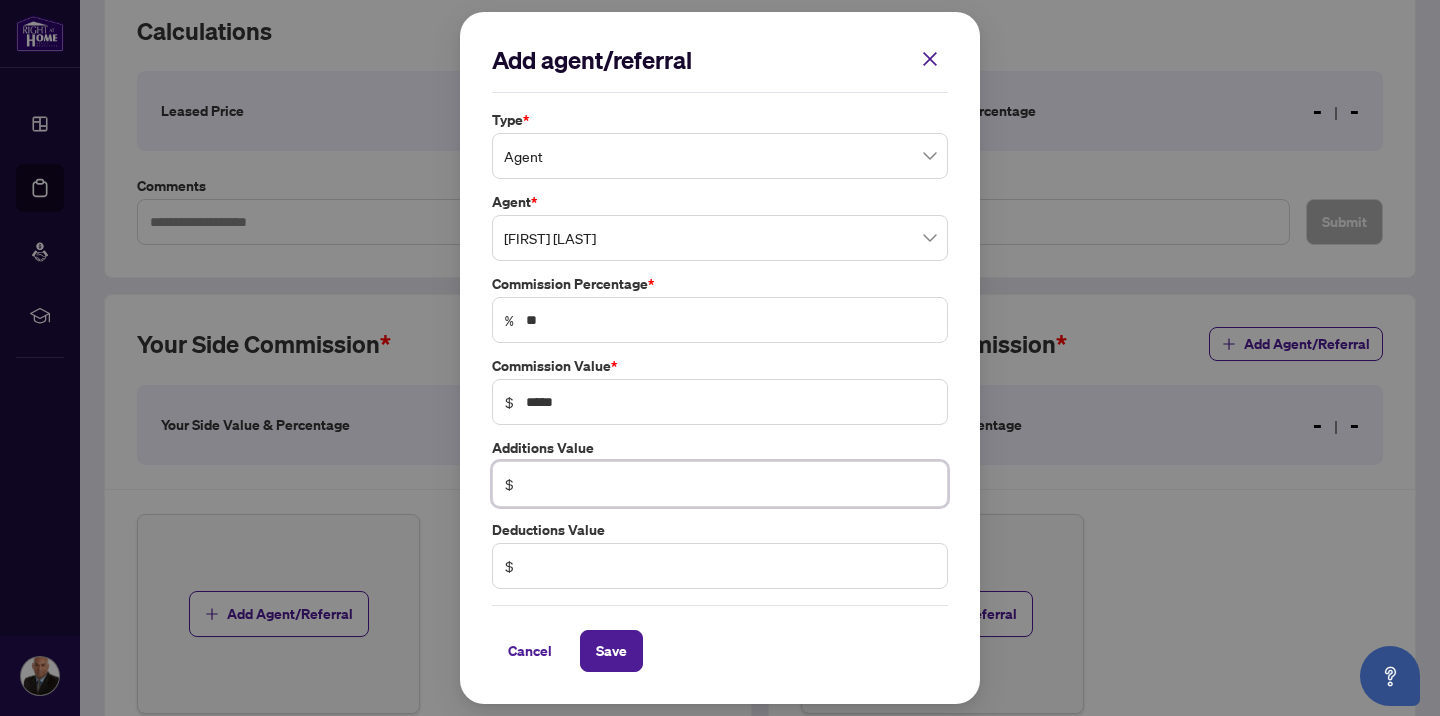 click at bounding box center [730, 484] 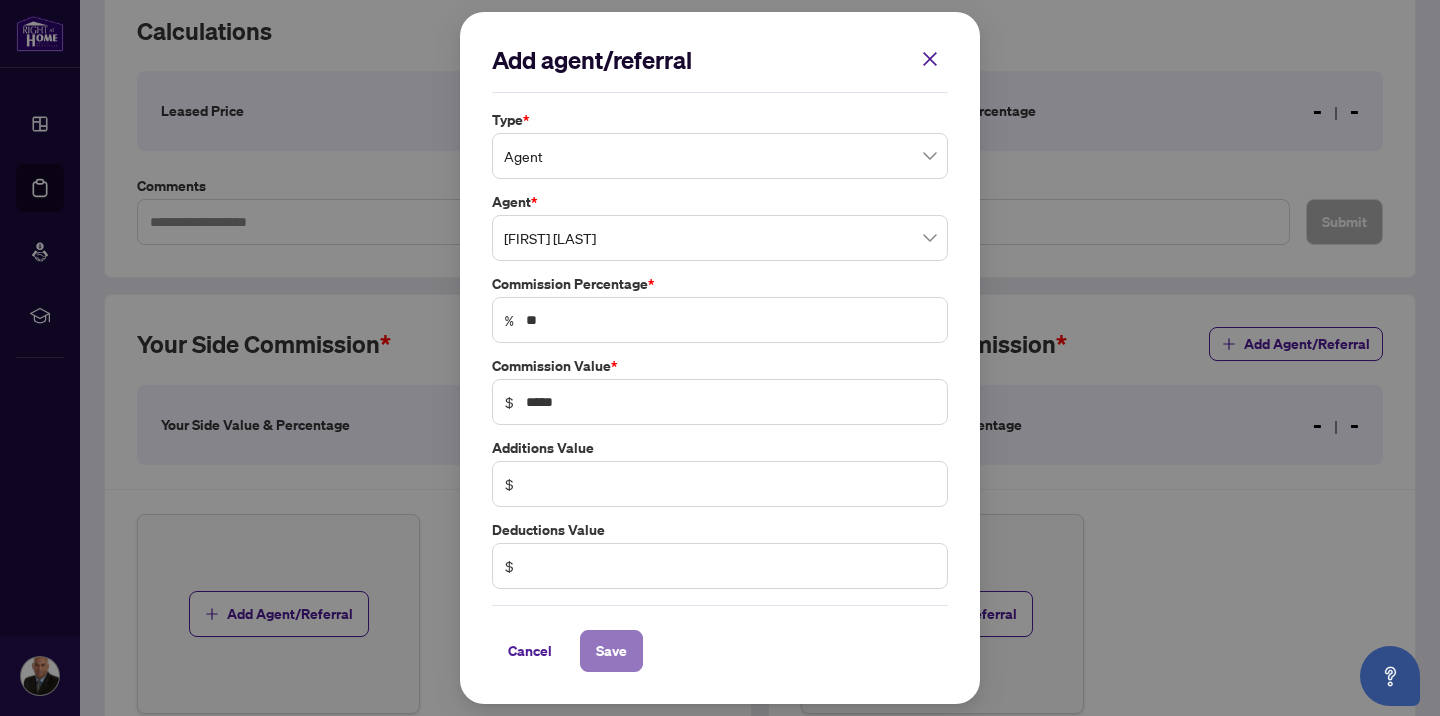 click on "Save" at bounding box center (611, 651) 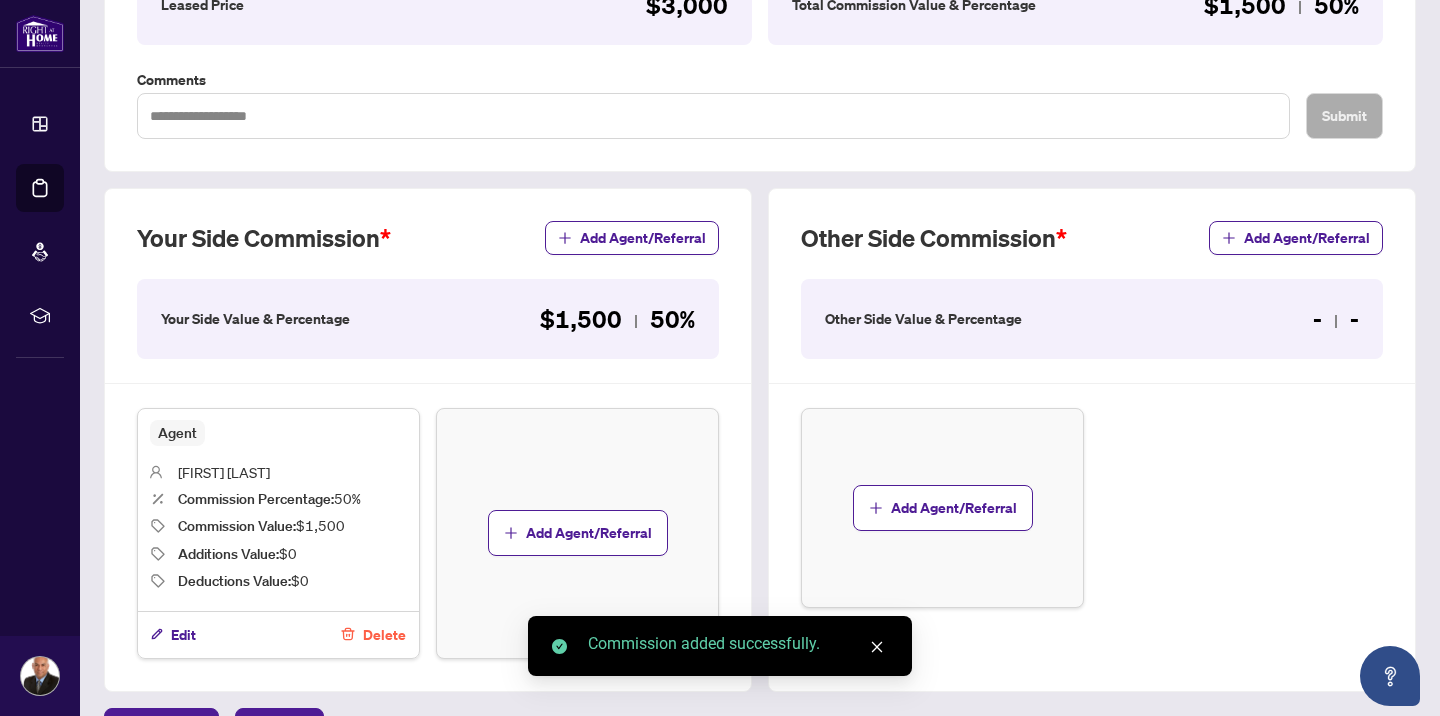 scroll, scrollTop: 404, scrollLeft: 0, axis: vertical 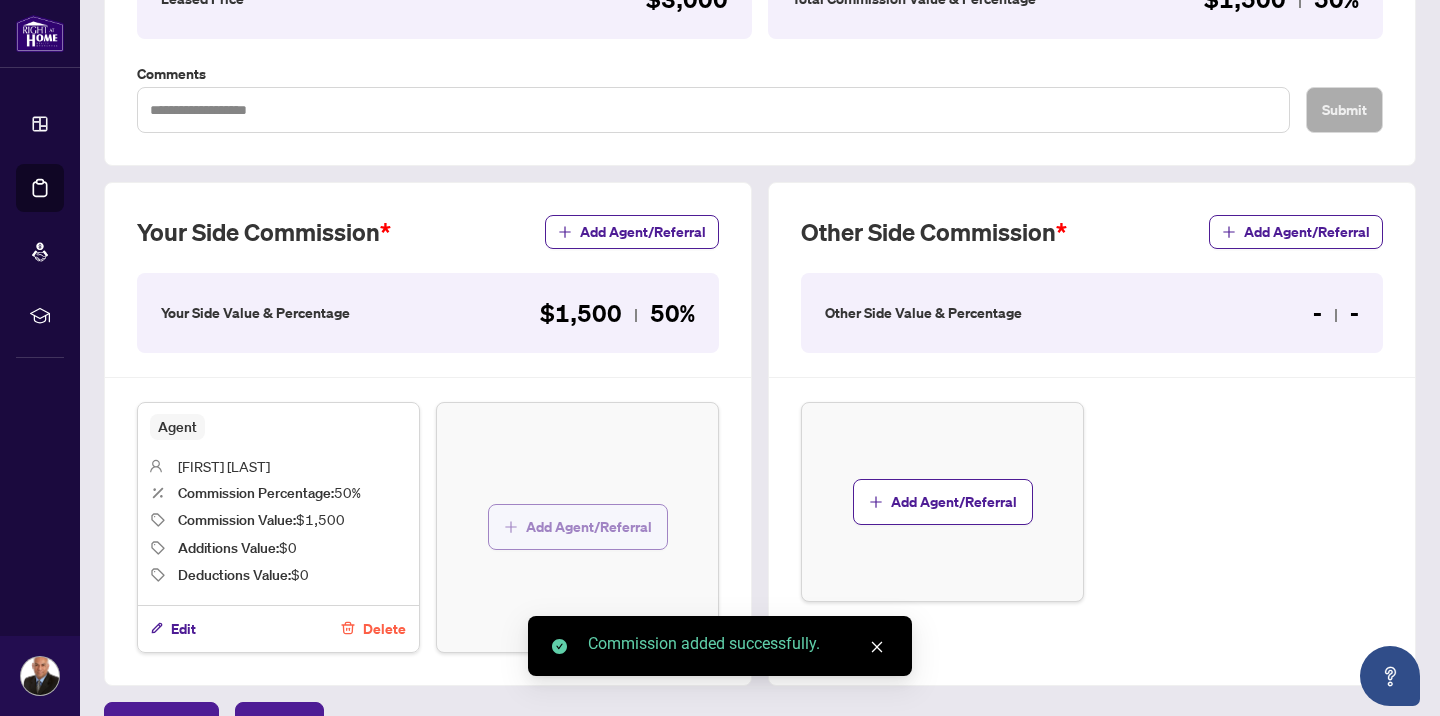 click on "Add Agent/Referral" at bounding box center [589, 527] 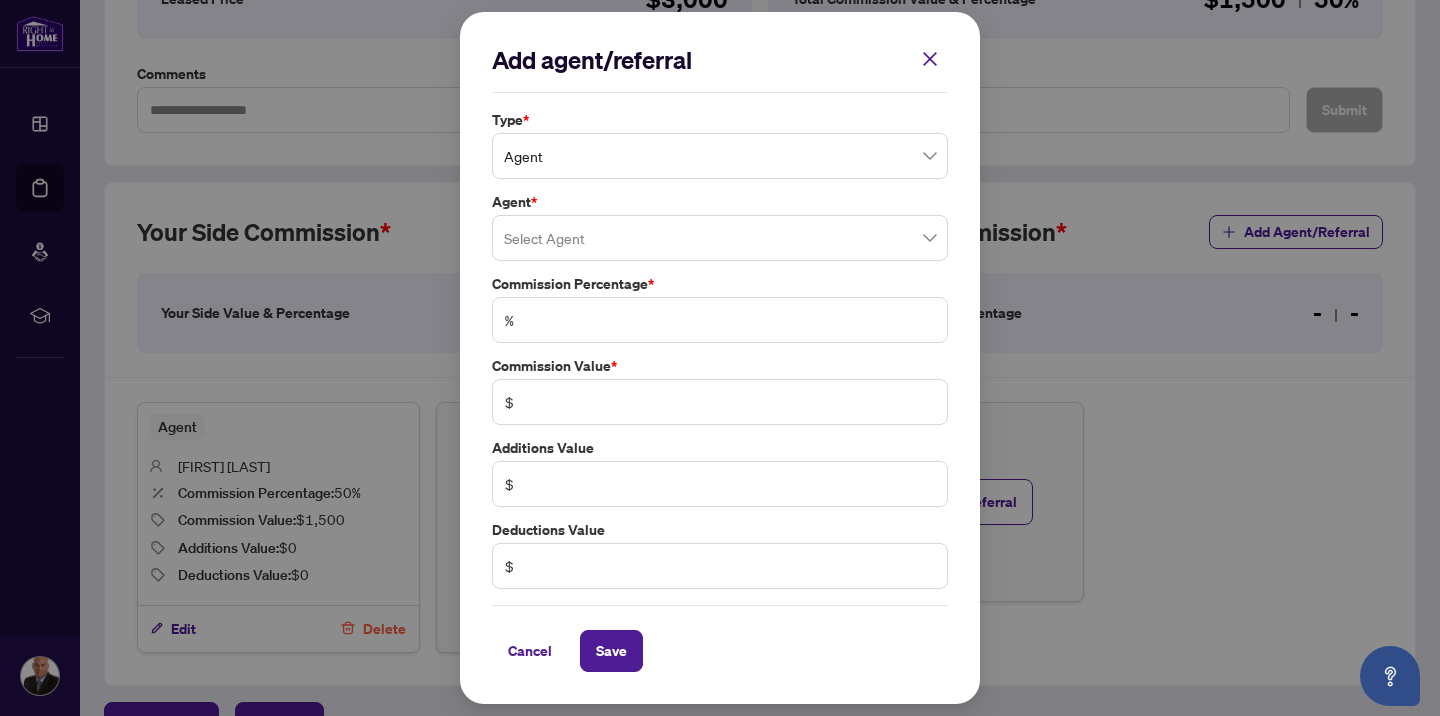 click at bounding box center (720, 238) 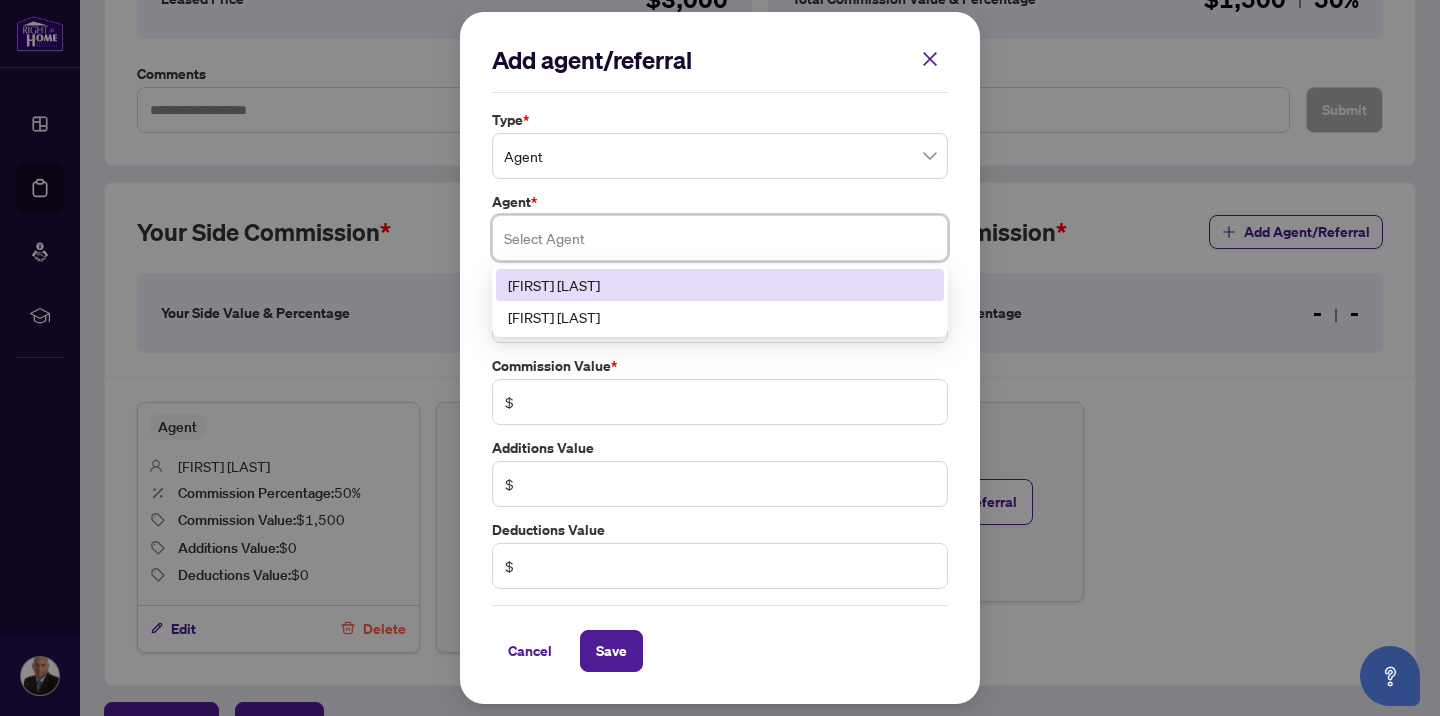 click on "[FIRST] [LAST]" at bounding box center [720, 285] 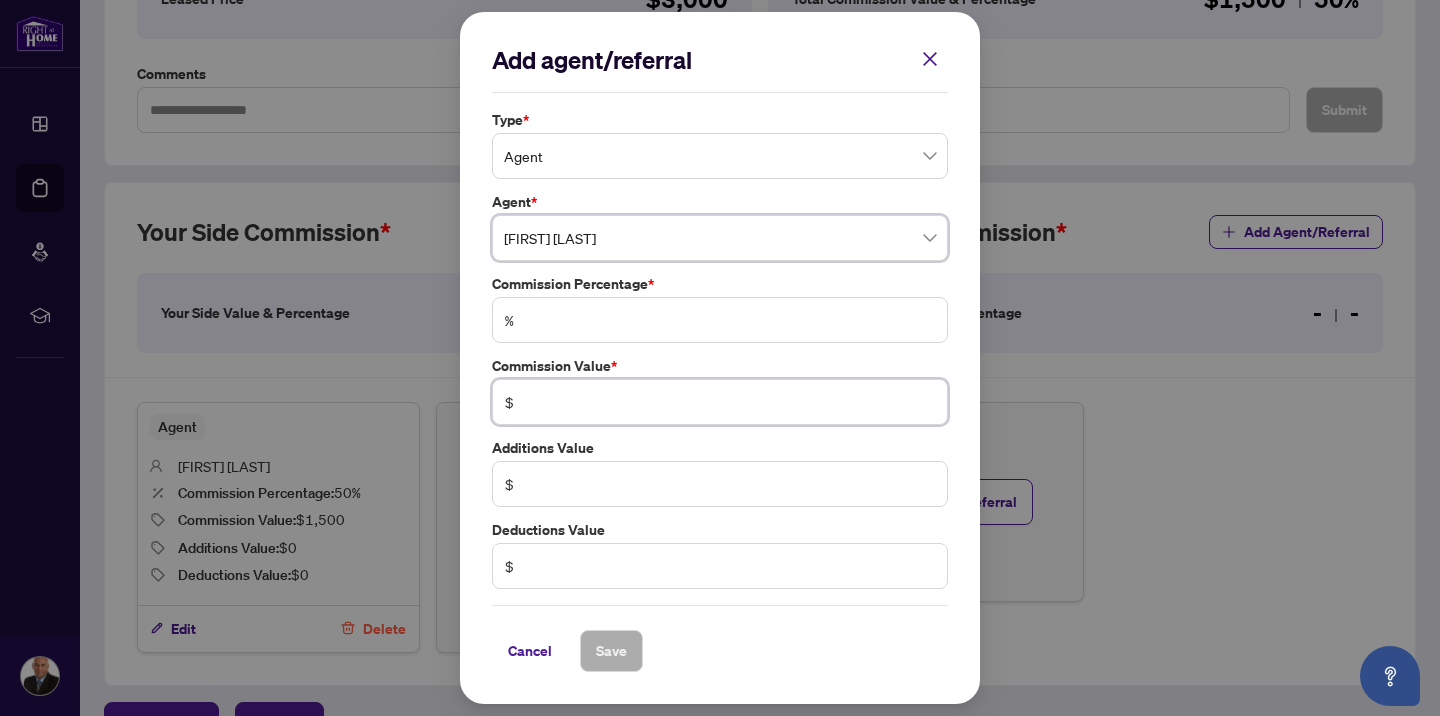 click at bounding box center [730, 402] 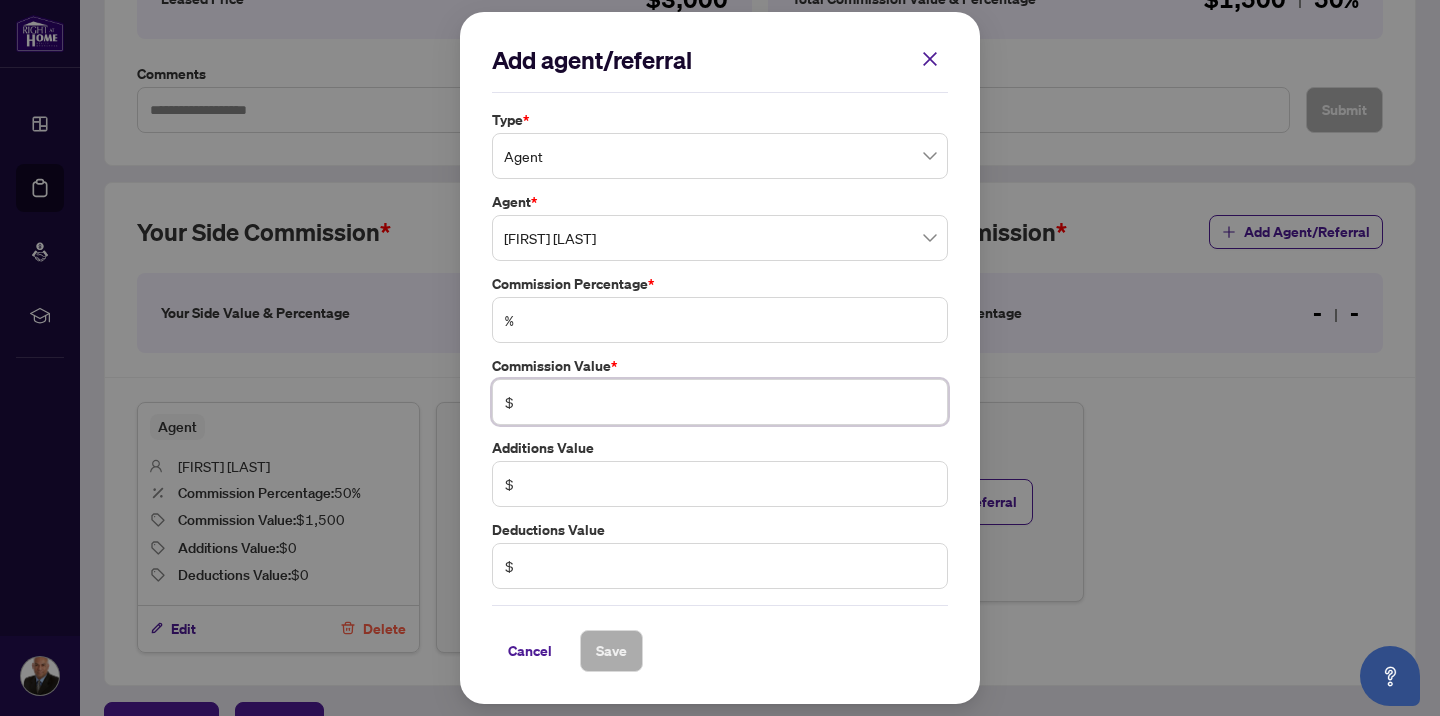 type on "*" 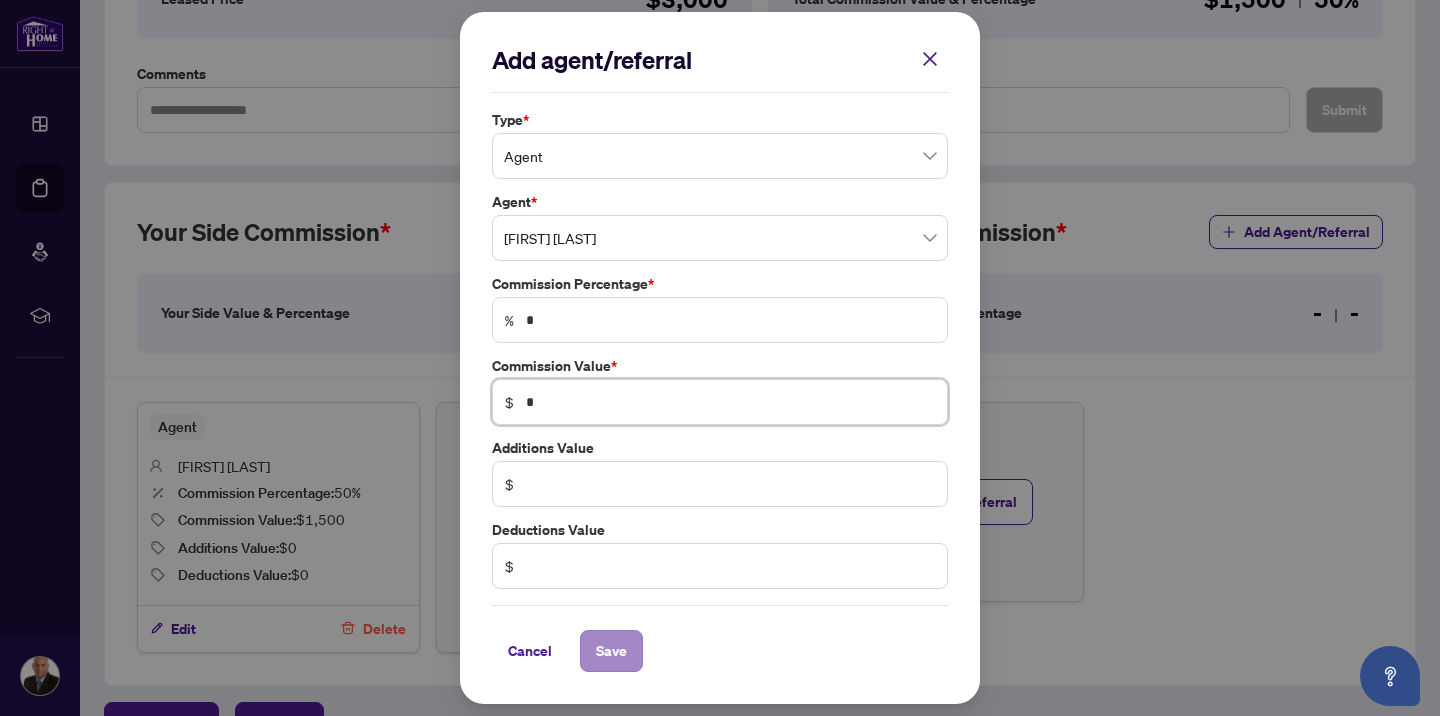 type on "*" 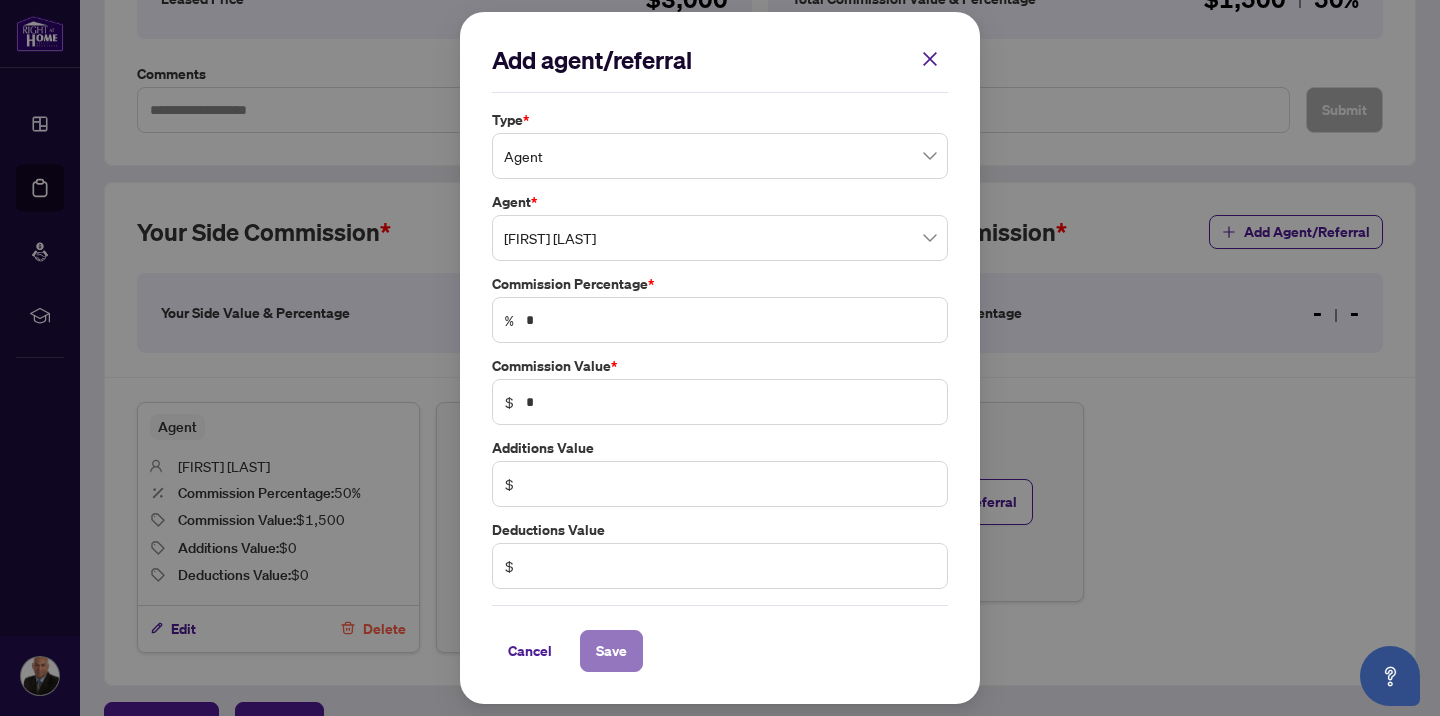 click on "Save" at bounding box center [611, 651] 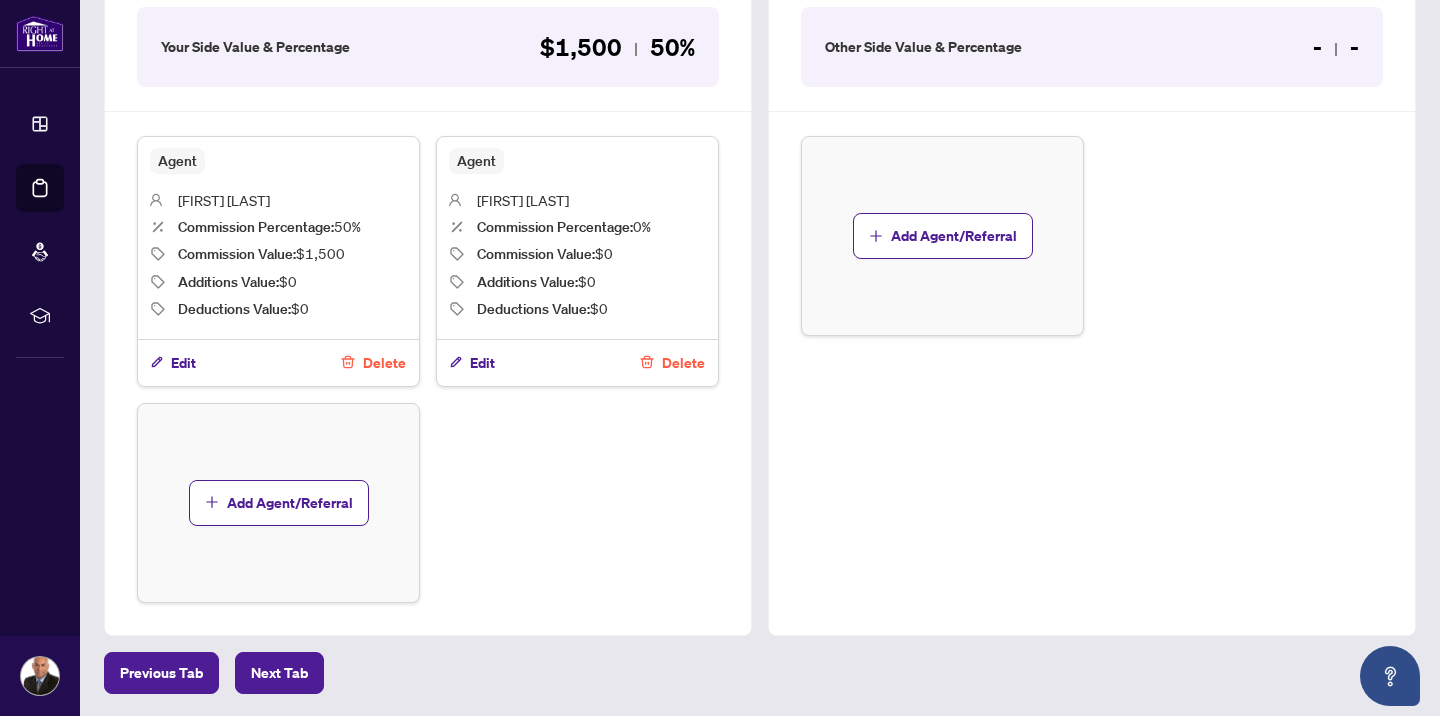 scroll, scrollTop: 734, scrollLeft: 0, axis: vertical 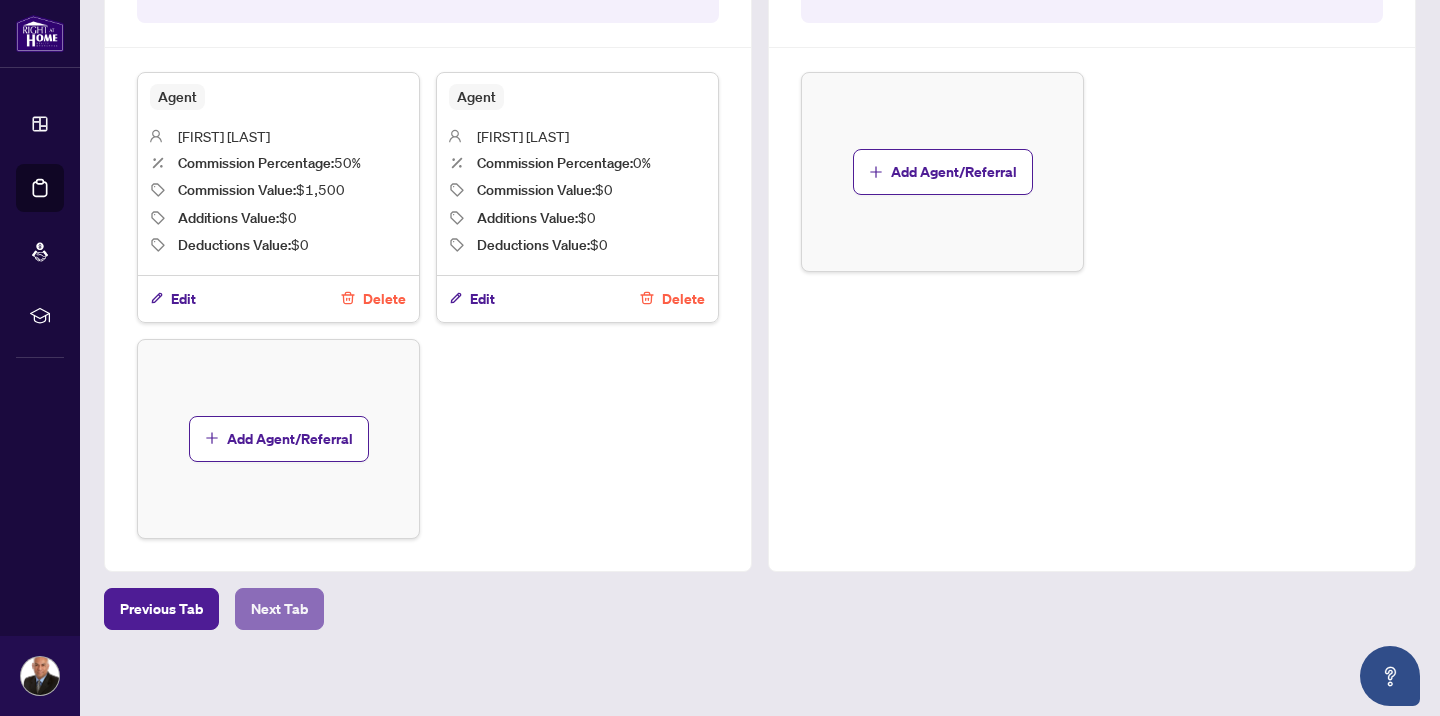 click on "Next Tab" at bounding box center [279, 609] 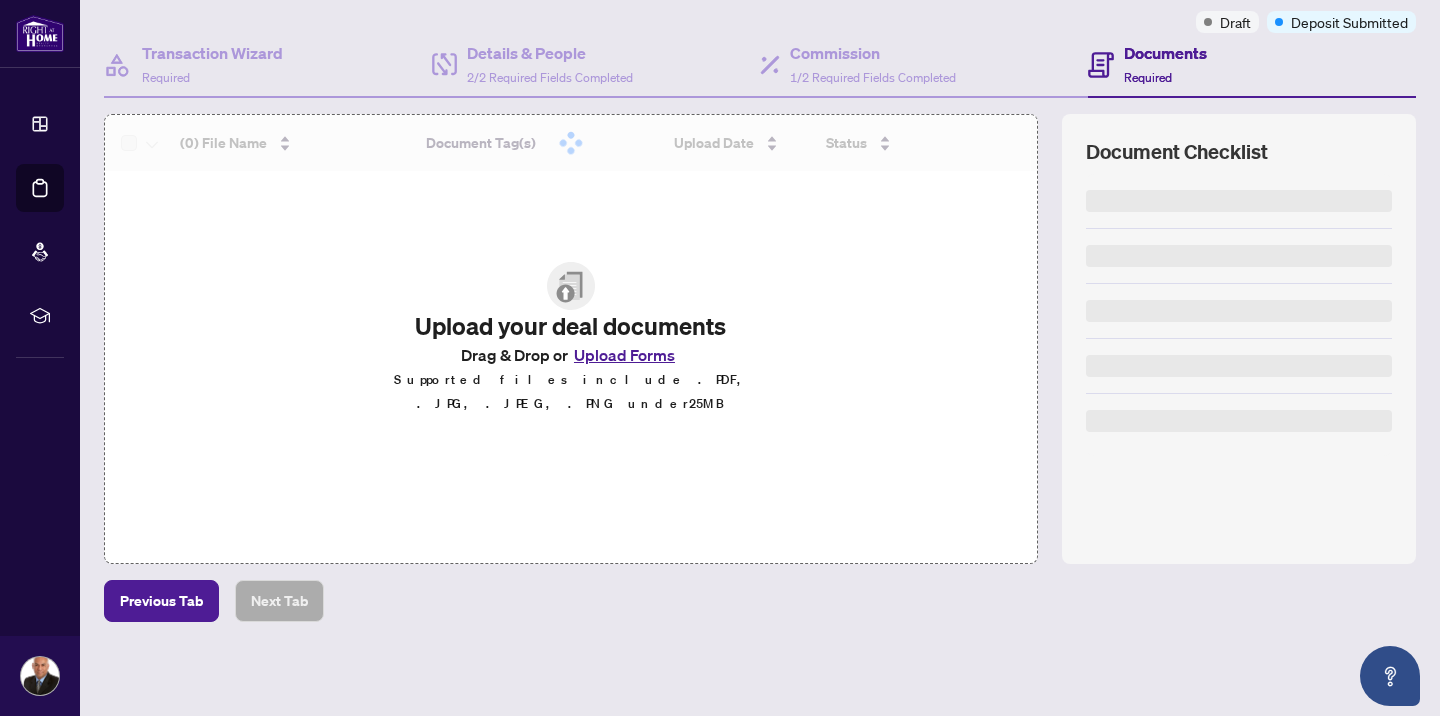 scroll, scrollTop: 0, scrollLeft: 0, axis: both 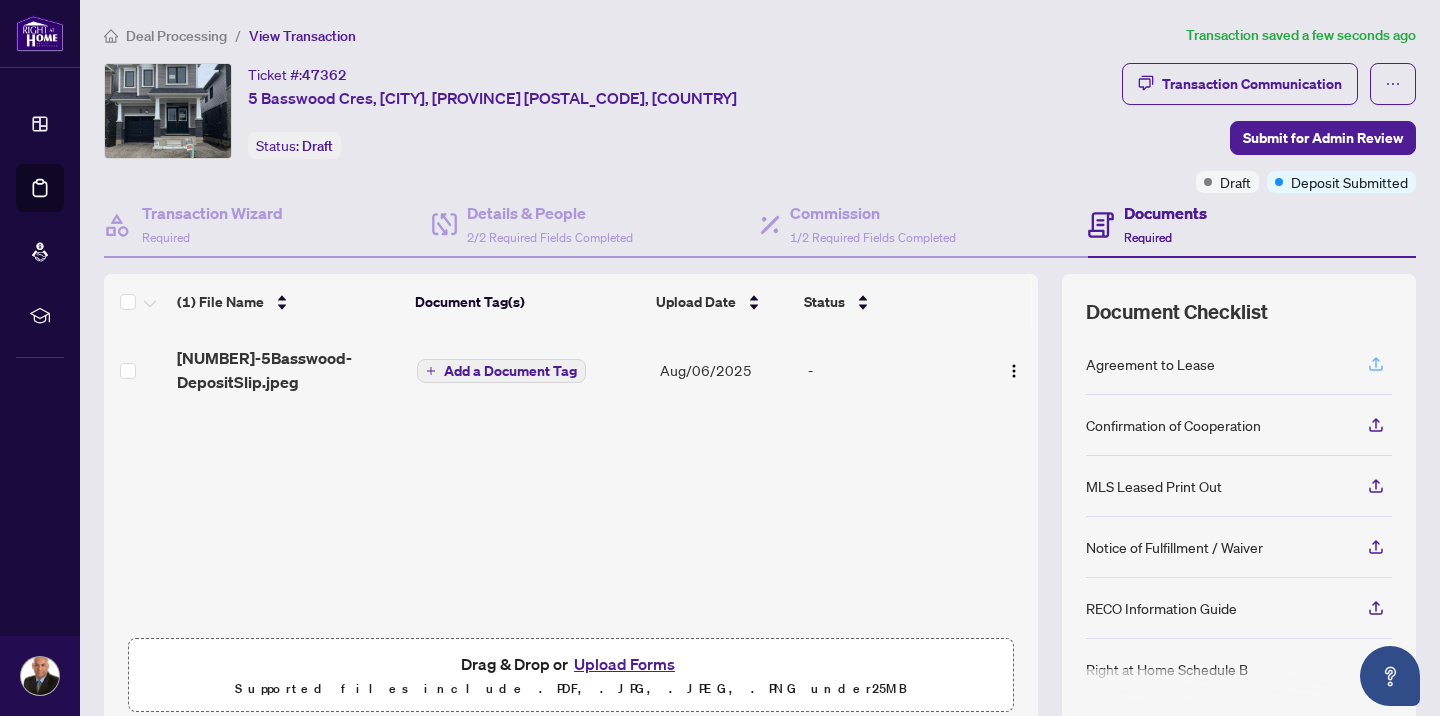 click 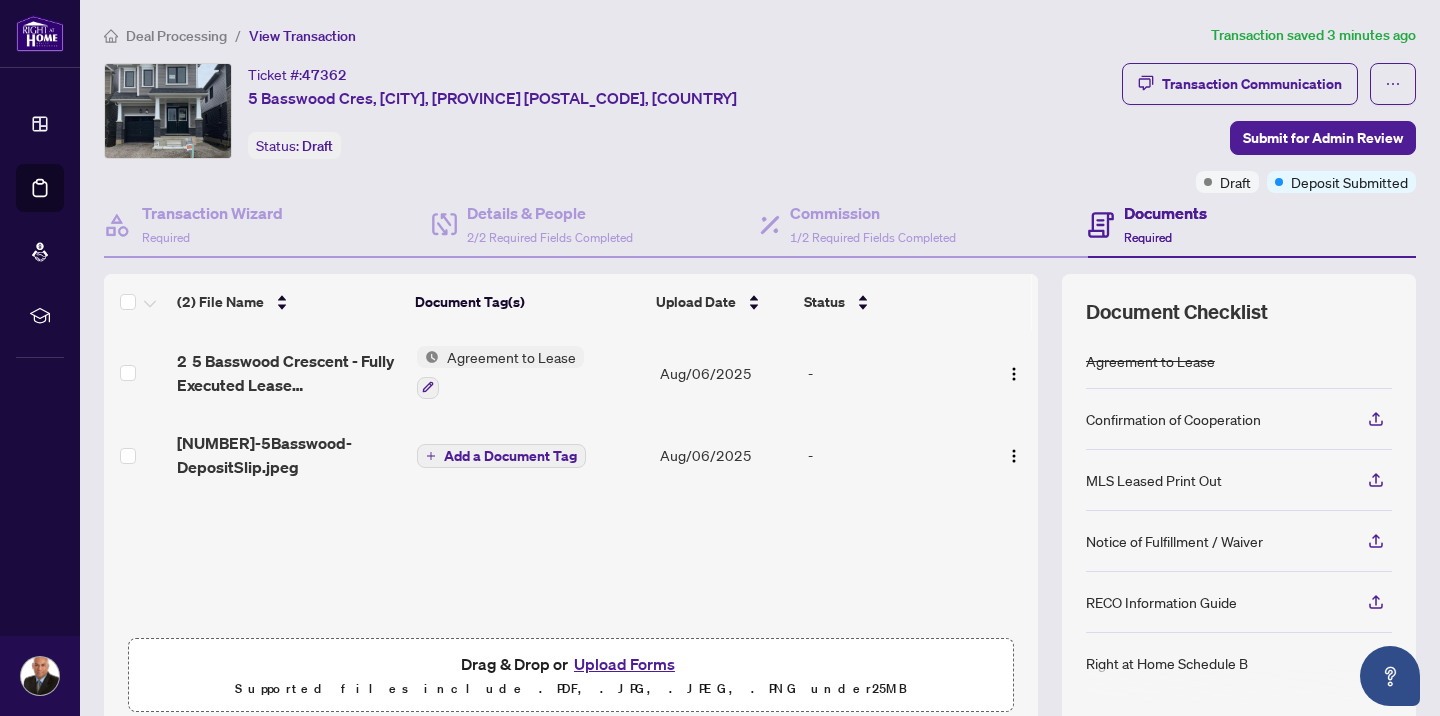 scroll, scrollTop: 1, scrollLeft: 0, axis: vertical 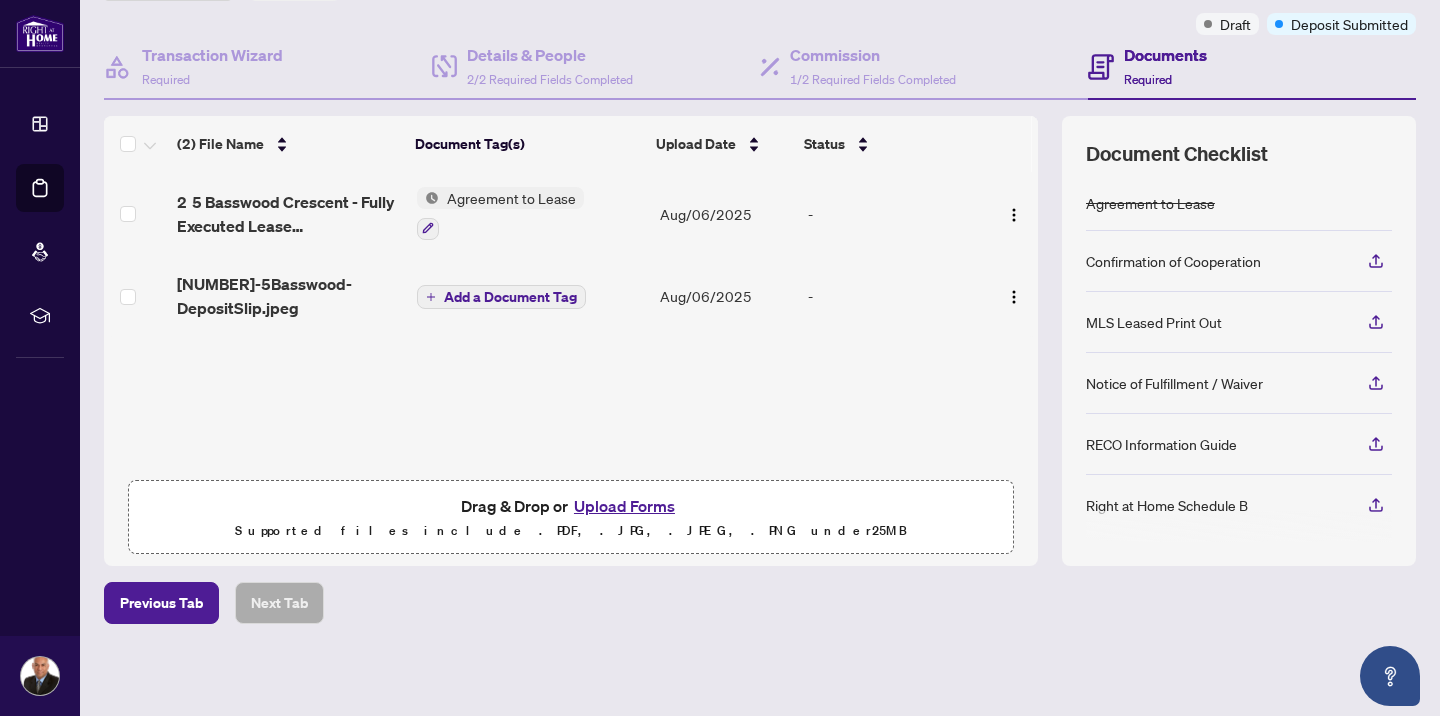 click on "Upload Forms" at bounding box center [624, 506] 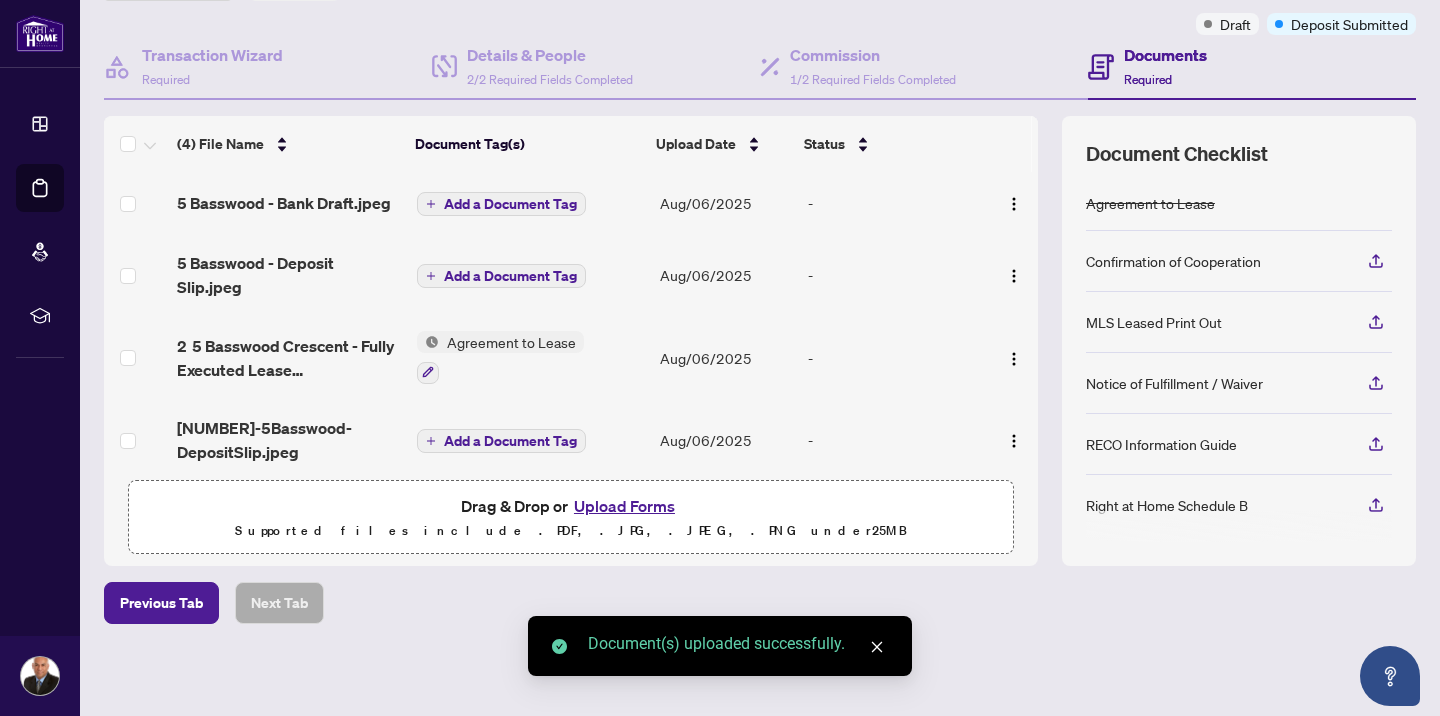 scroll, scrollTop: 0, scrollLeft: 0, axis: both 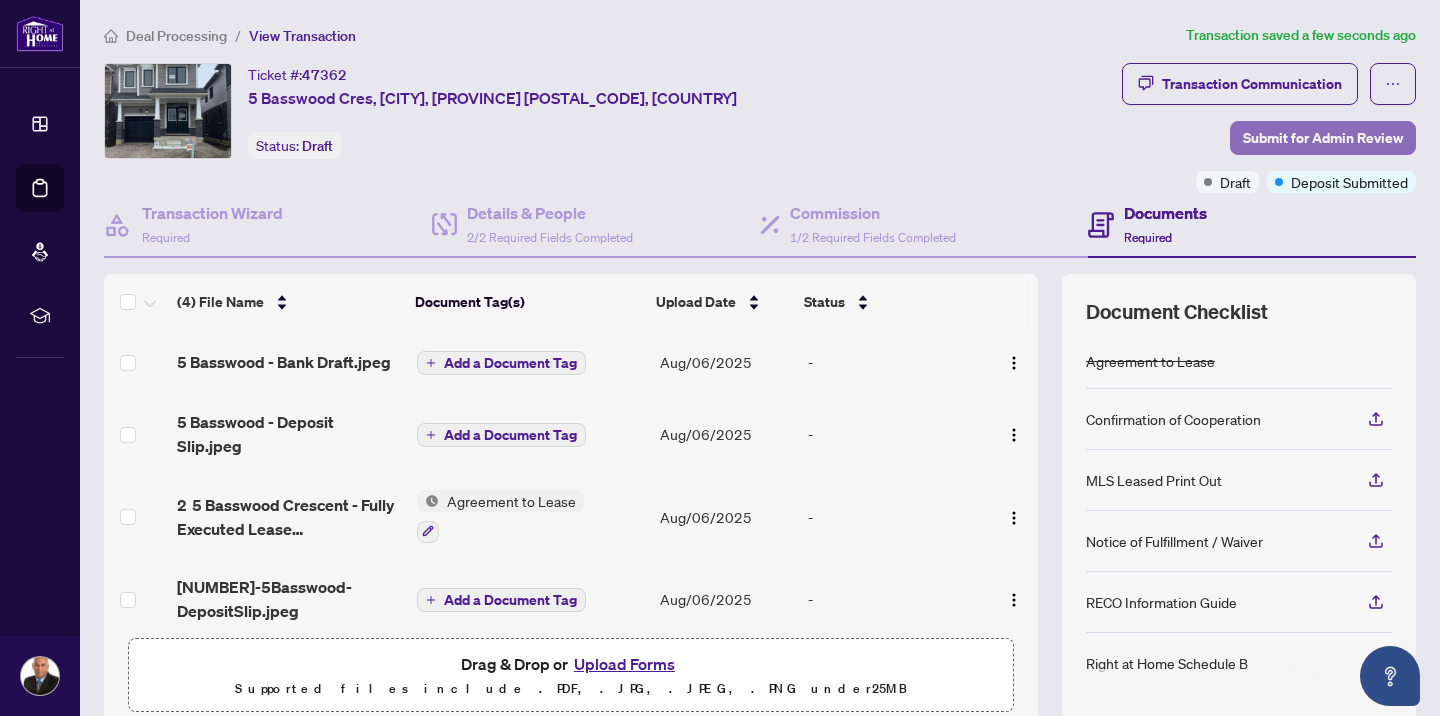 click on "Submit for Admin Review" at bounding box center [1323, 138] 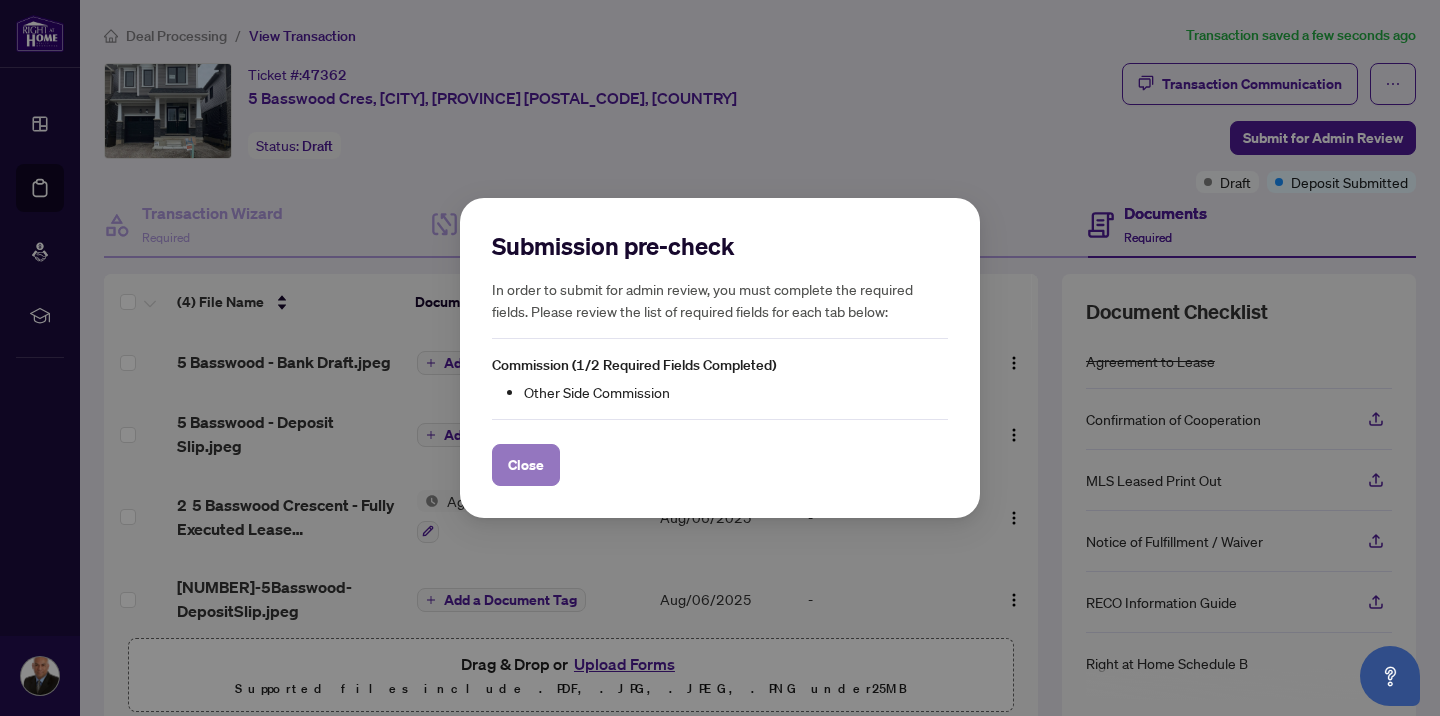 click on "Close" at bounding box center (526, 465) 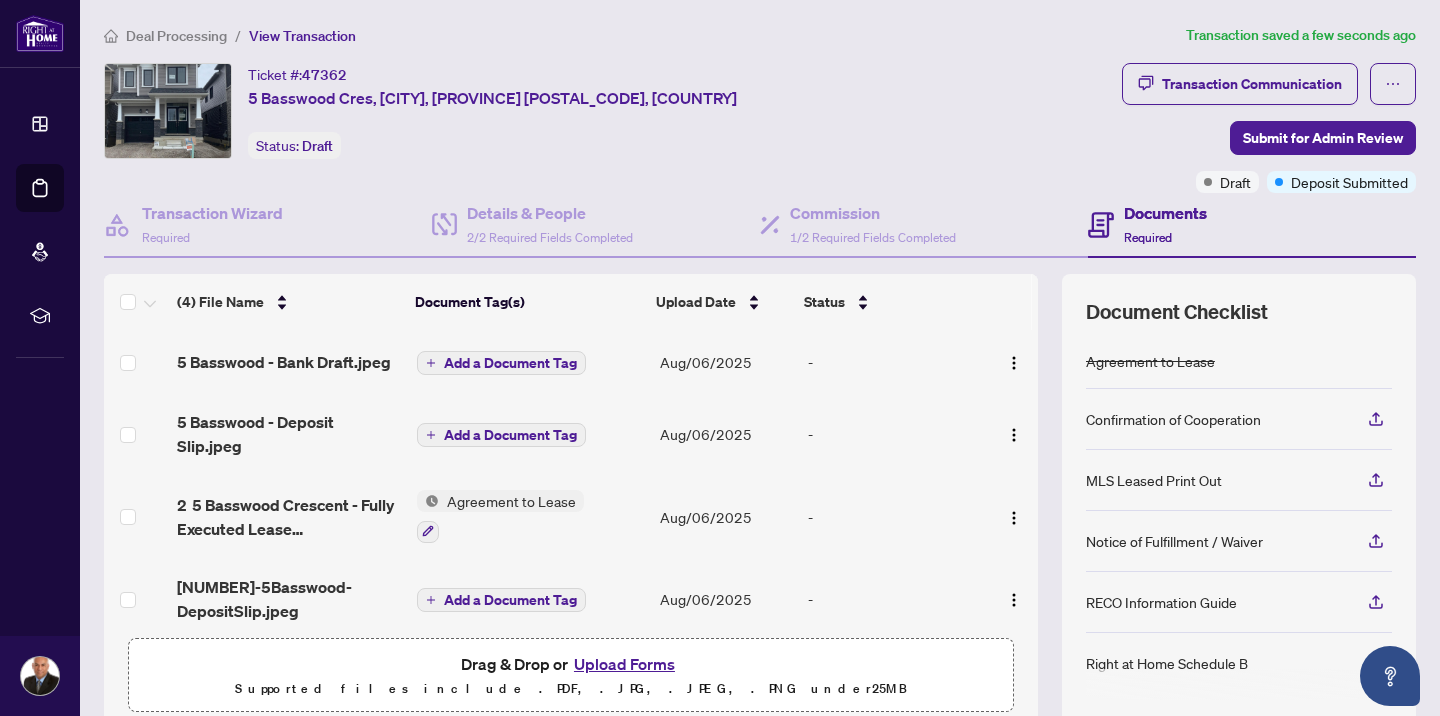 scroll, scrollTop: 18, scrollLeft: 0, axis: vertical 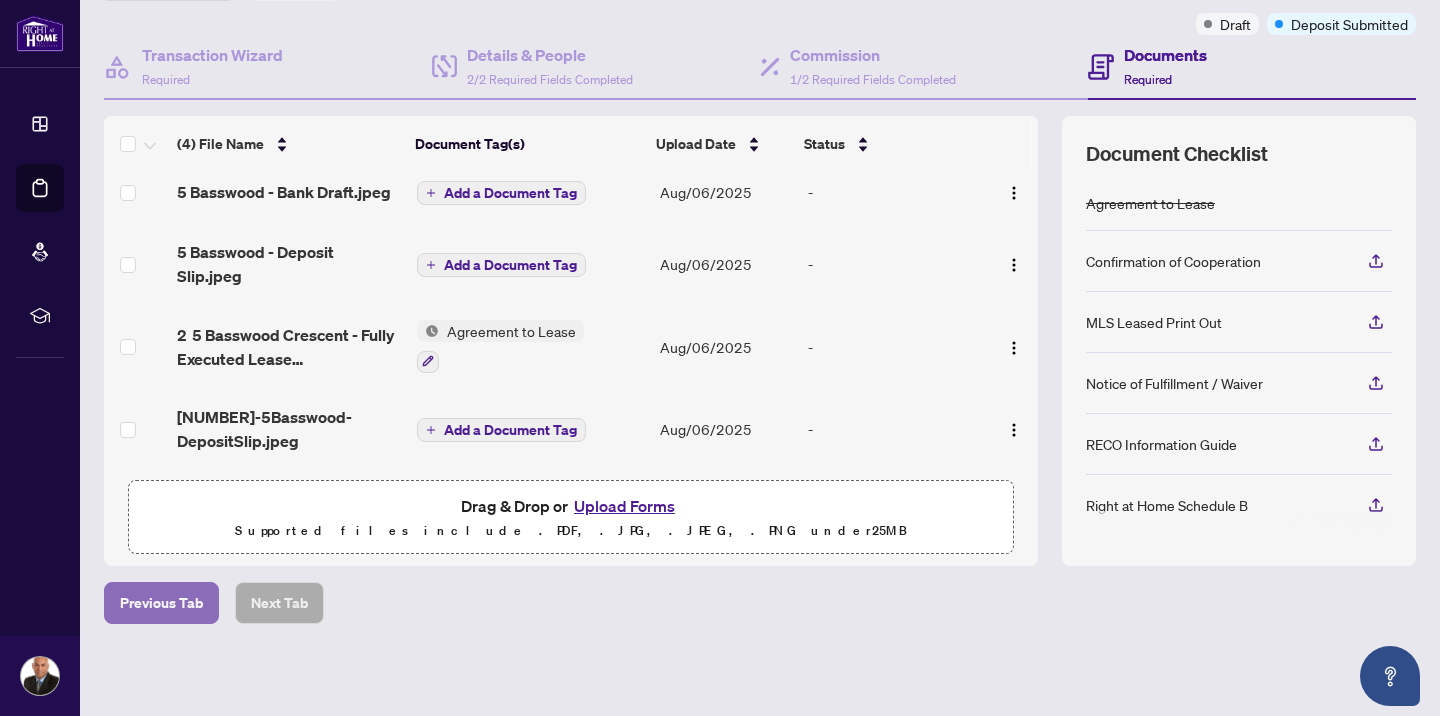 click on "Previous Tab" at bounding box center [161, 603] 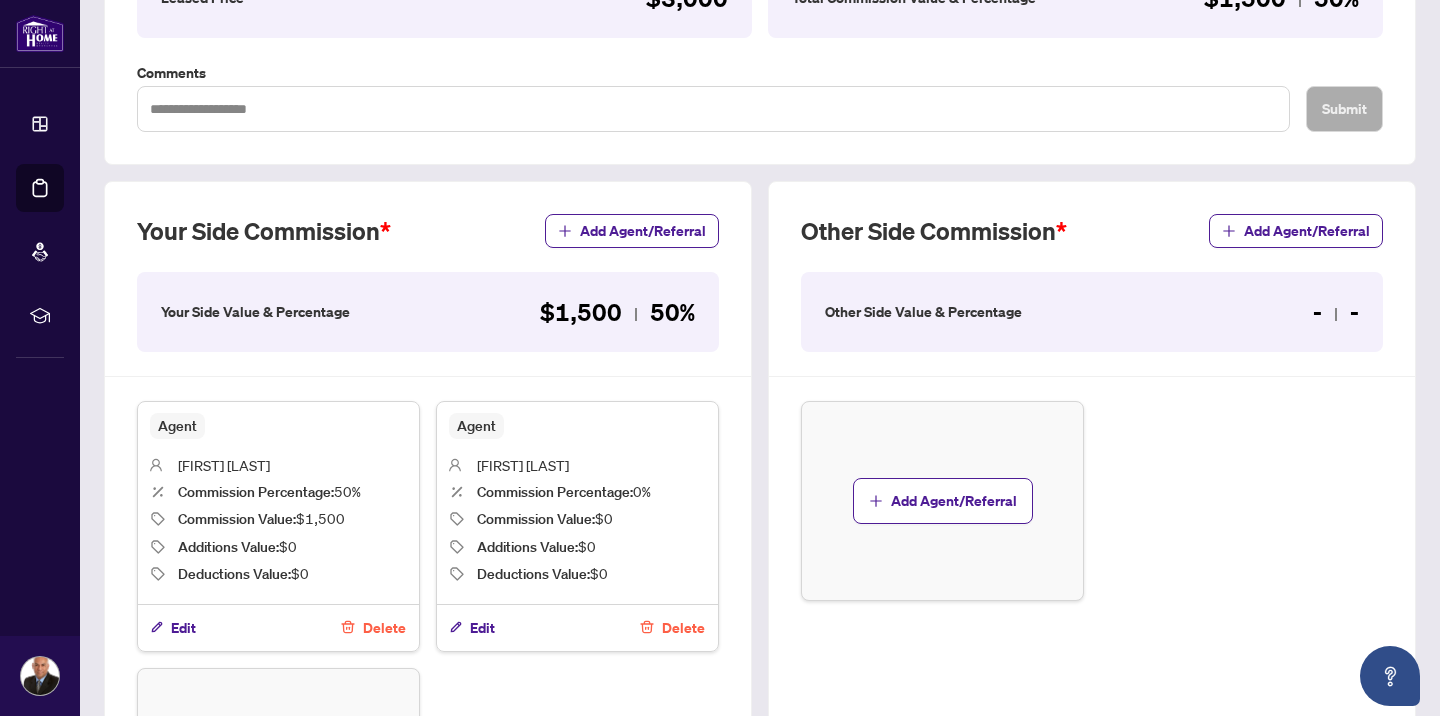 scroll, scrollTop: 406, scrollLeft: 0, axis: vertical 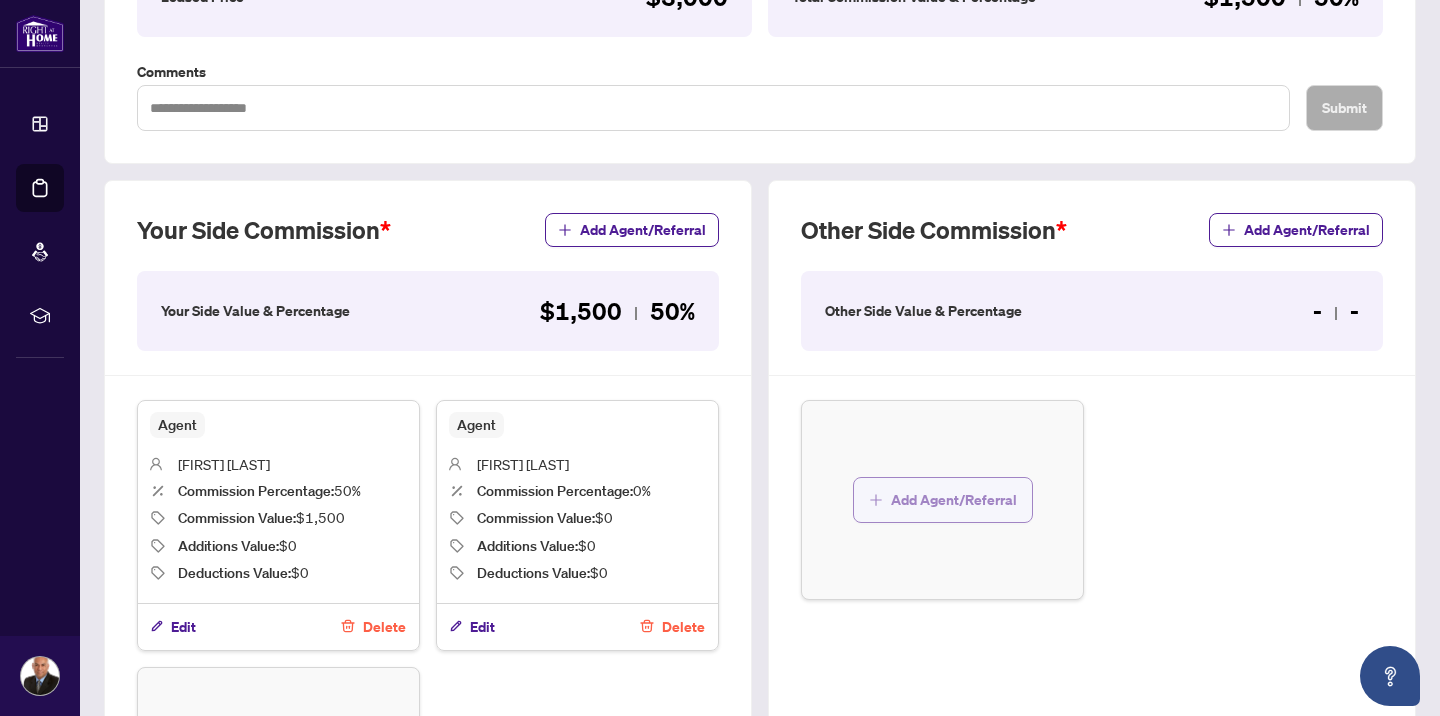 click on "Add Agent/Referral" at bounding box center (954, 500) 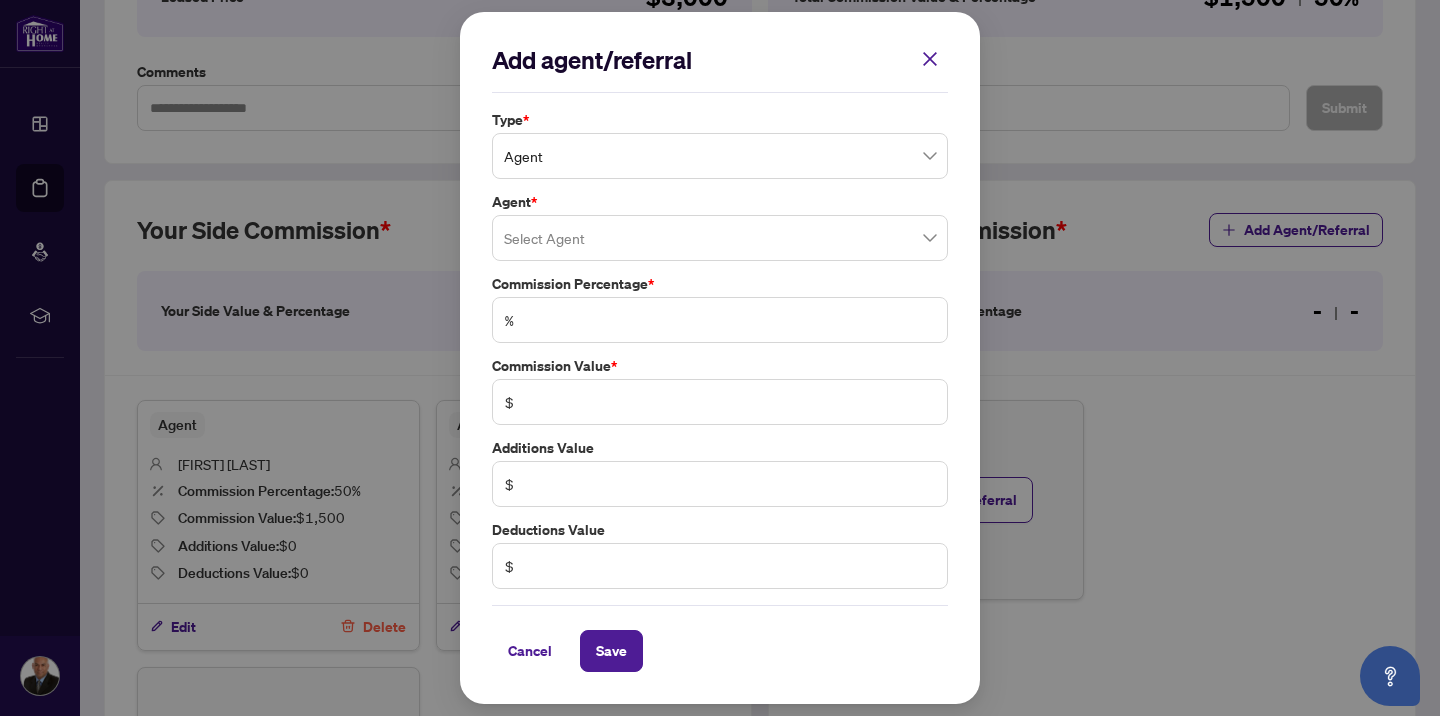 click at bounding box center (720, 238) 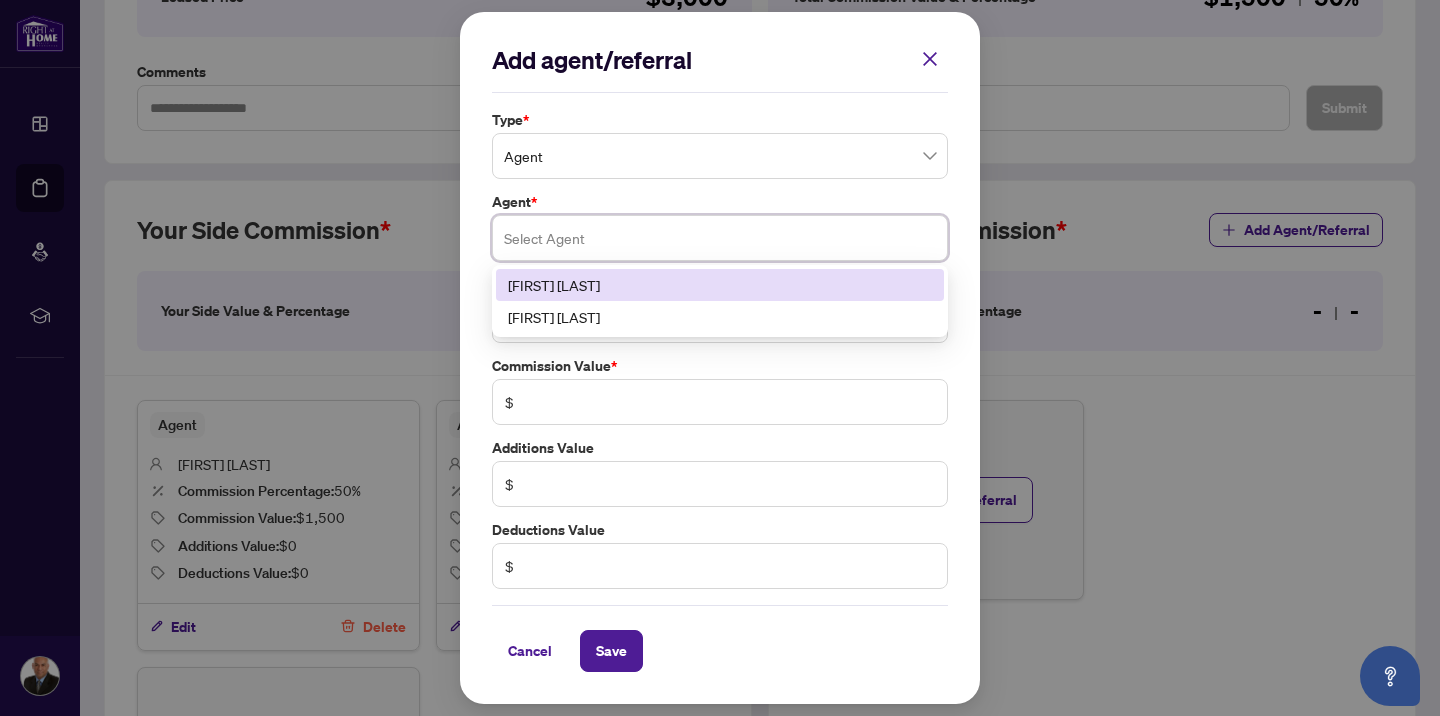 click at bounding box center [720, 238] 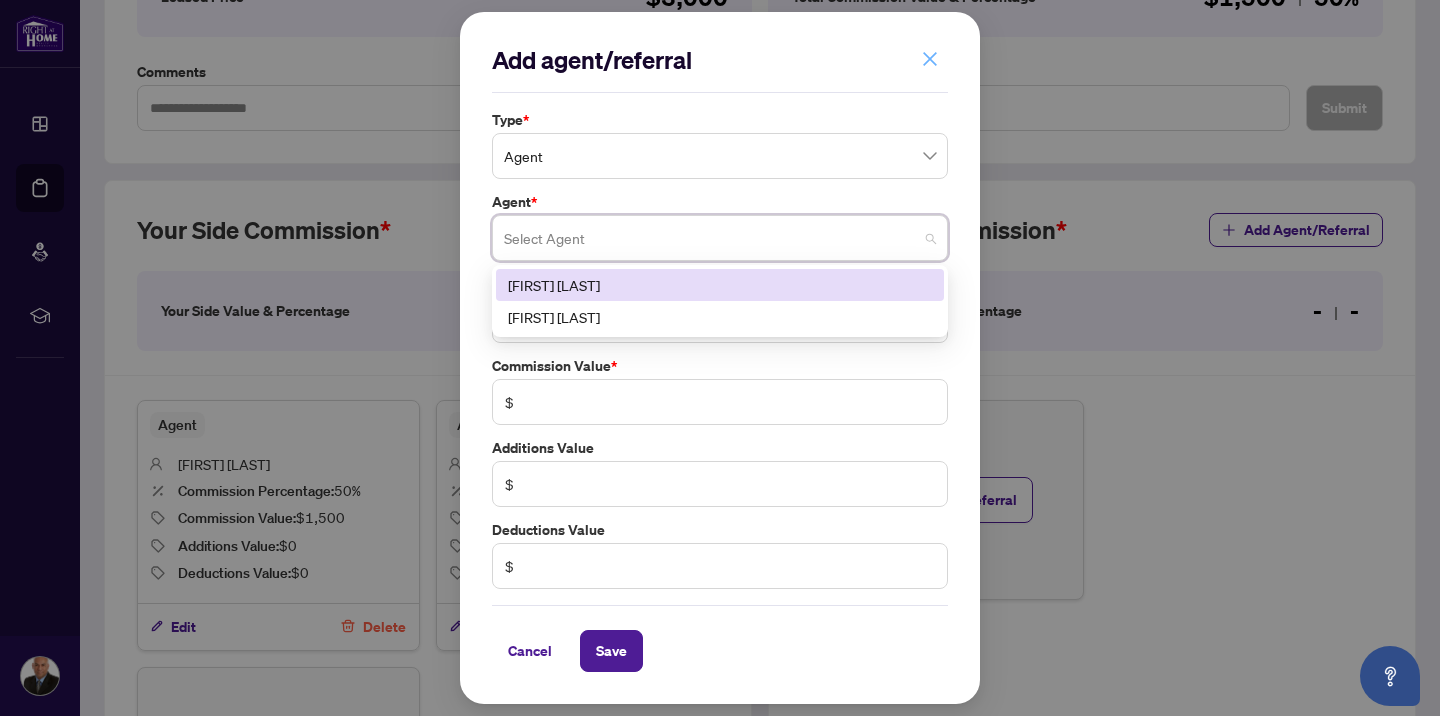 click 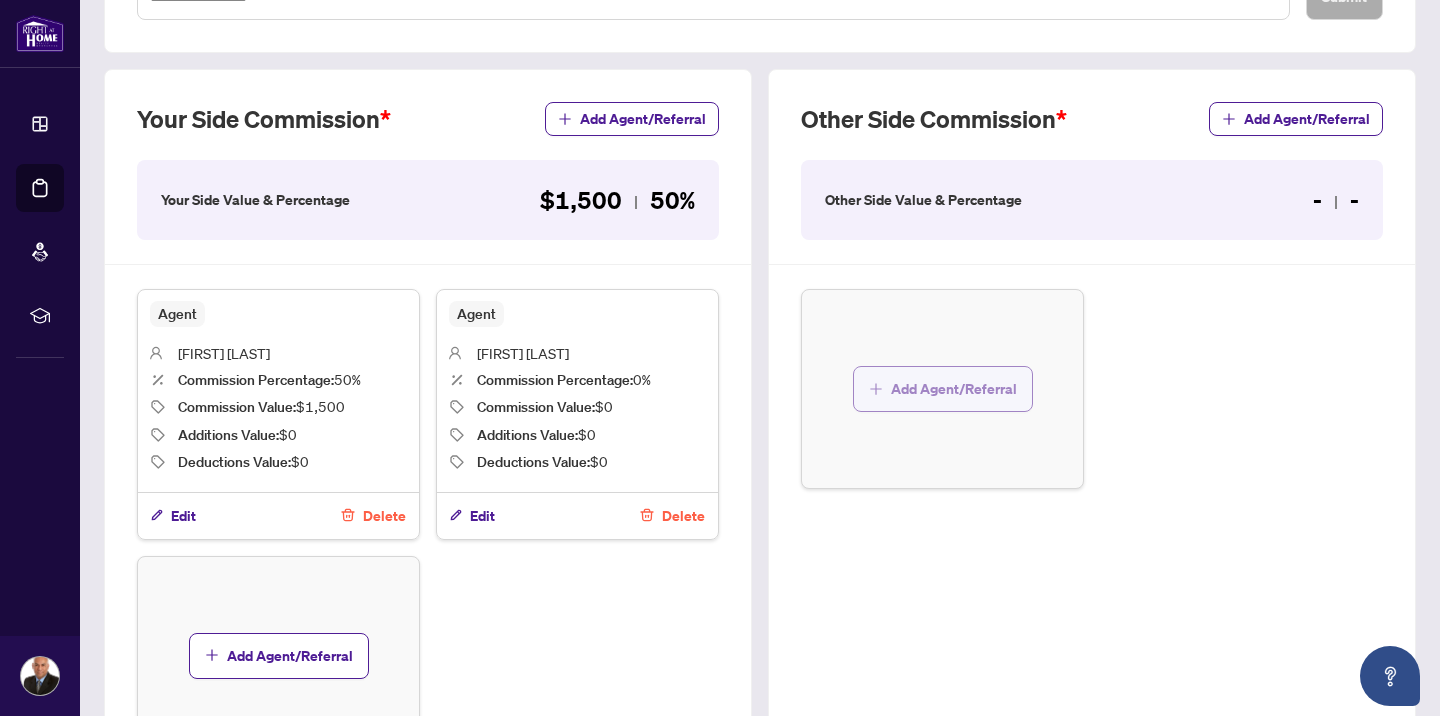 scroll, scrollTop: 510, scrollLeft: 0, axis: vertical 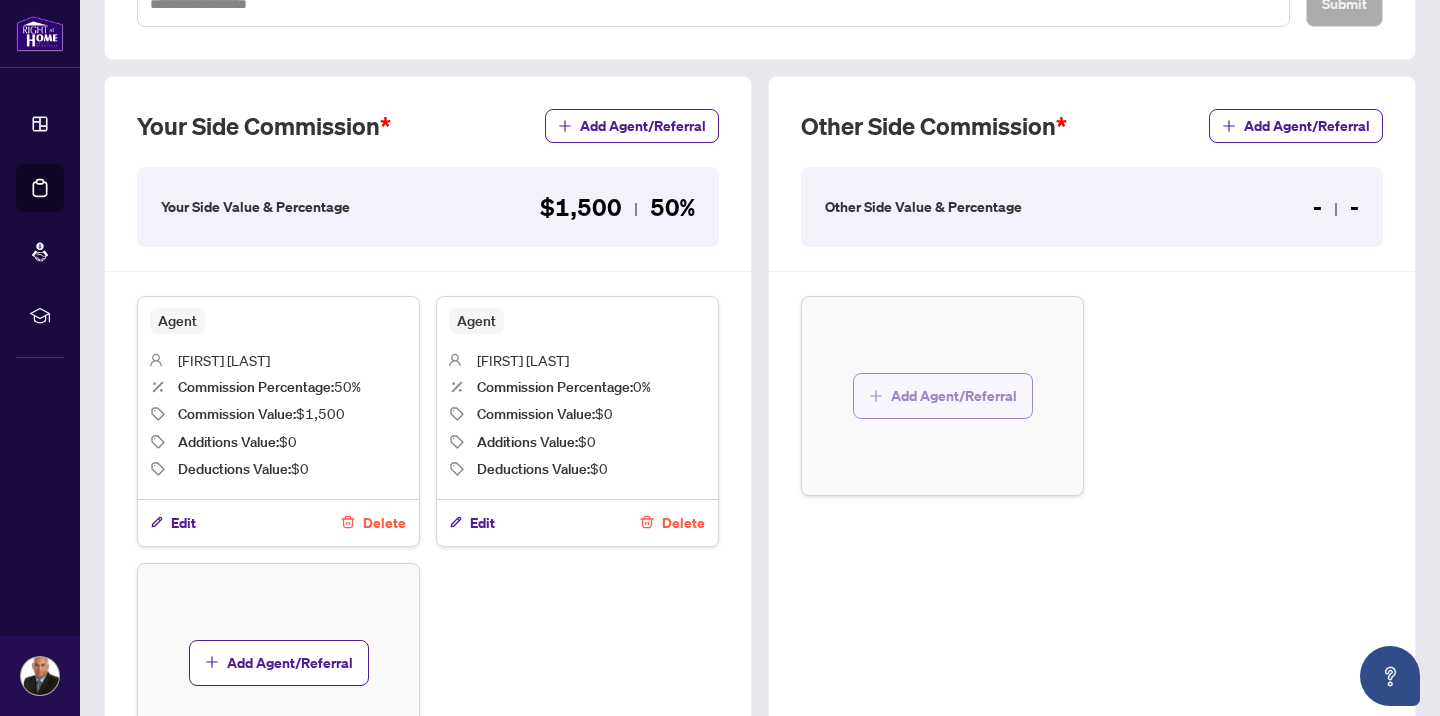 click 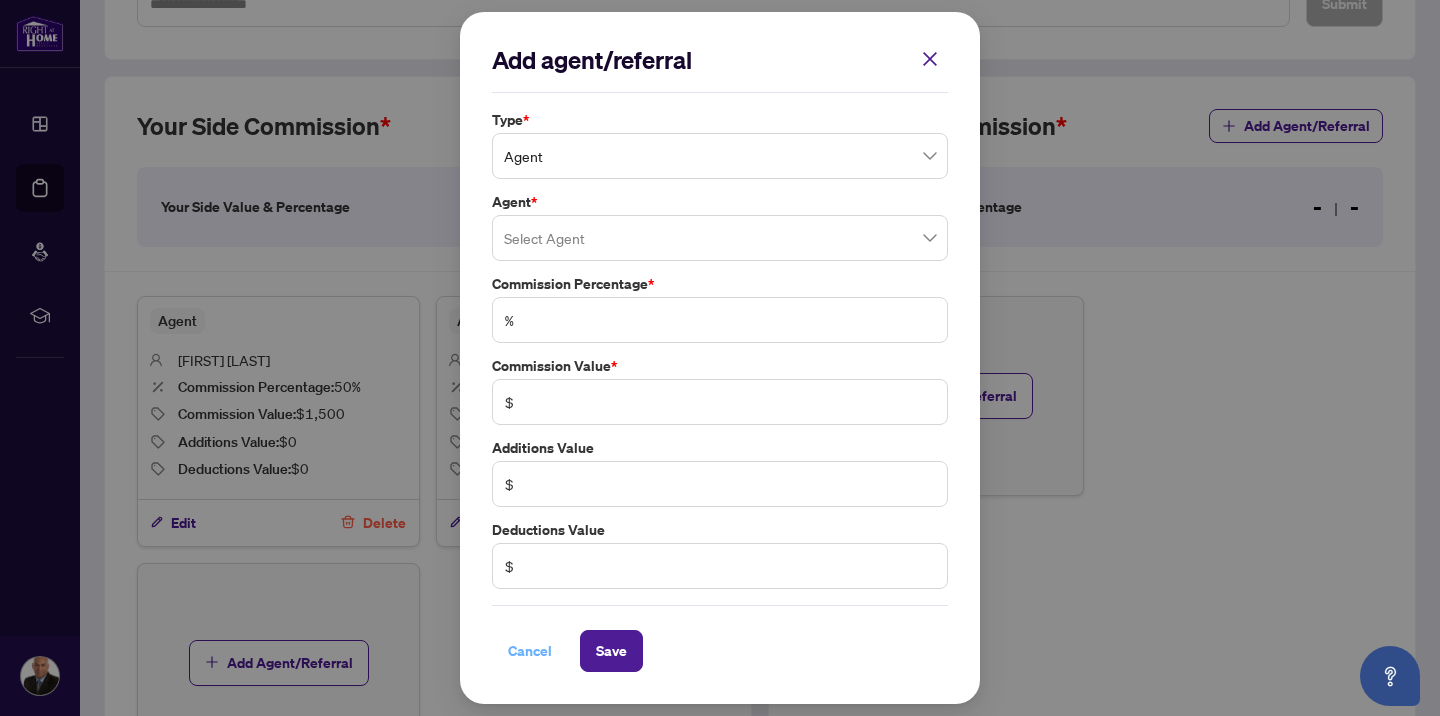 click on "Cancel" at bounding box center [530, 651] 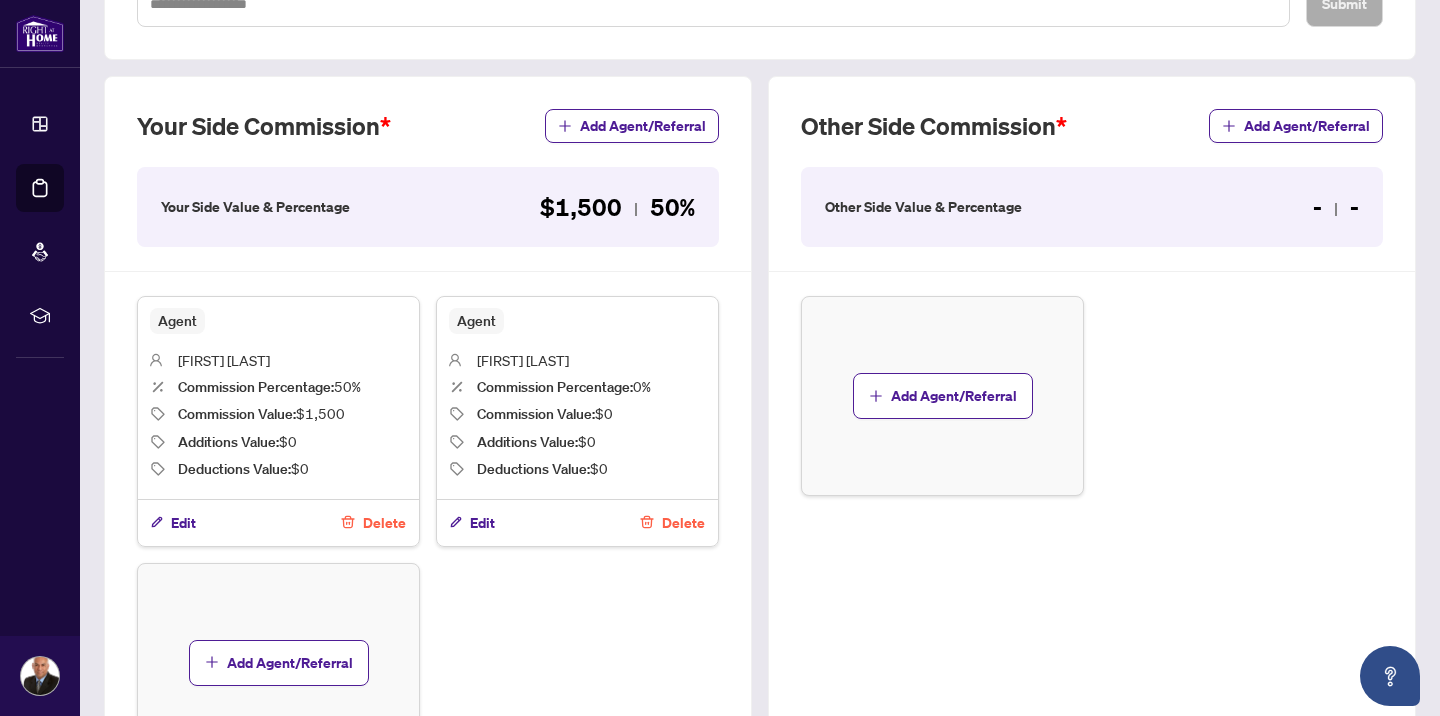 scroll, scrollTop: 734, scrollLeft: 0, axis: vertical 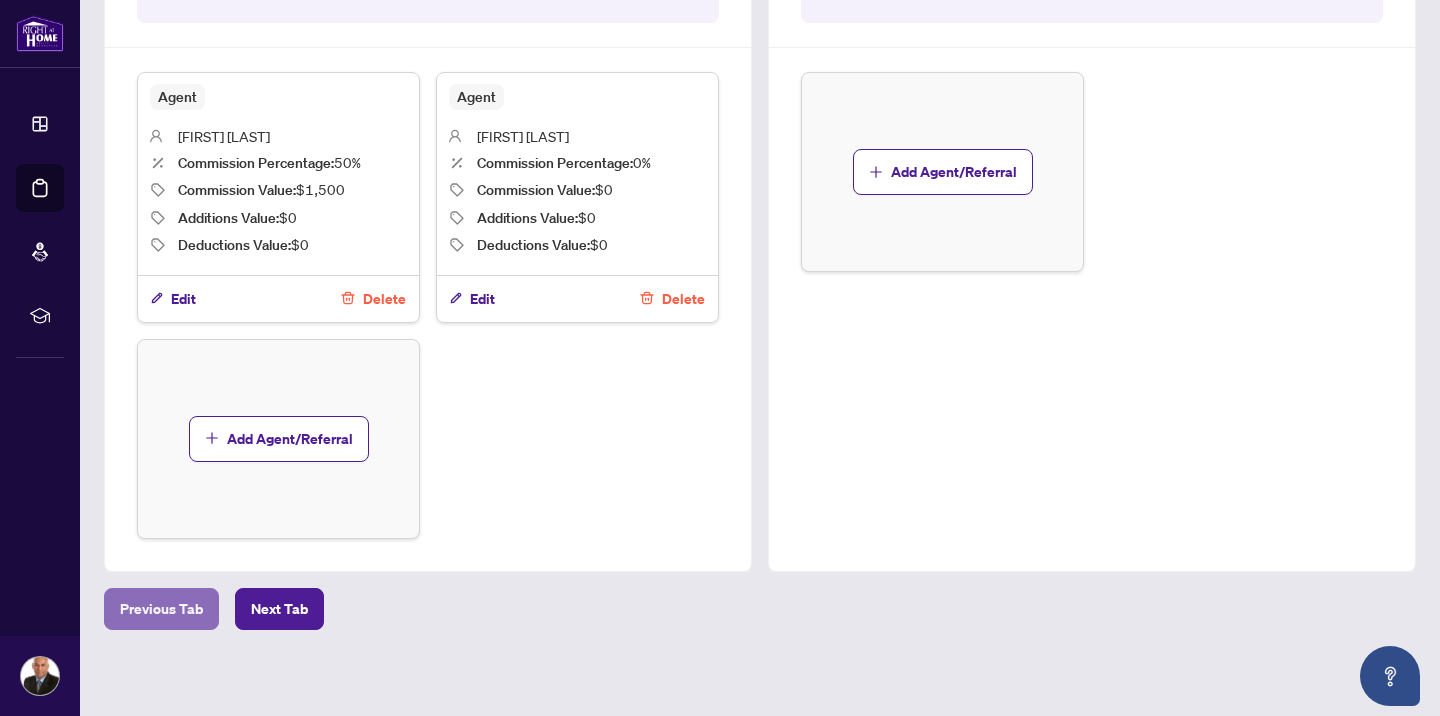 click on "Previous Tab" at bounding box center (161, 609) 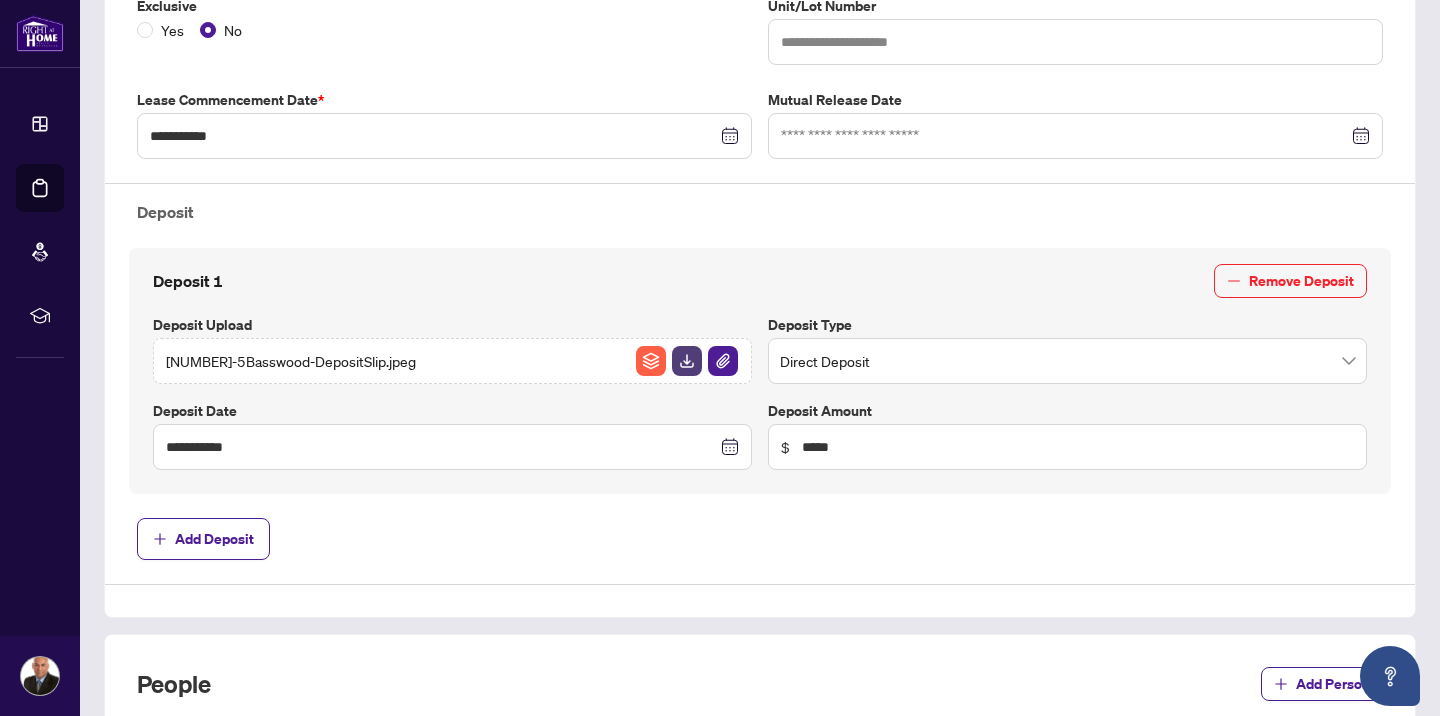 type on "**********" 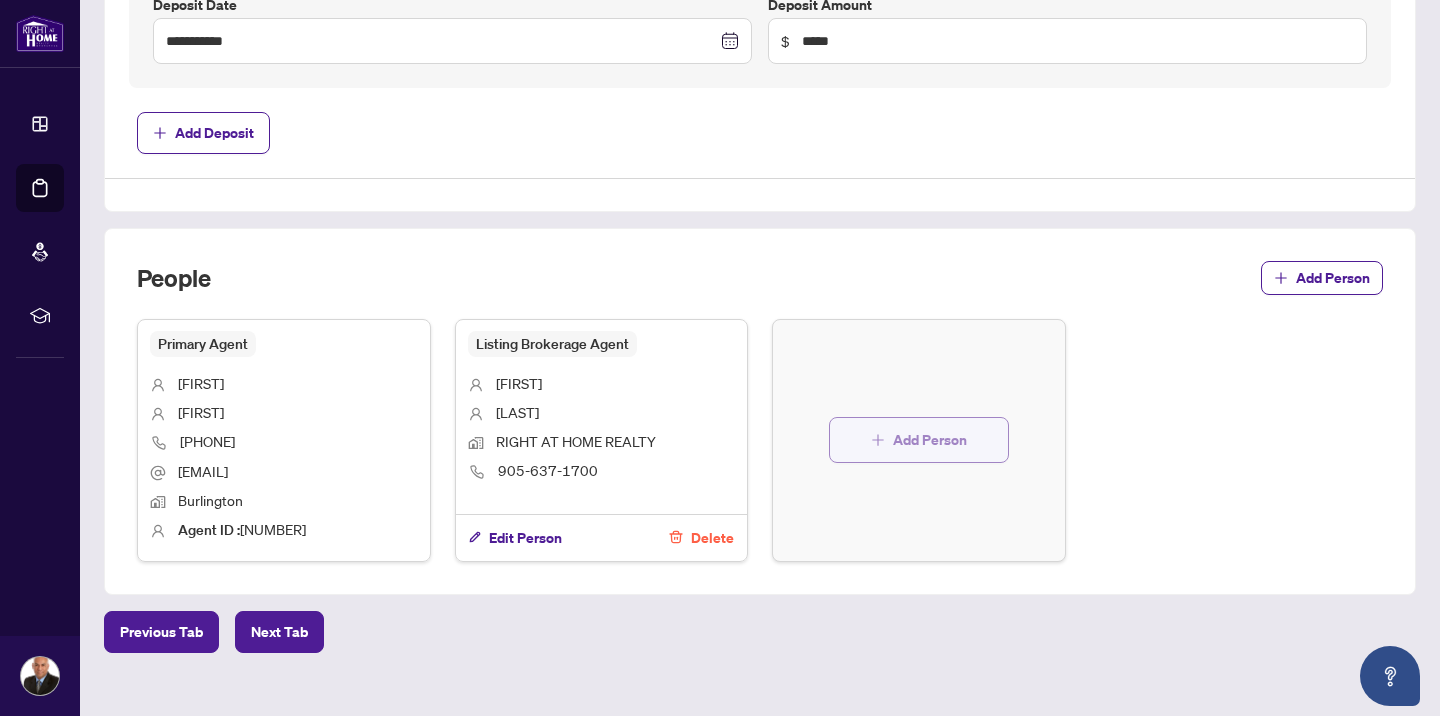 scroll, scrollTop: 967, scrollLeft: 0, axis: vertical 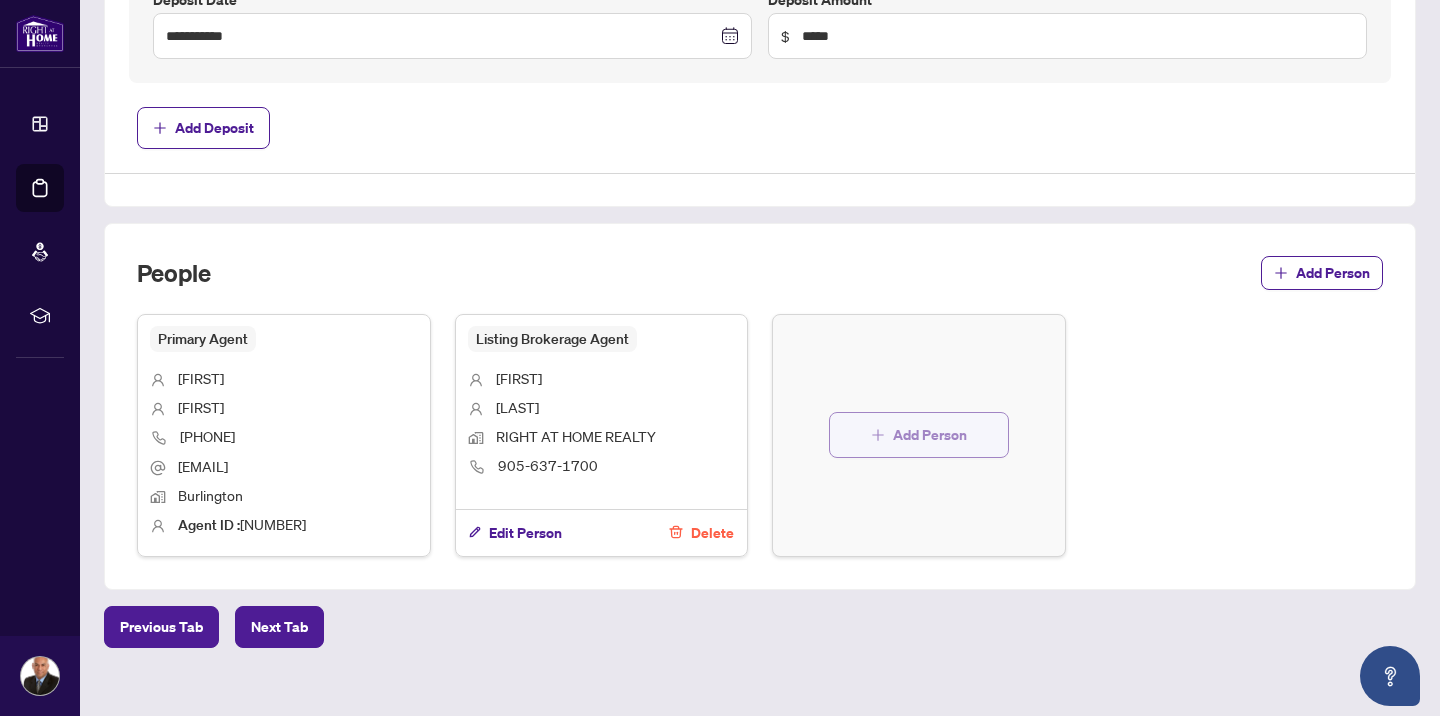 click on "Add Person" at bounding box center [919, 435] 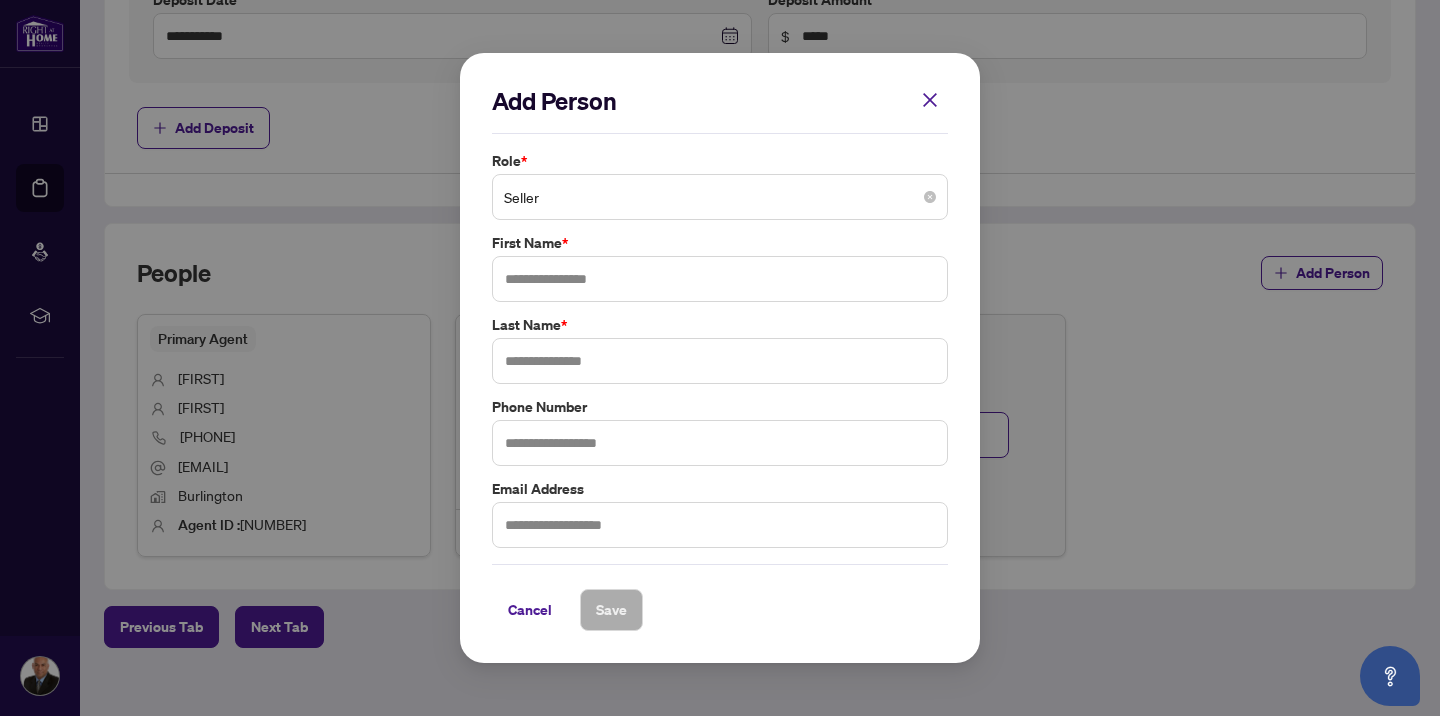 click on "Seller" at bounding box center [720, 197] 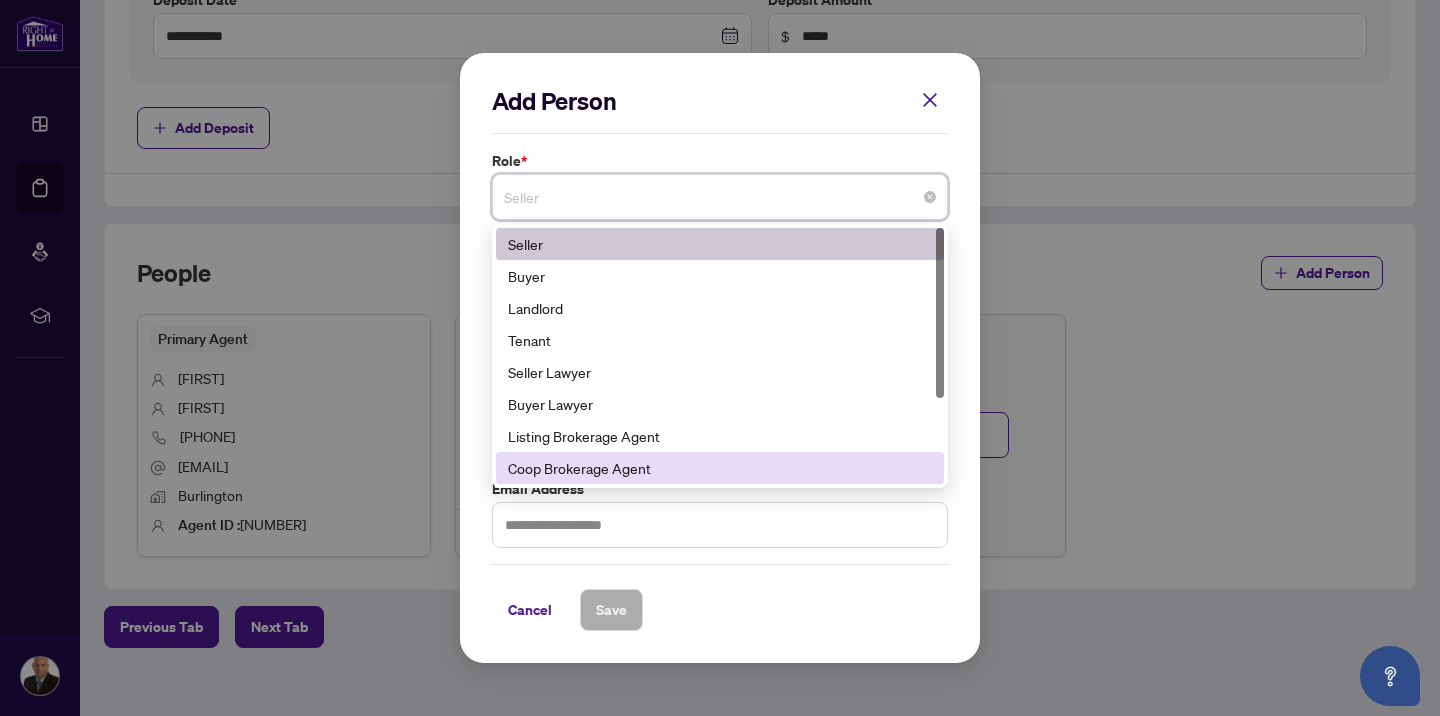 click on "Coop Brokerage Agent" at bounding box center [720, 468] 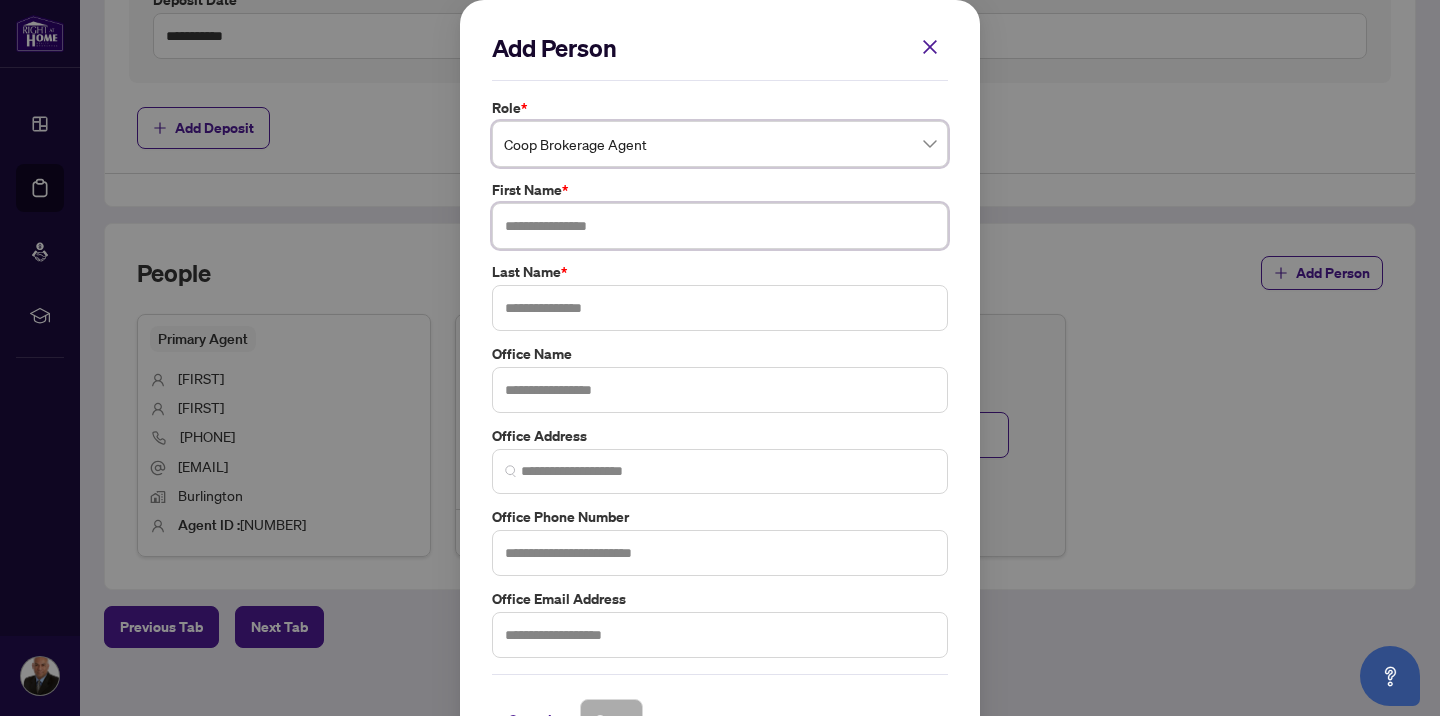 click at bounding box center (720, 226) 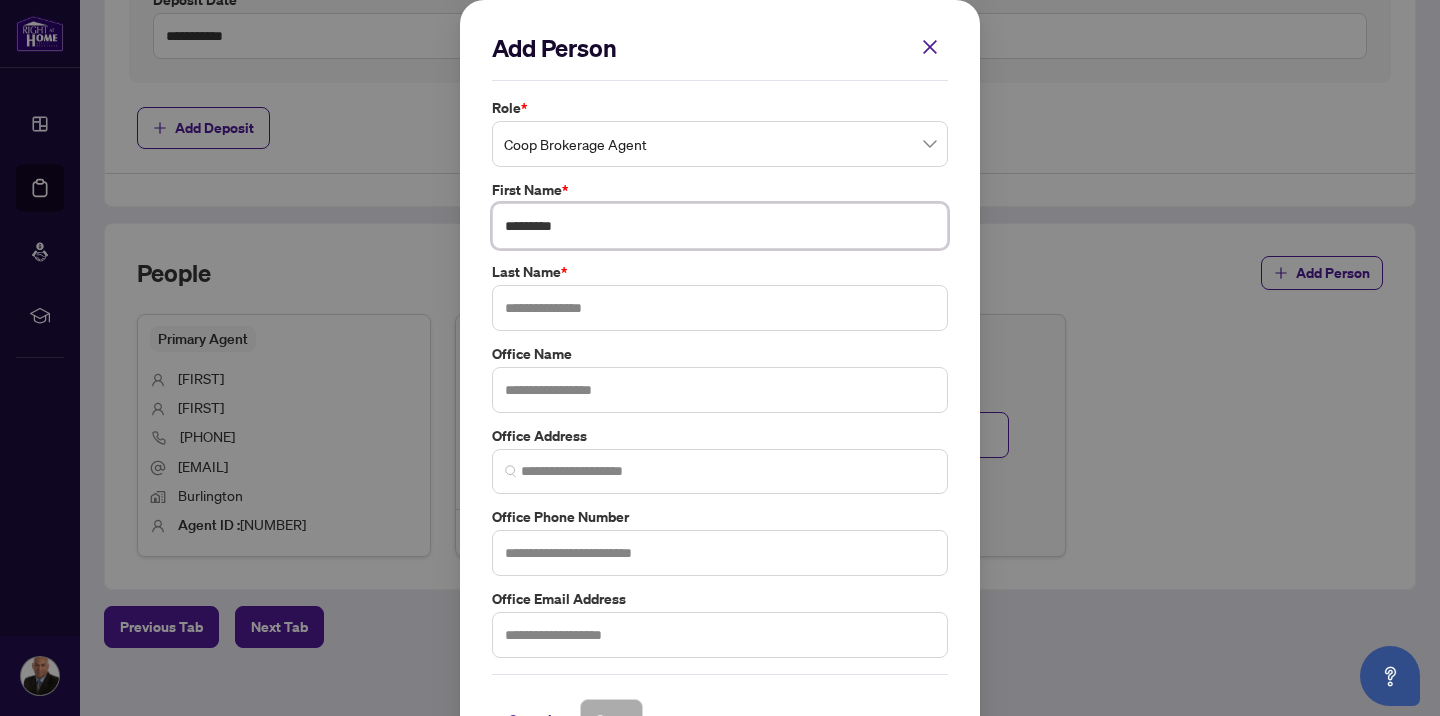 type on "********" 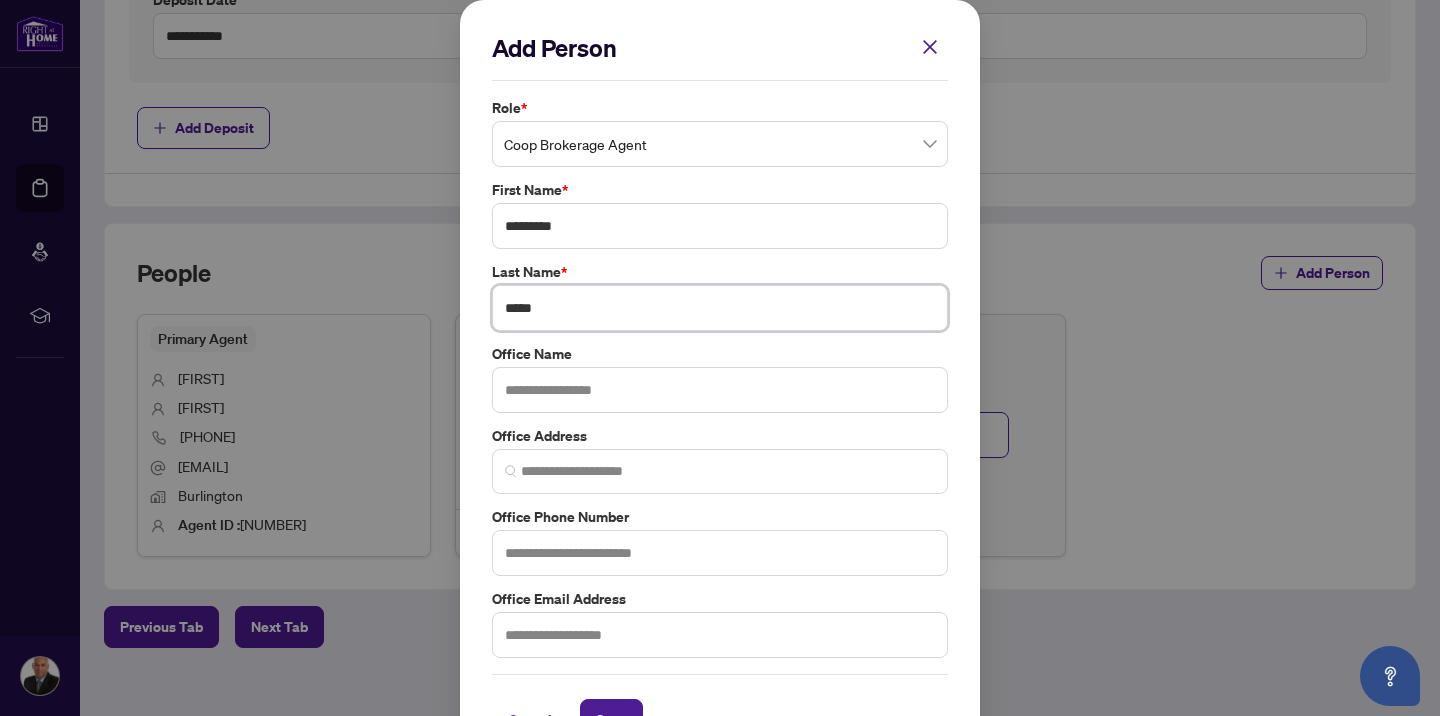 type on "*****" 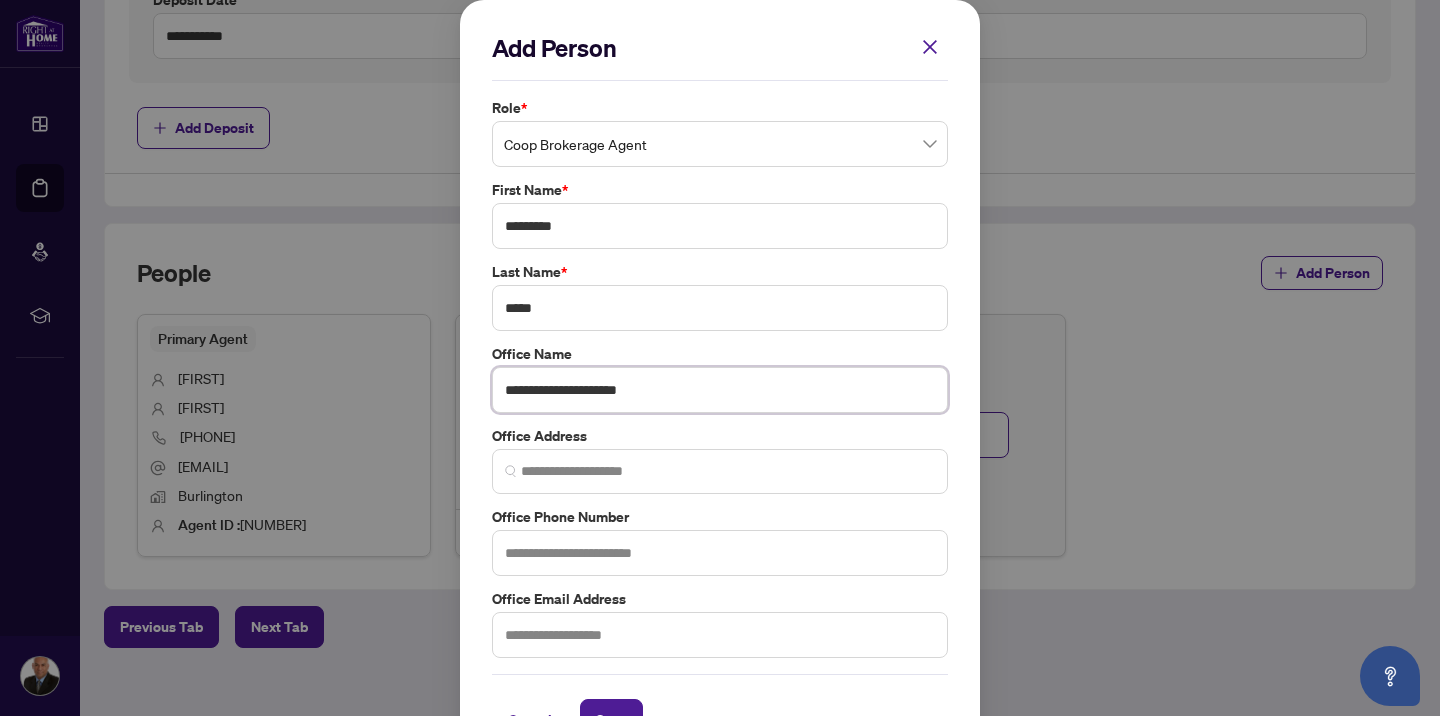 scroll, scrollTop: 57, scrollLeft: 0, axis: vertical 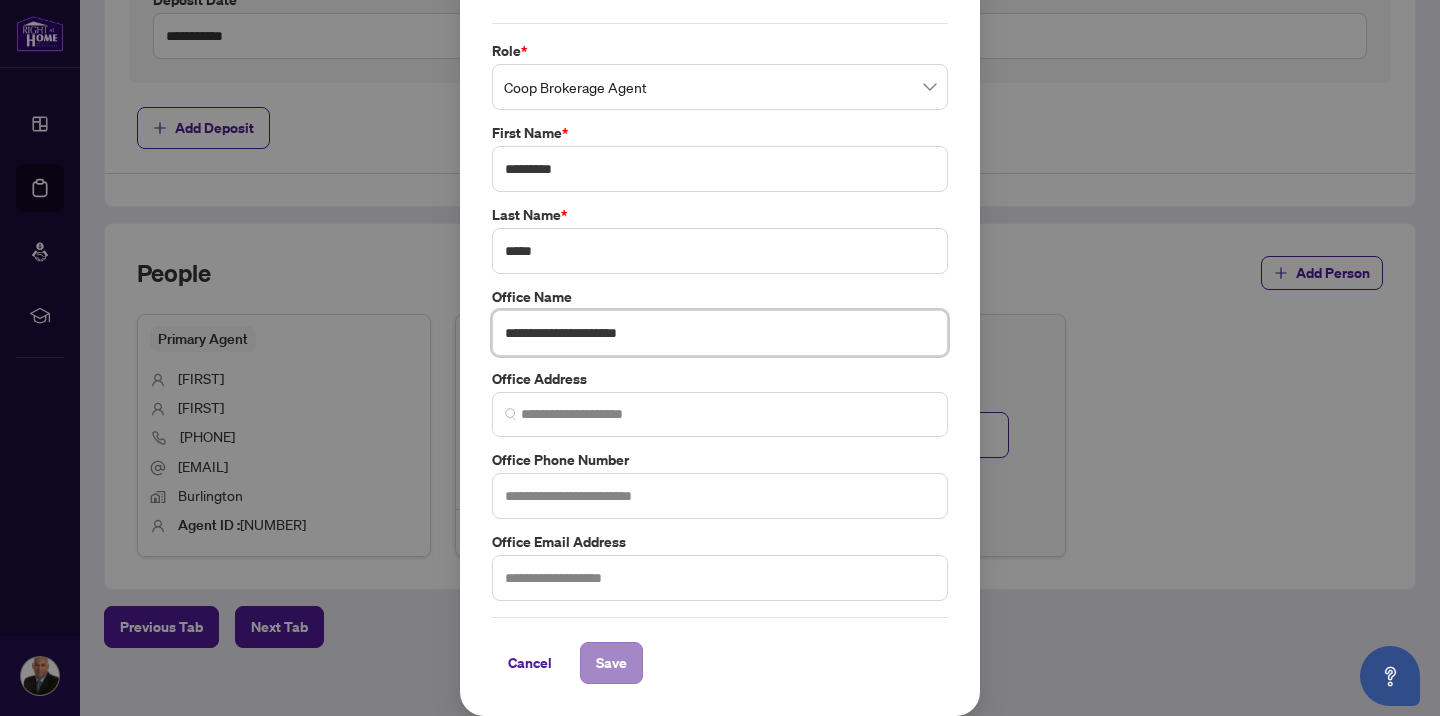 type on "**********" 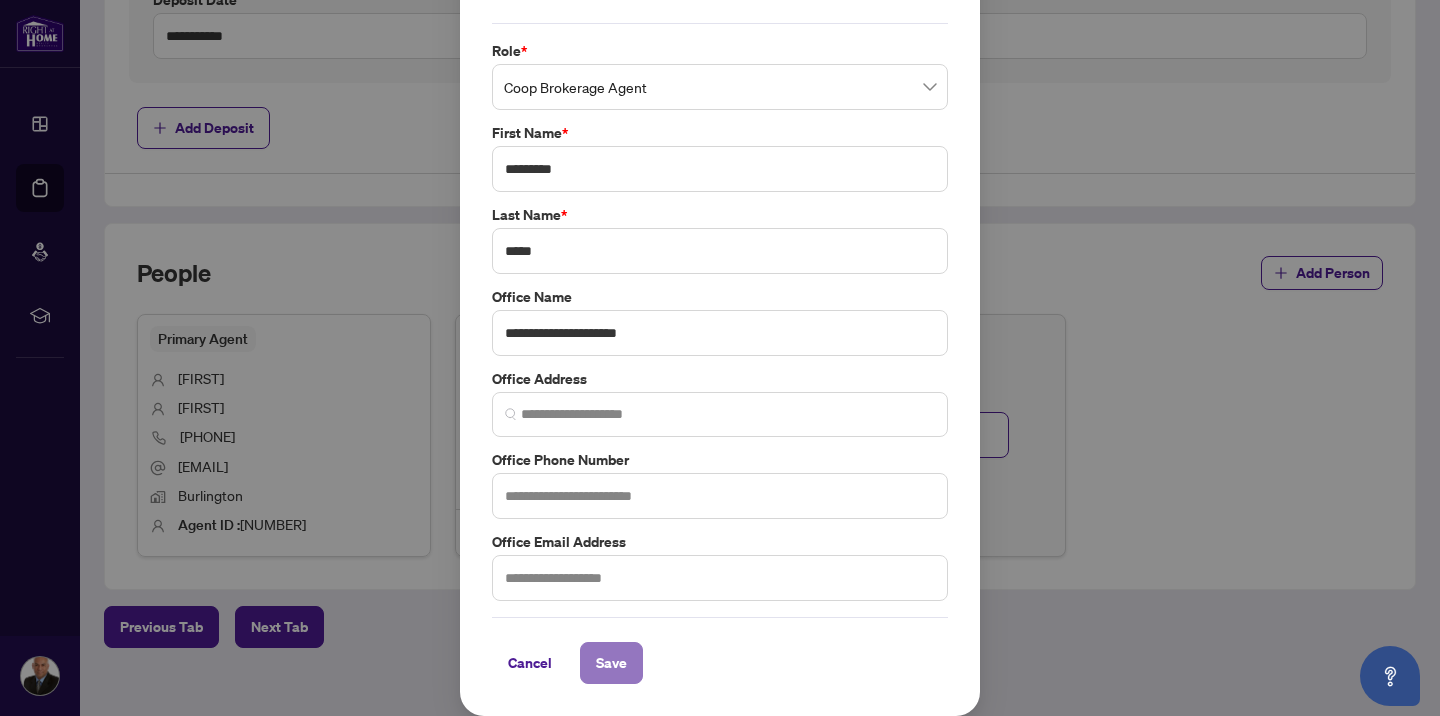 click on "Save" at bounding box center [611, 663] 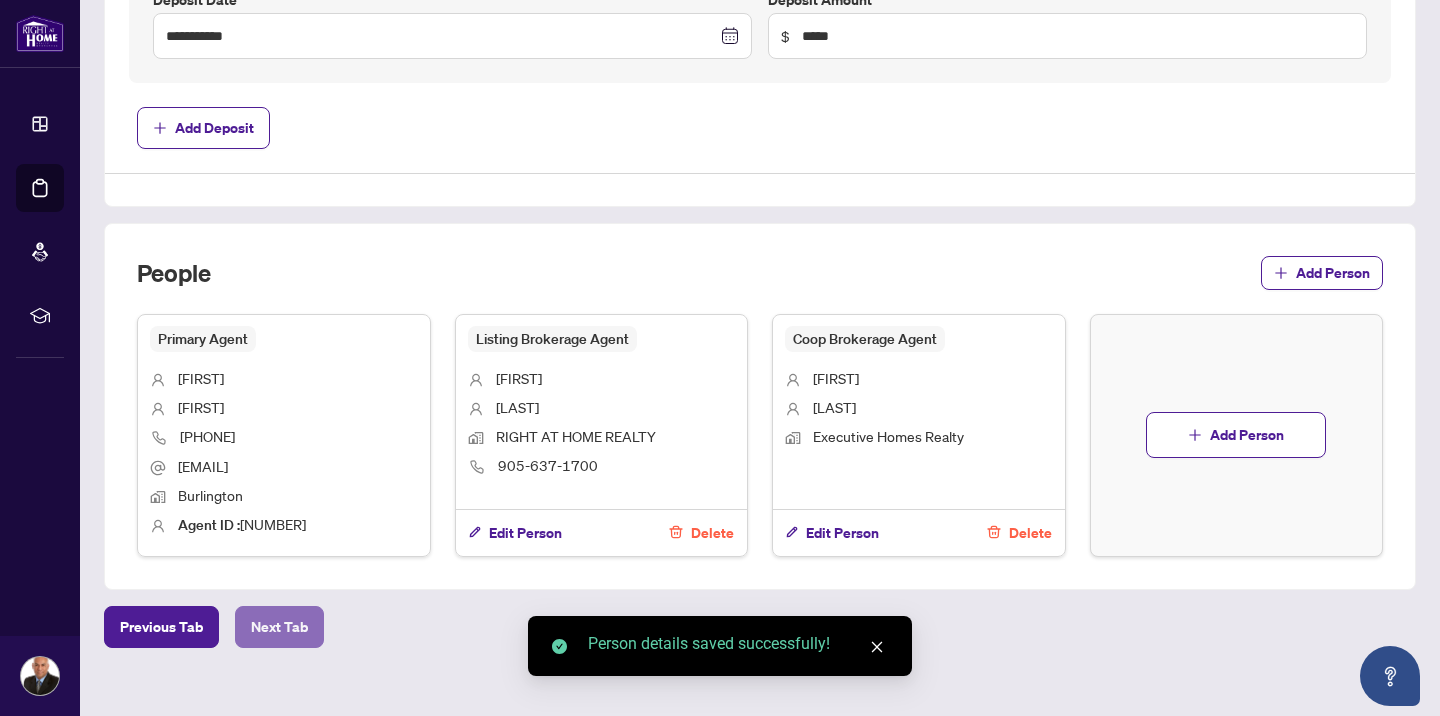 click on "Next Tab" at bounding box center (279, 627) 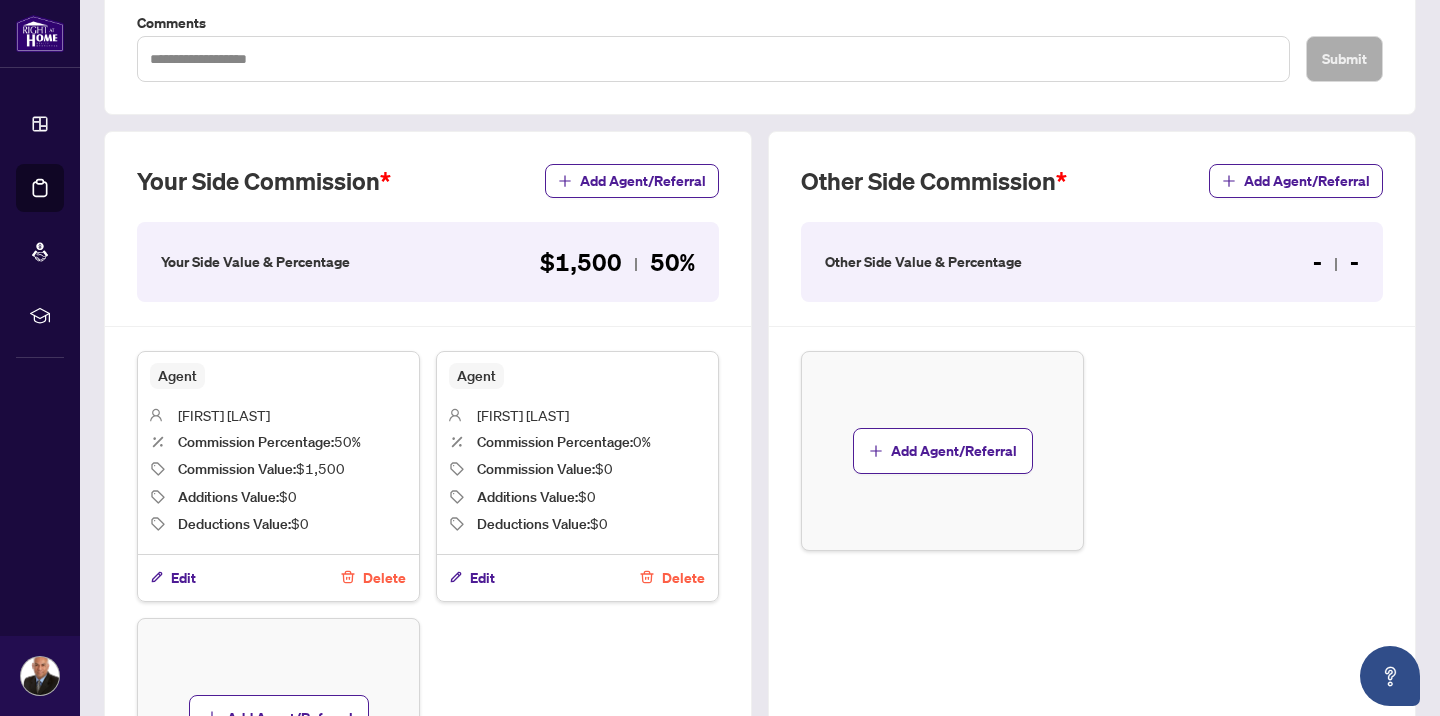 scroll, scrollTop: 464, scrollLeft: 0, axis: vertical 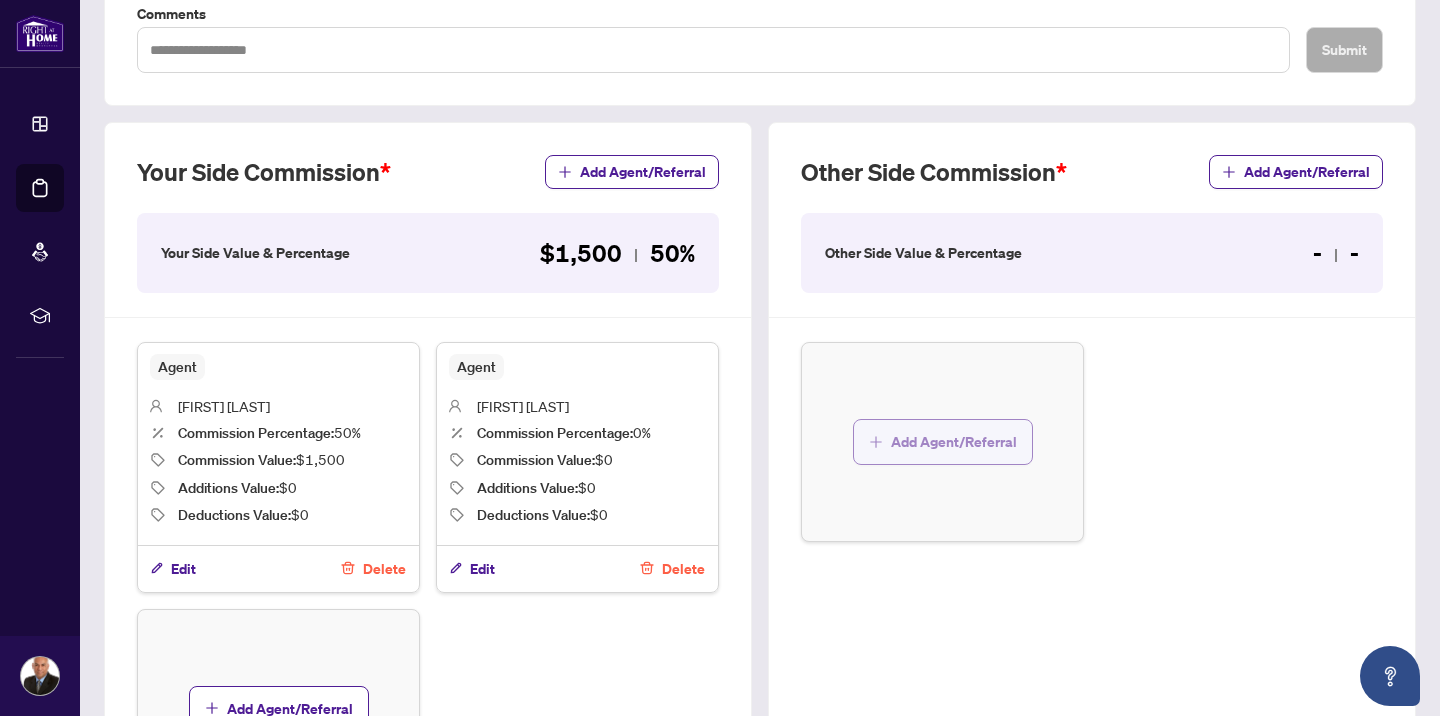 click on "Add Agent/Referral" at bounding box center [954, 442] 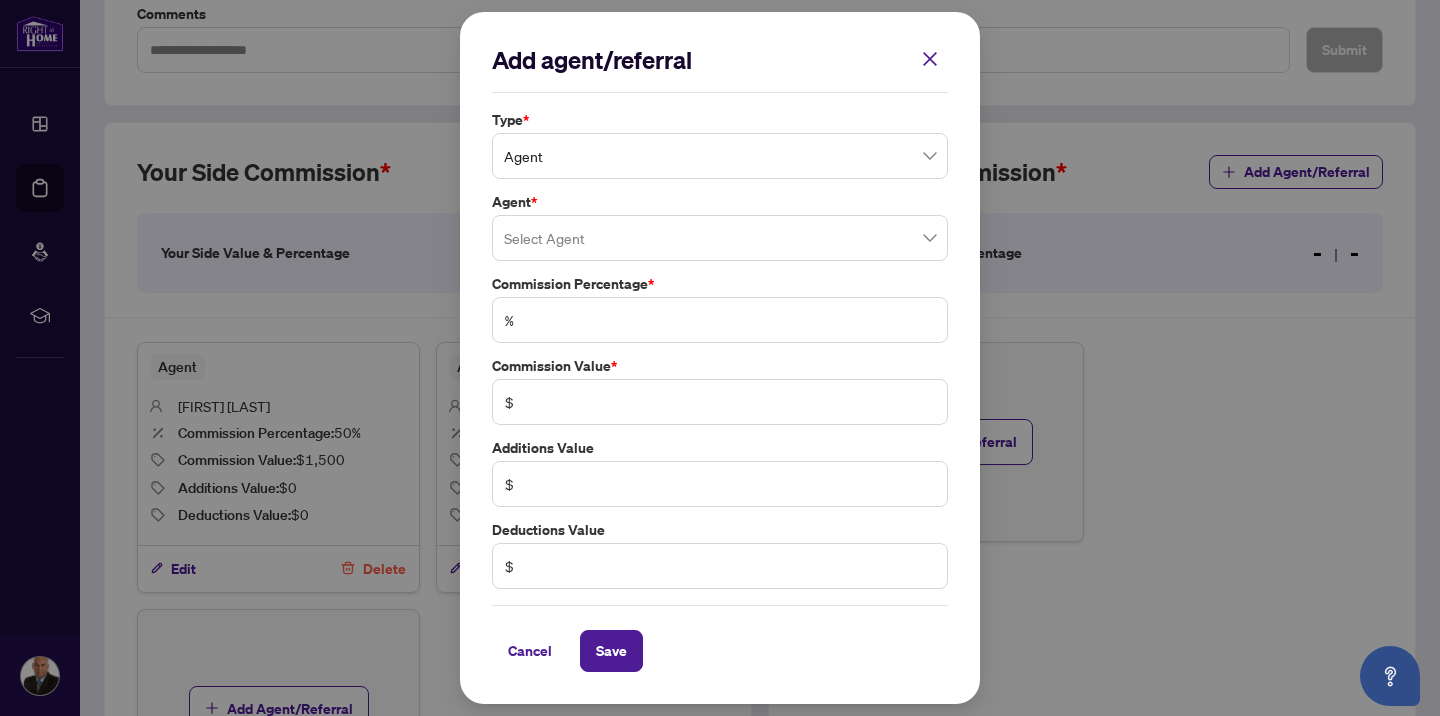 click on "Agent" at bounding box center [720, 156] 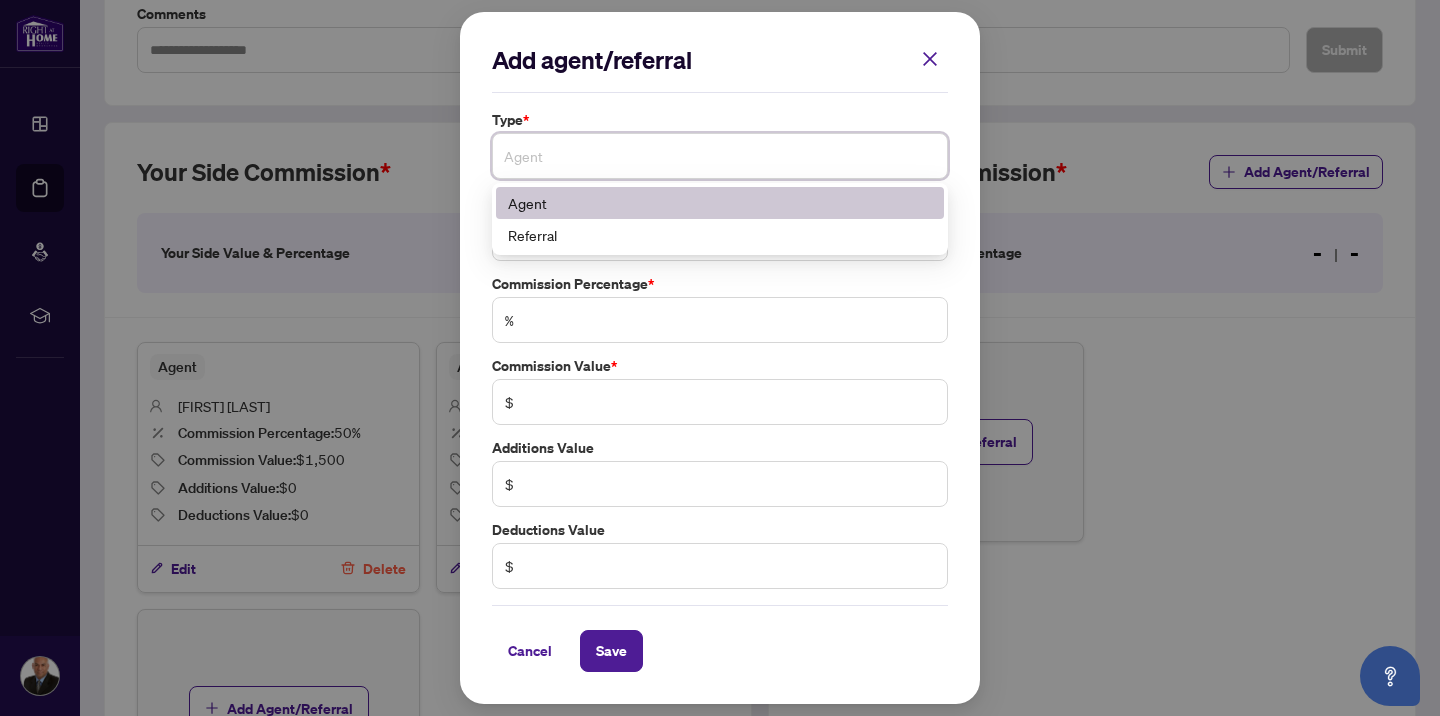 click on "Agent" at bounding box center [720, 203] 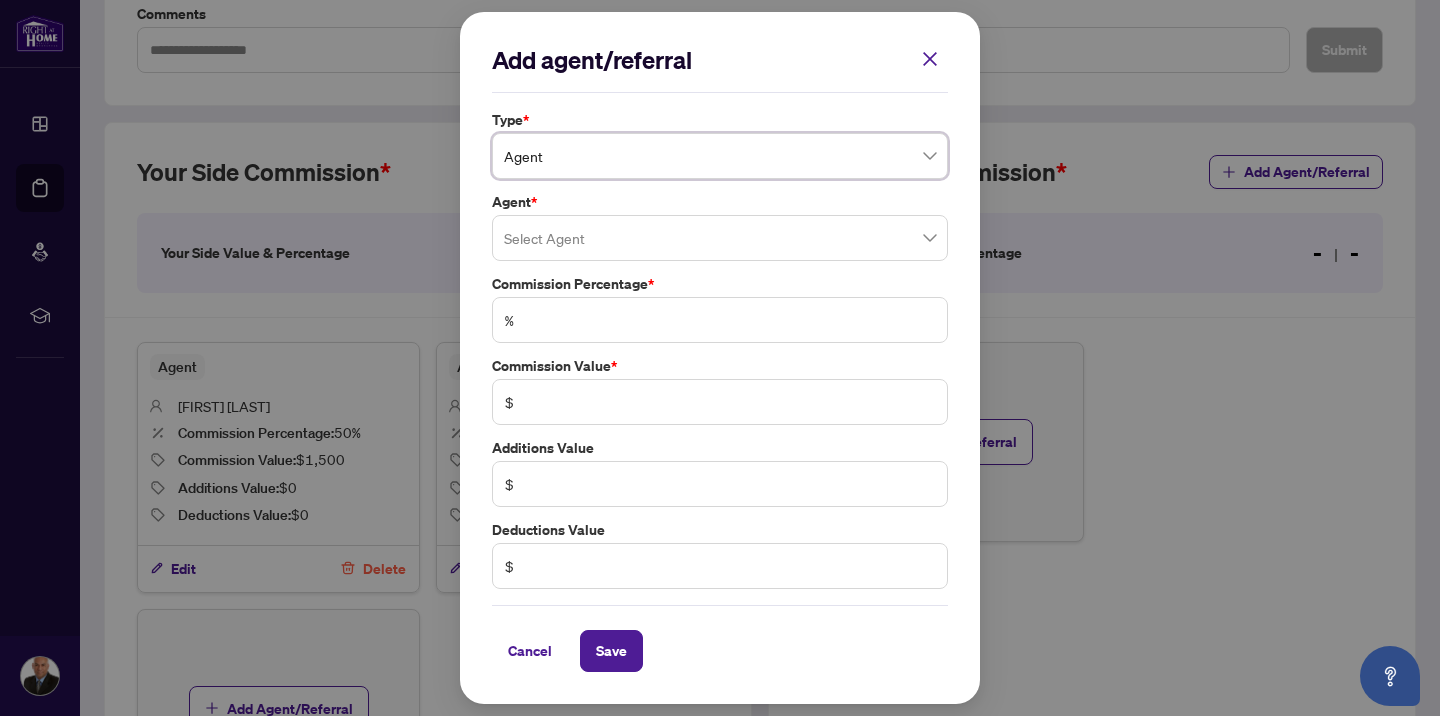 click at bounding box center (720, 238) 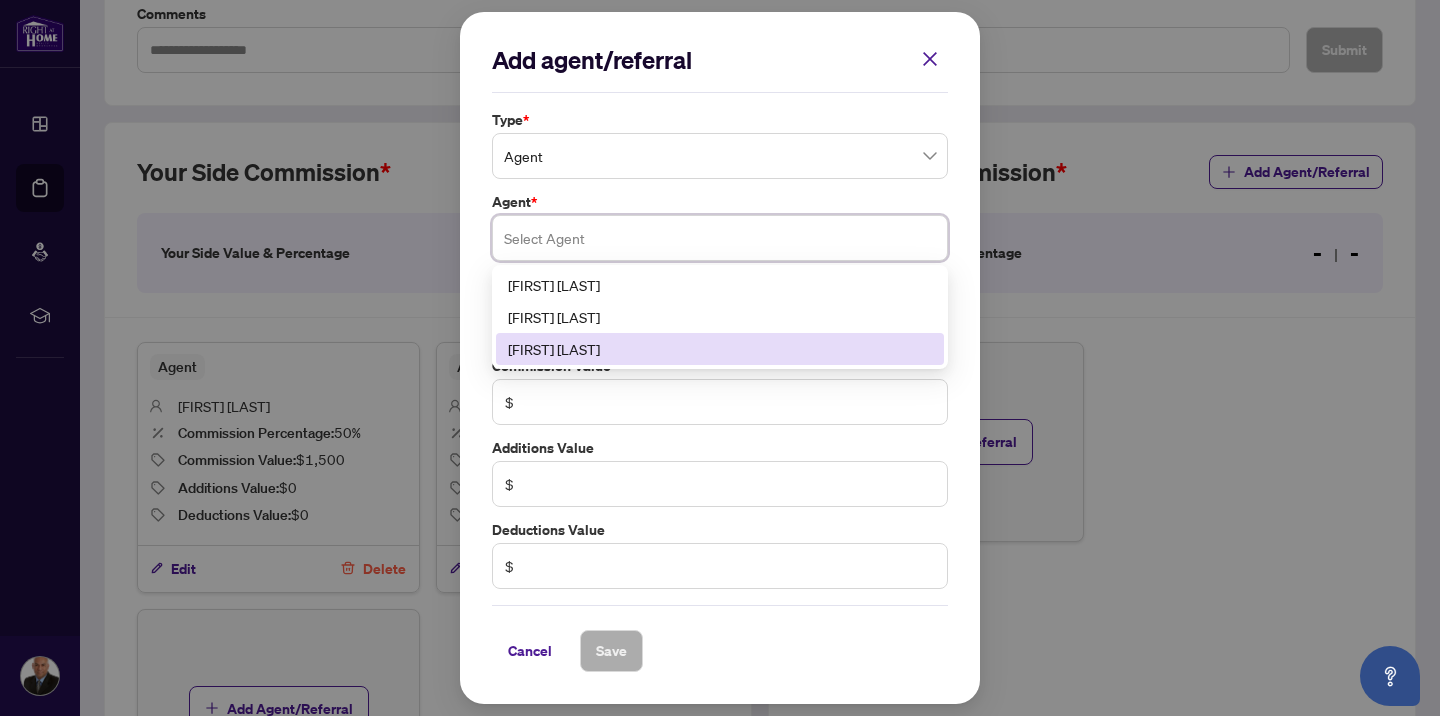 click on "[FIRST] [LAST]" at bounding box center [720, 349] 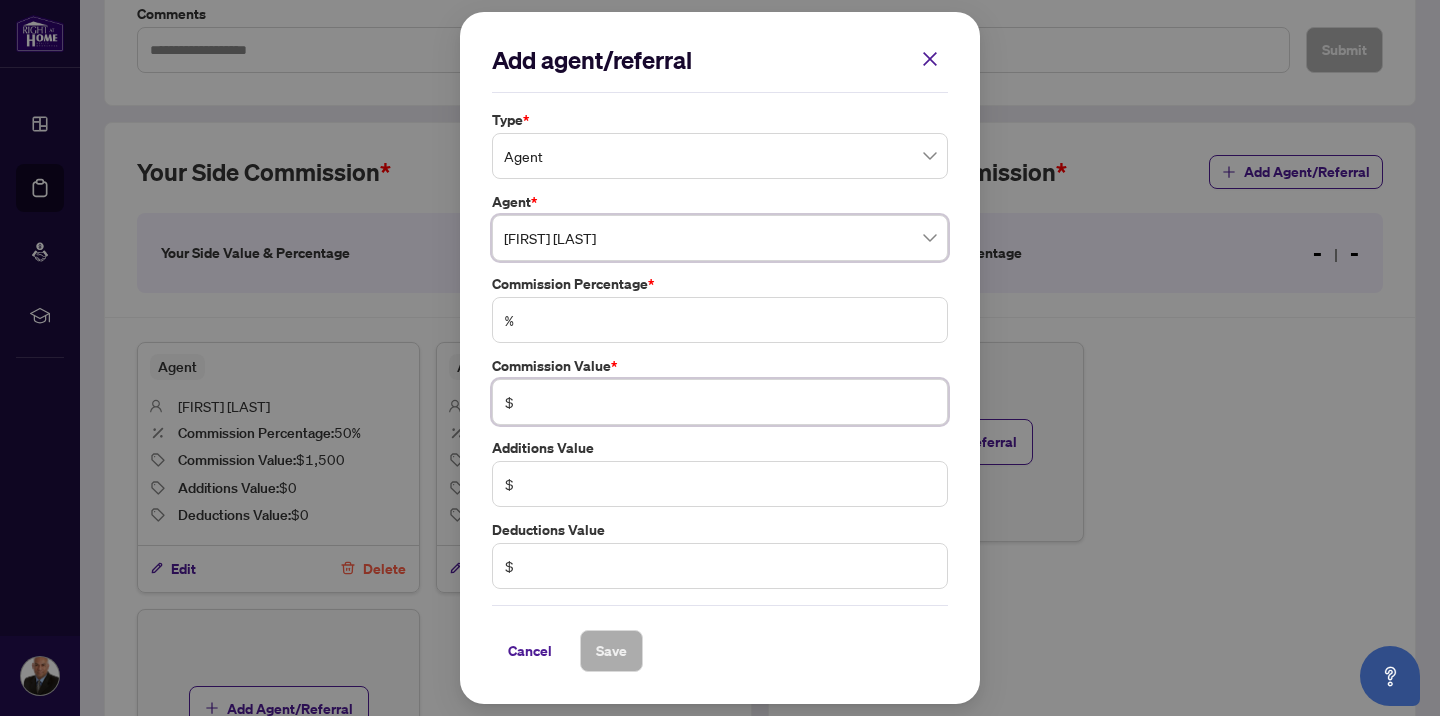 click at bounding box center [730, 402] 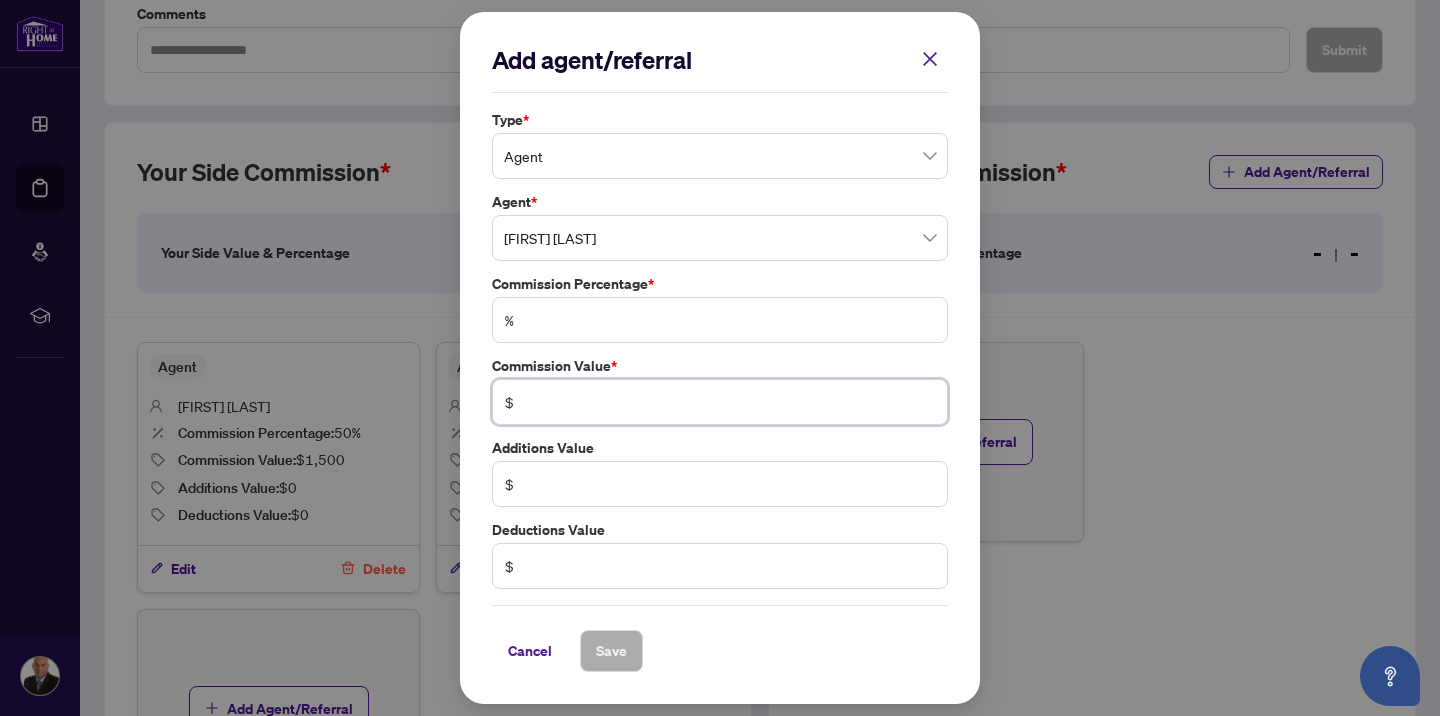 type on "******" 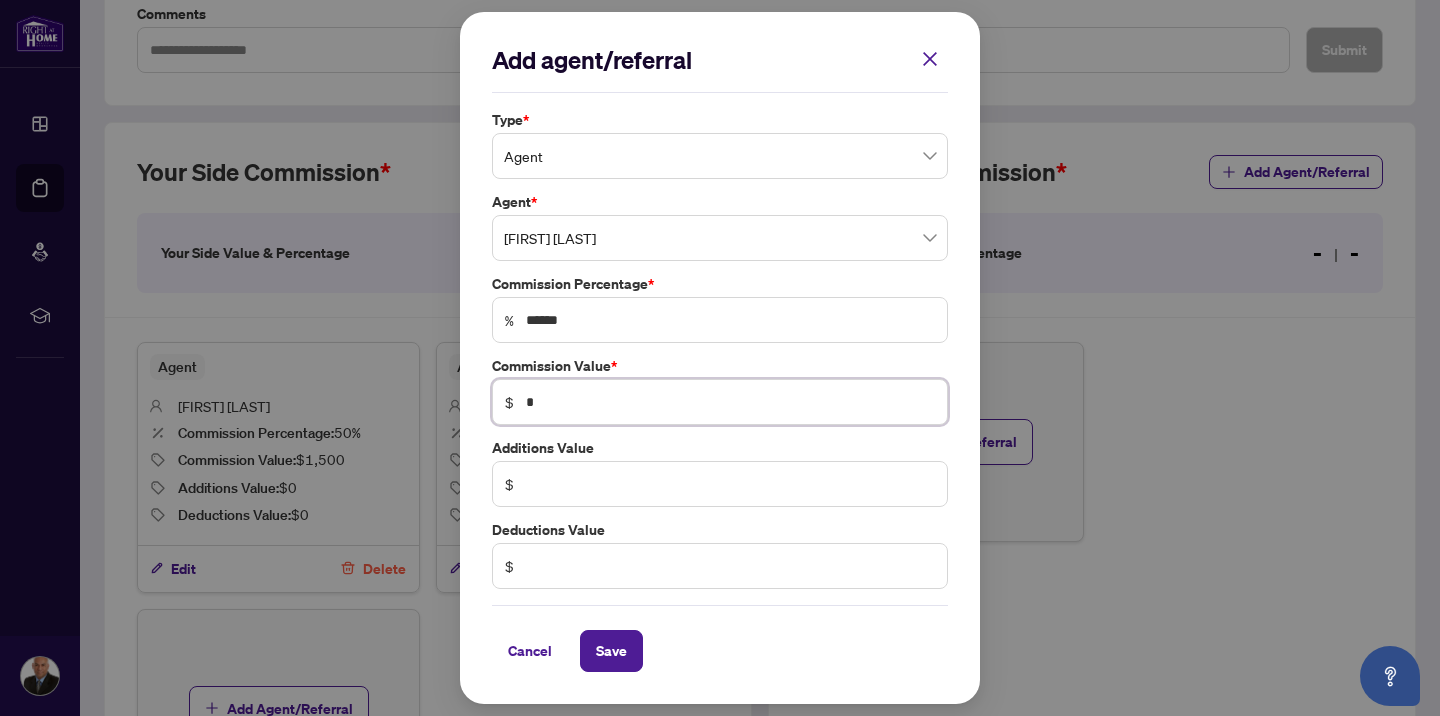type on "***" 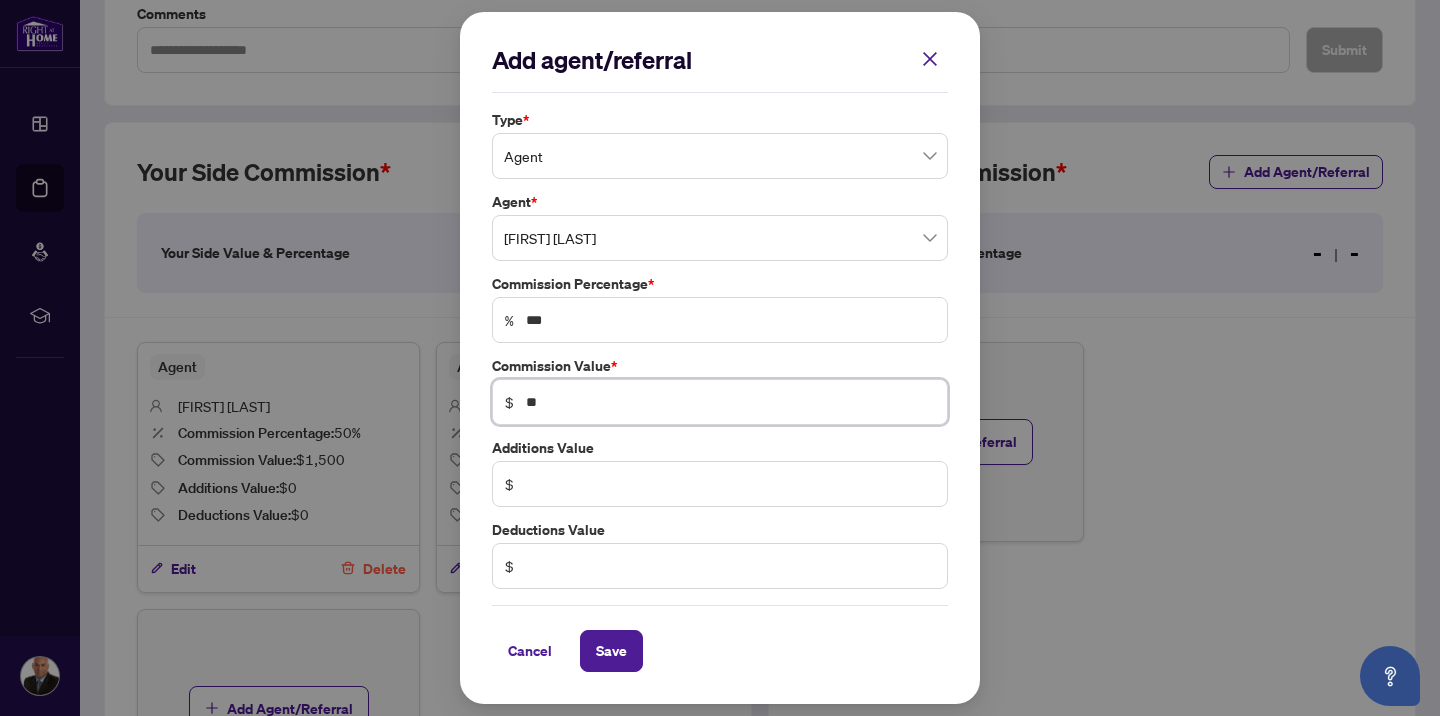 type on "*" 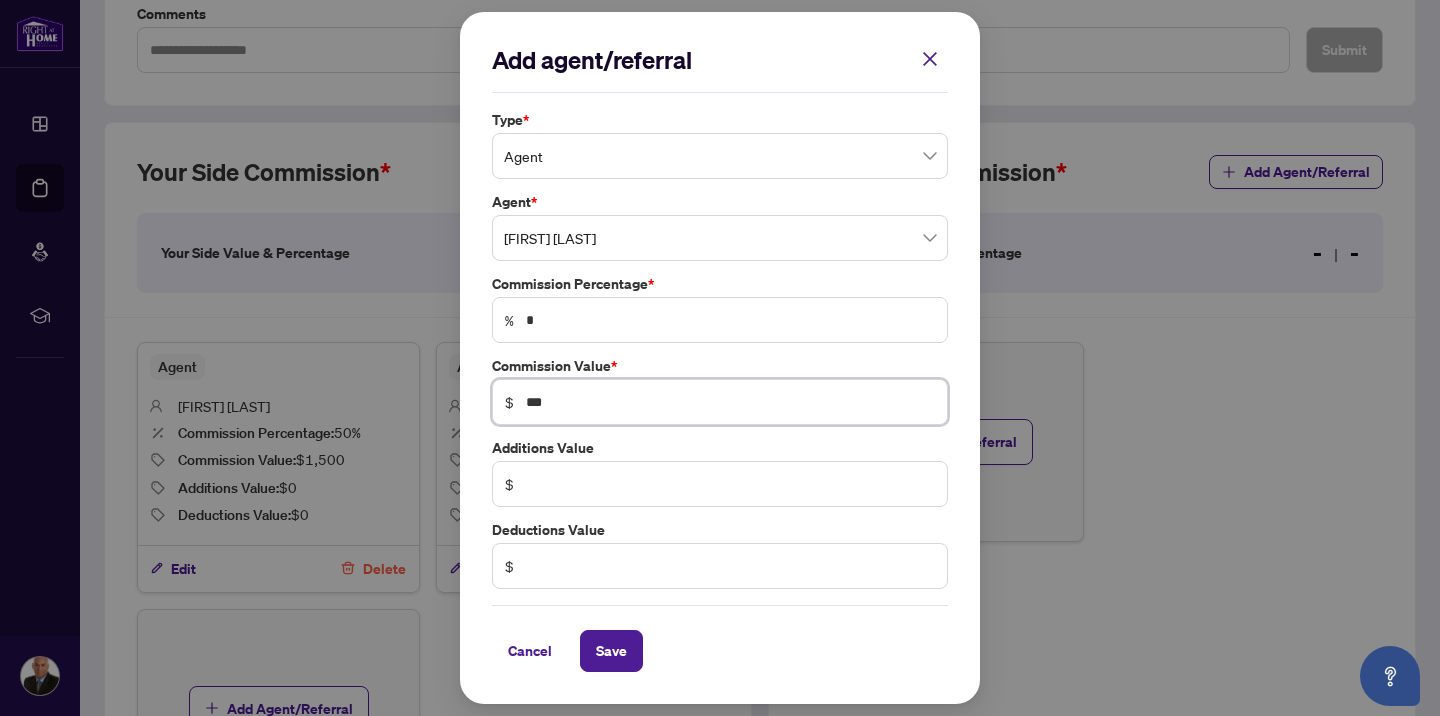 type on "**" 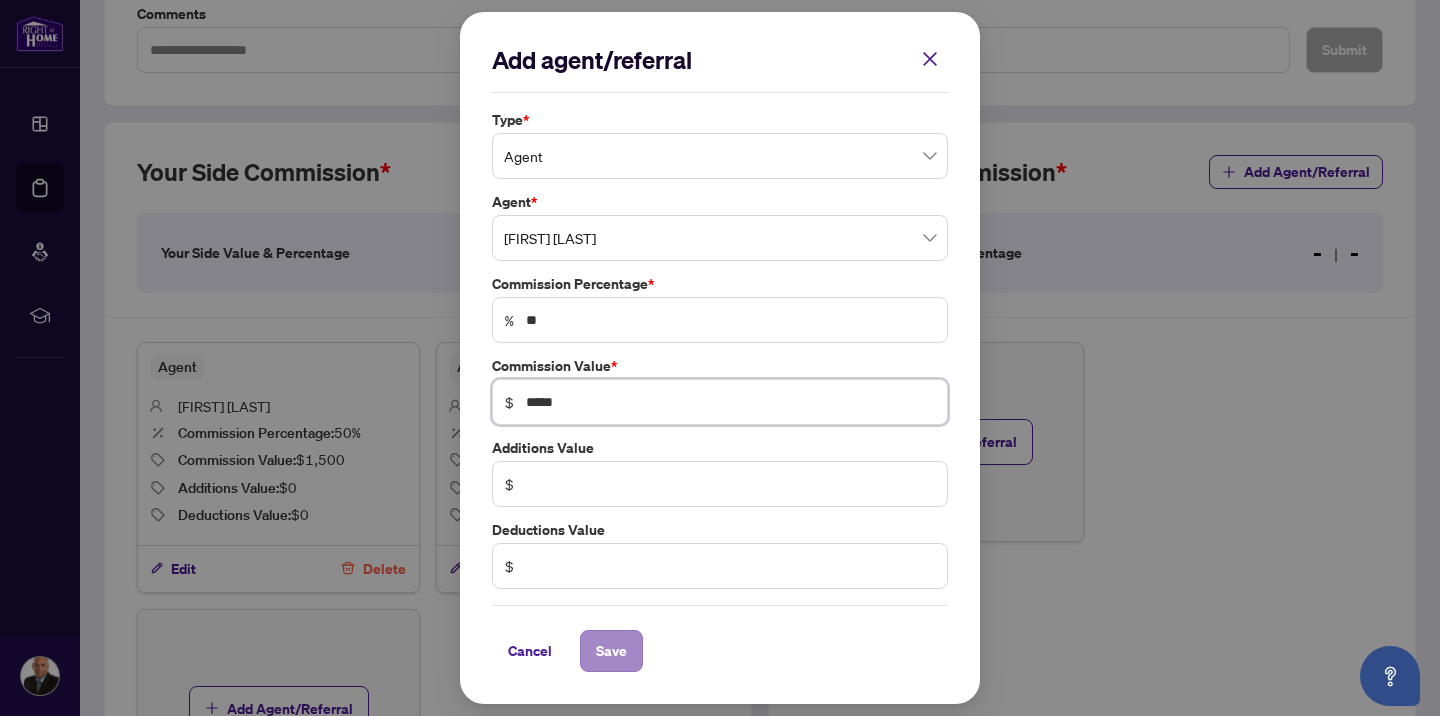 type on "*****" 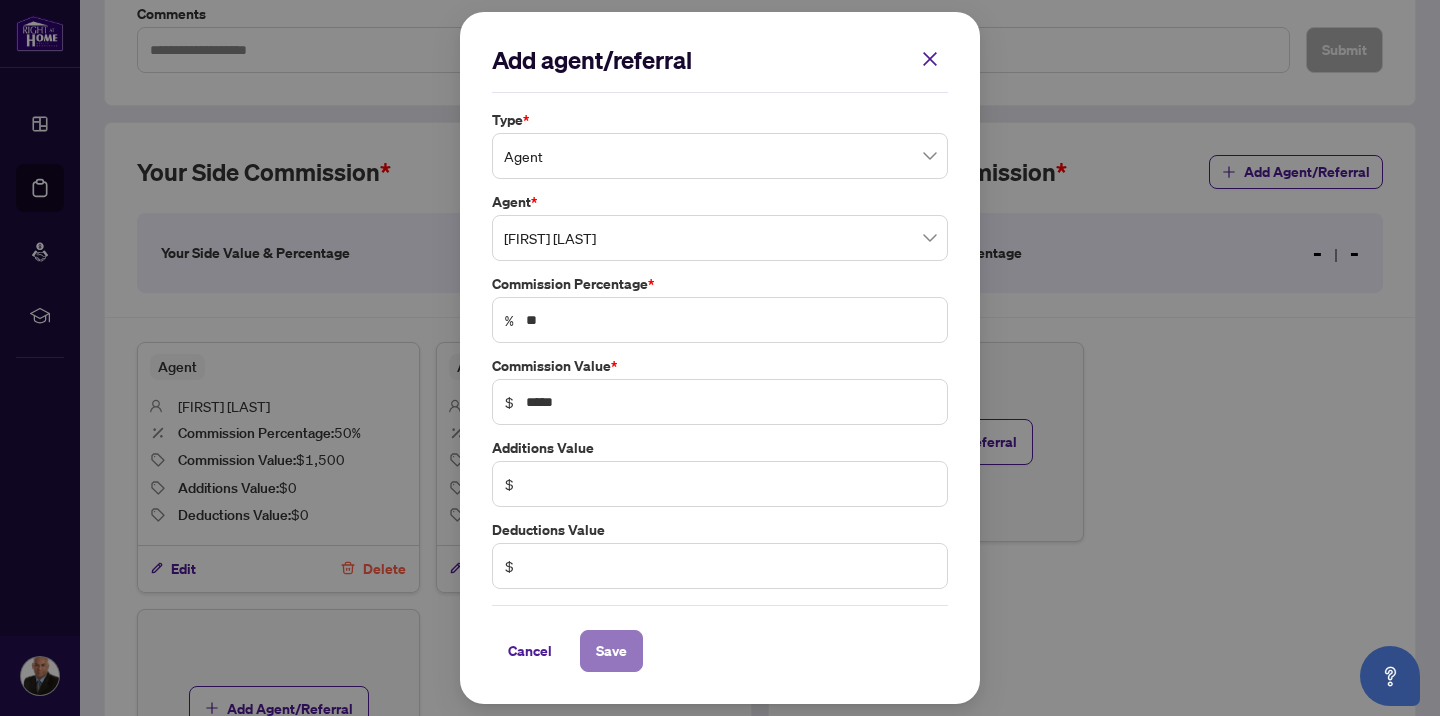 click on "Save" at bounding box center [611, 651] 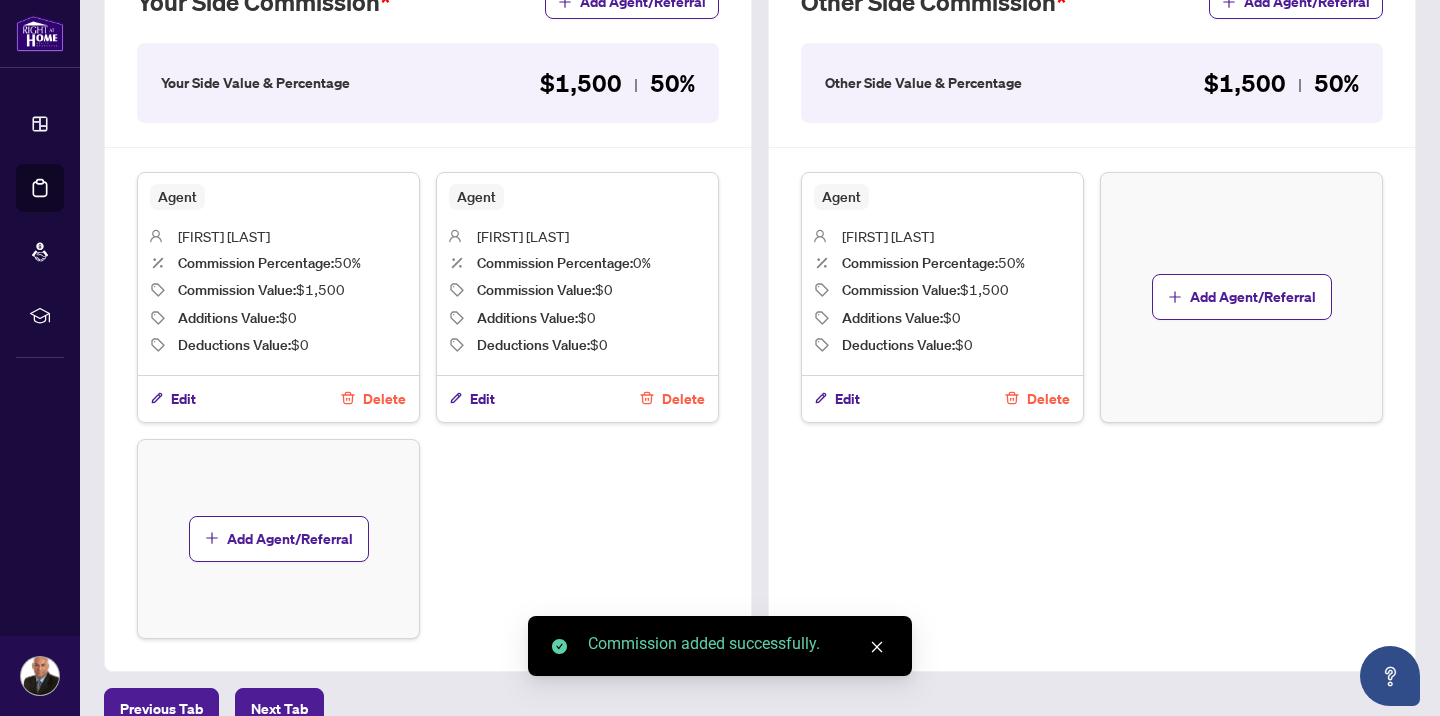 scroll, scrollTop: 734, scrollLeft: 0, axis: vertical 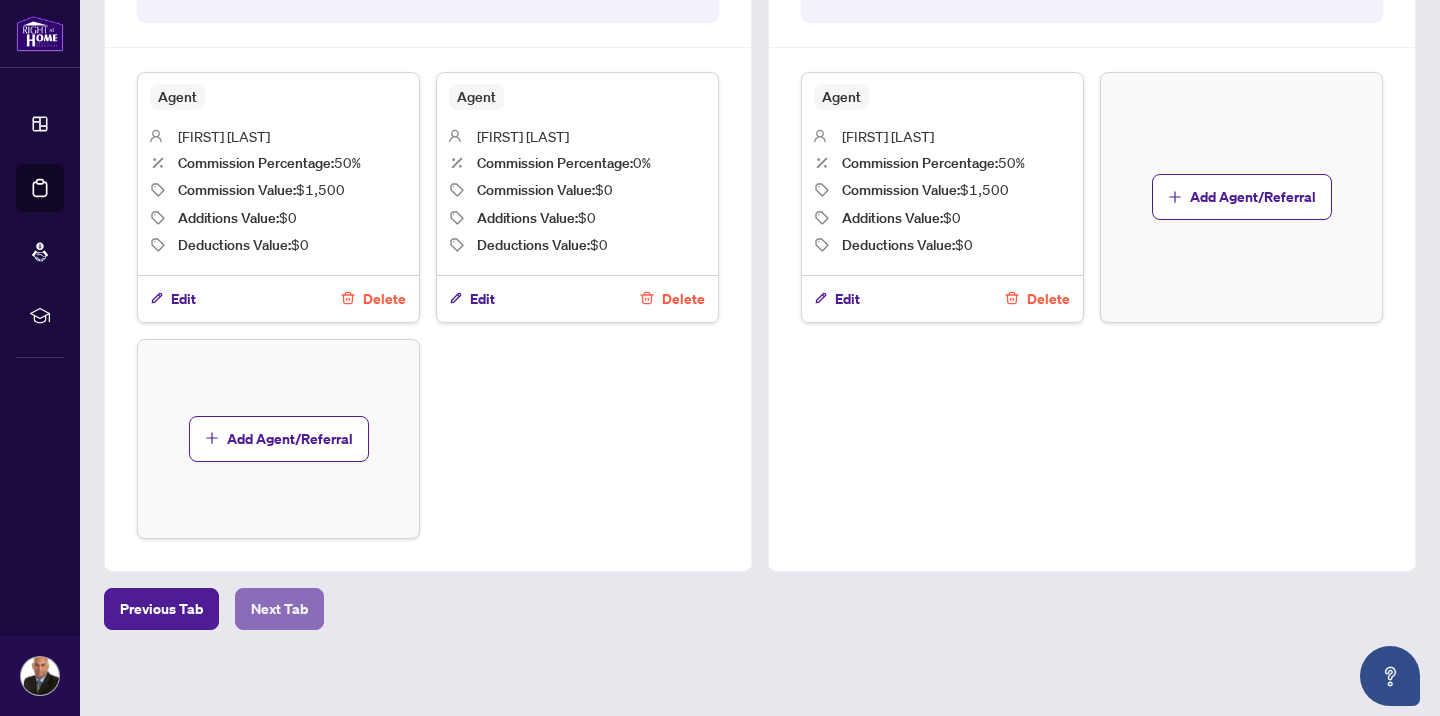 click on "Next Tab" at bounding box center [279, 609] 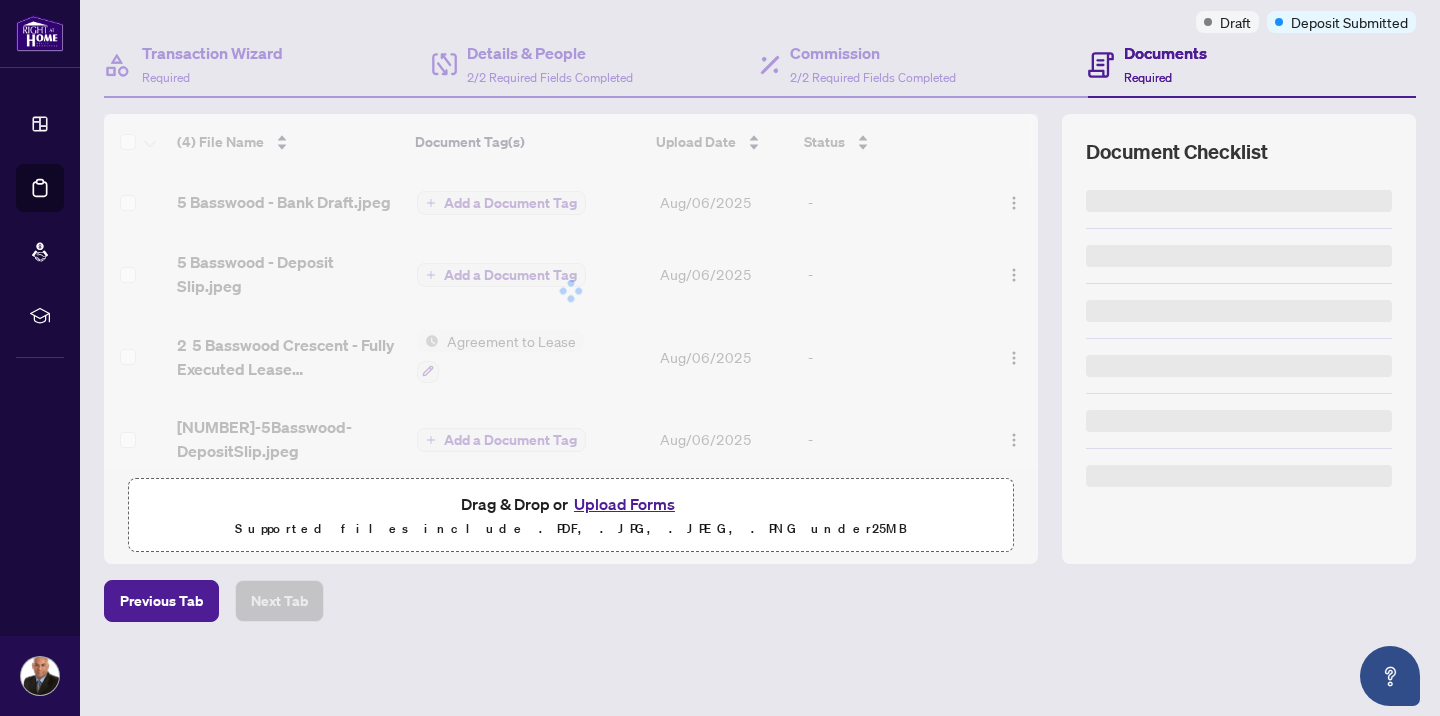 scroll, scrollTop: 0, scrollLeft: 0, axis: both 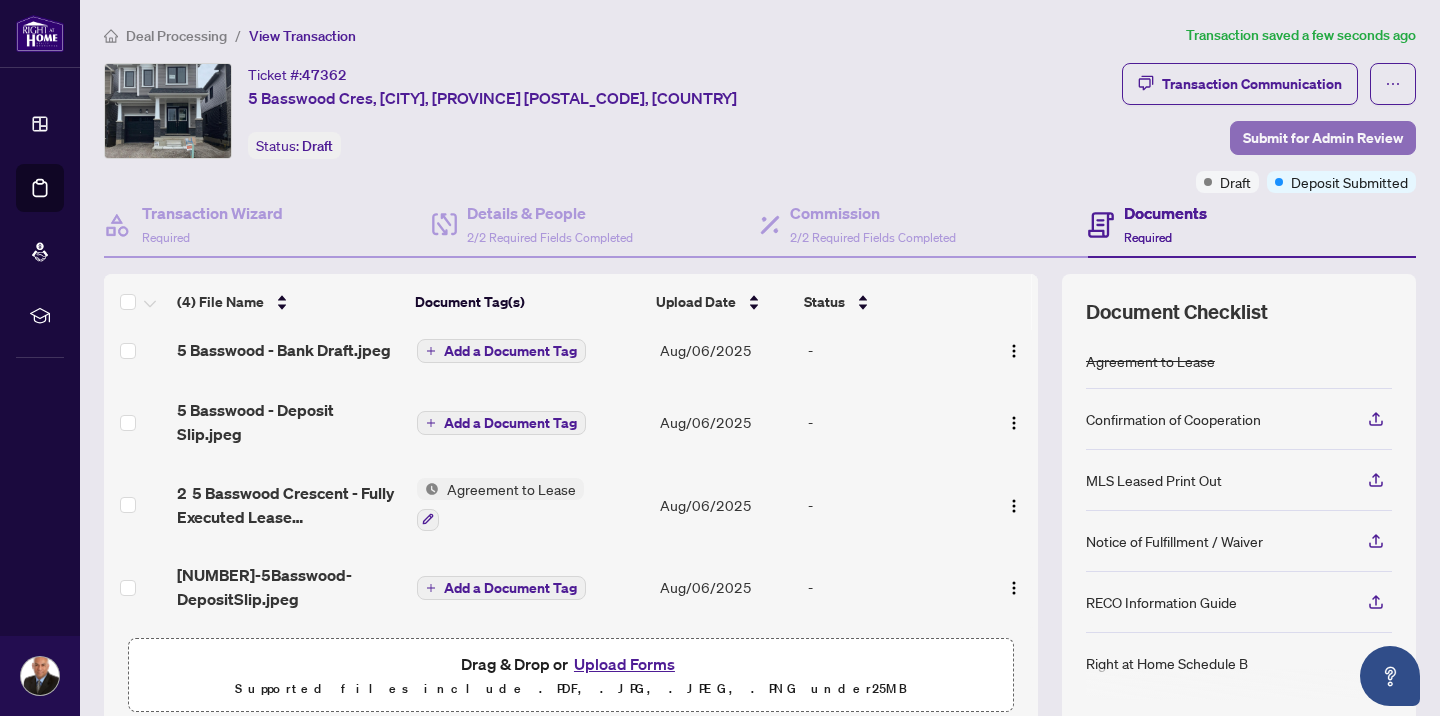 click on "Submit for Admin Review" at bounding box center (1323, 138) 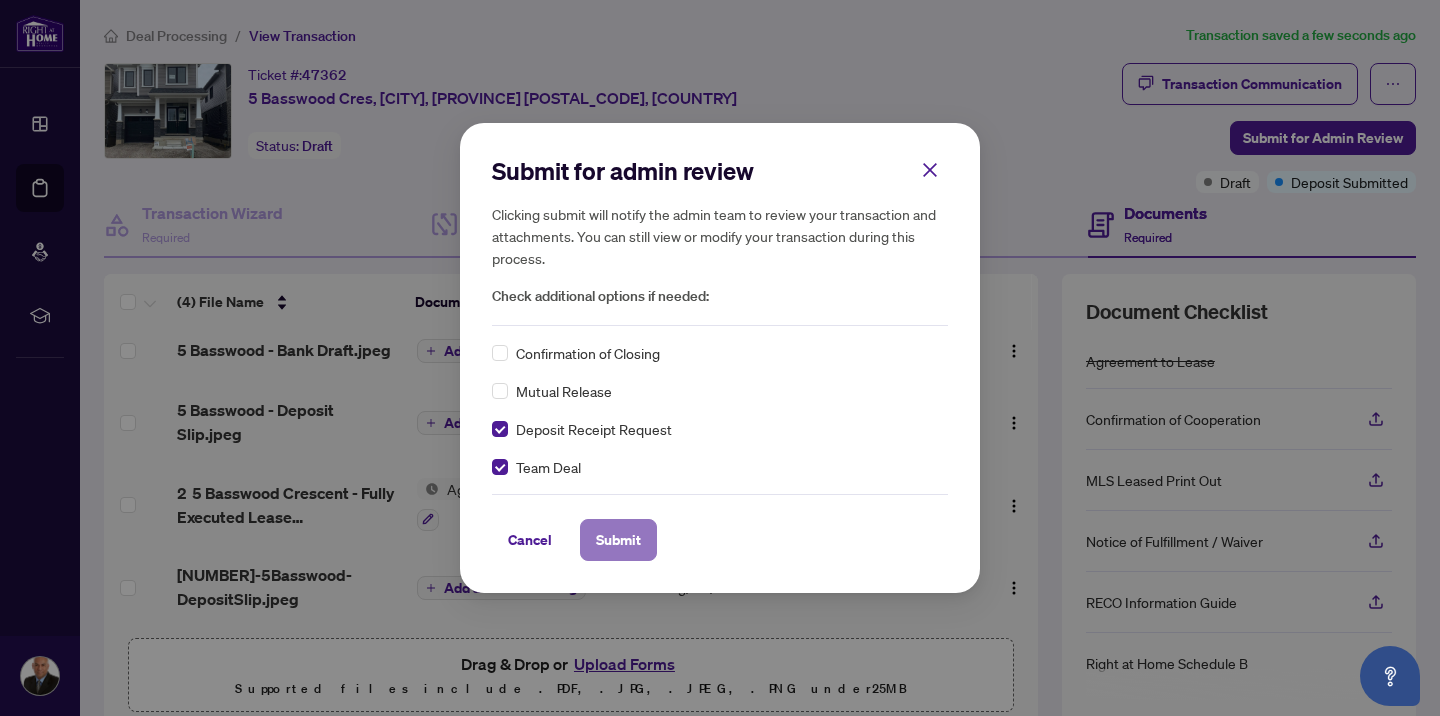 click on "Submit" at bounding box center [618, 540] 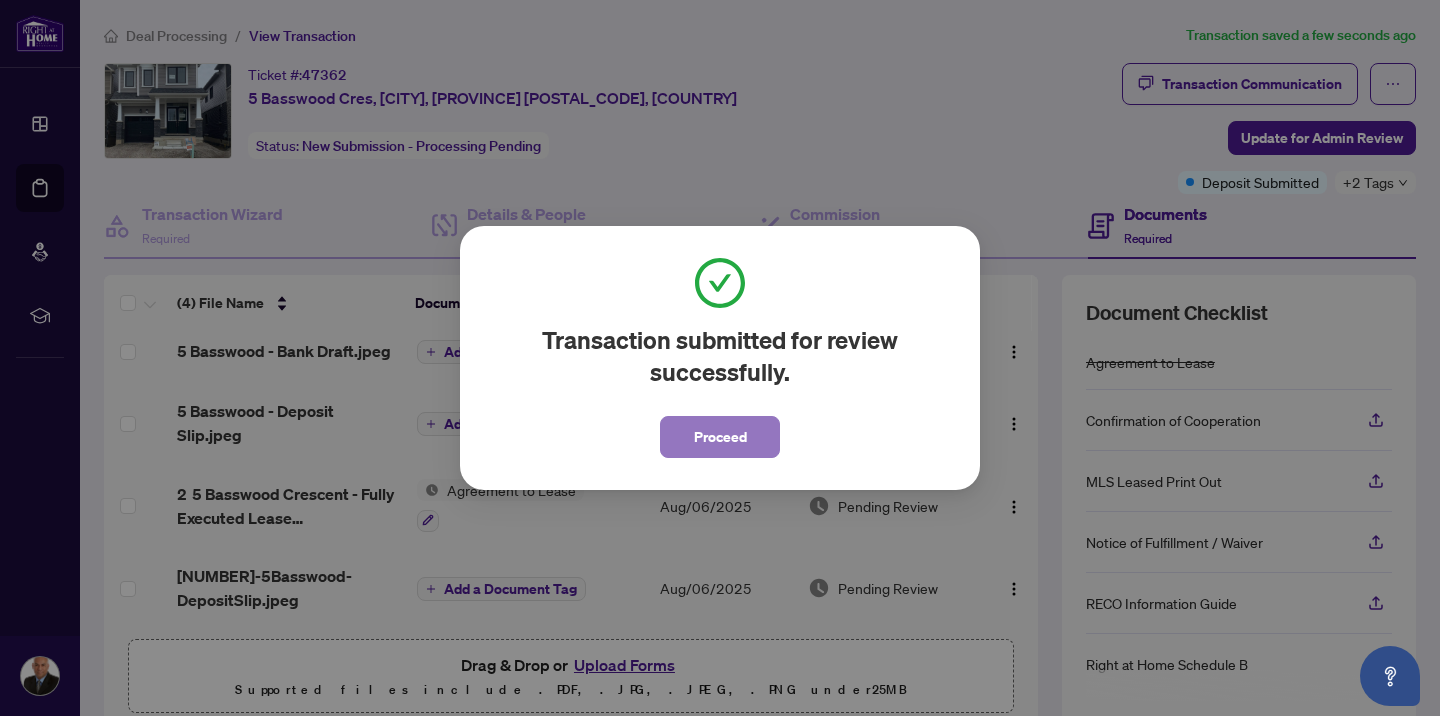 click on "Proceed" at bounding box center [720, 437] 